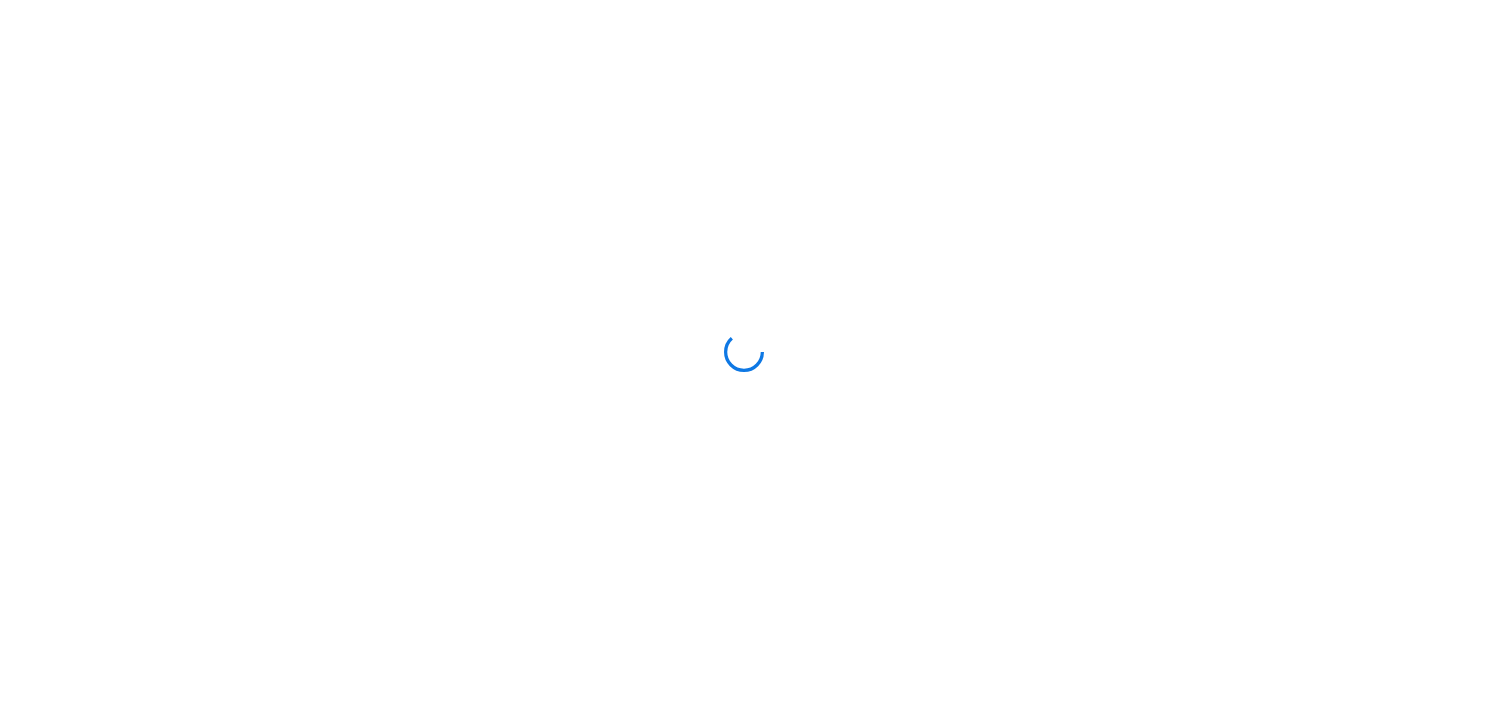 scroll, scrollTop: 0, scrollLeft: 0, axis: both 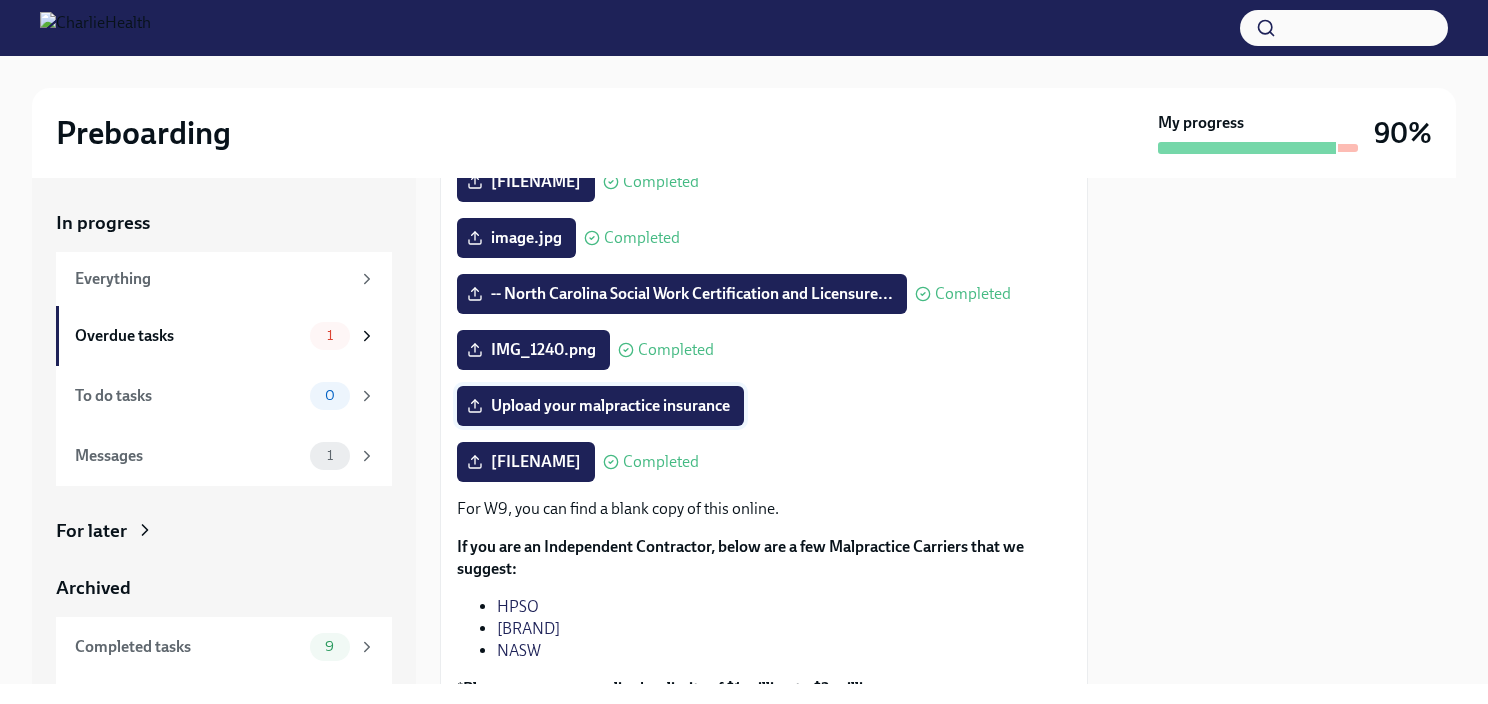 click on "Upload your malpractice insurance" at bounding box center [600, 406] 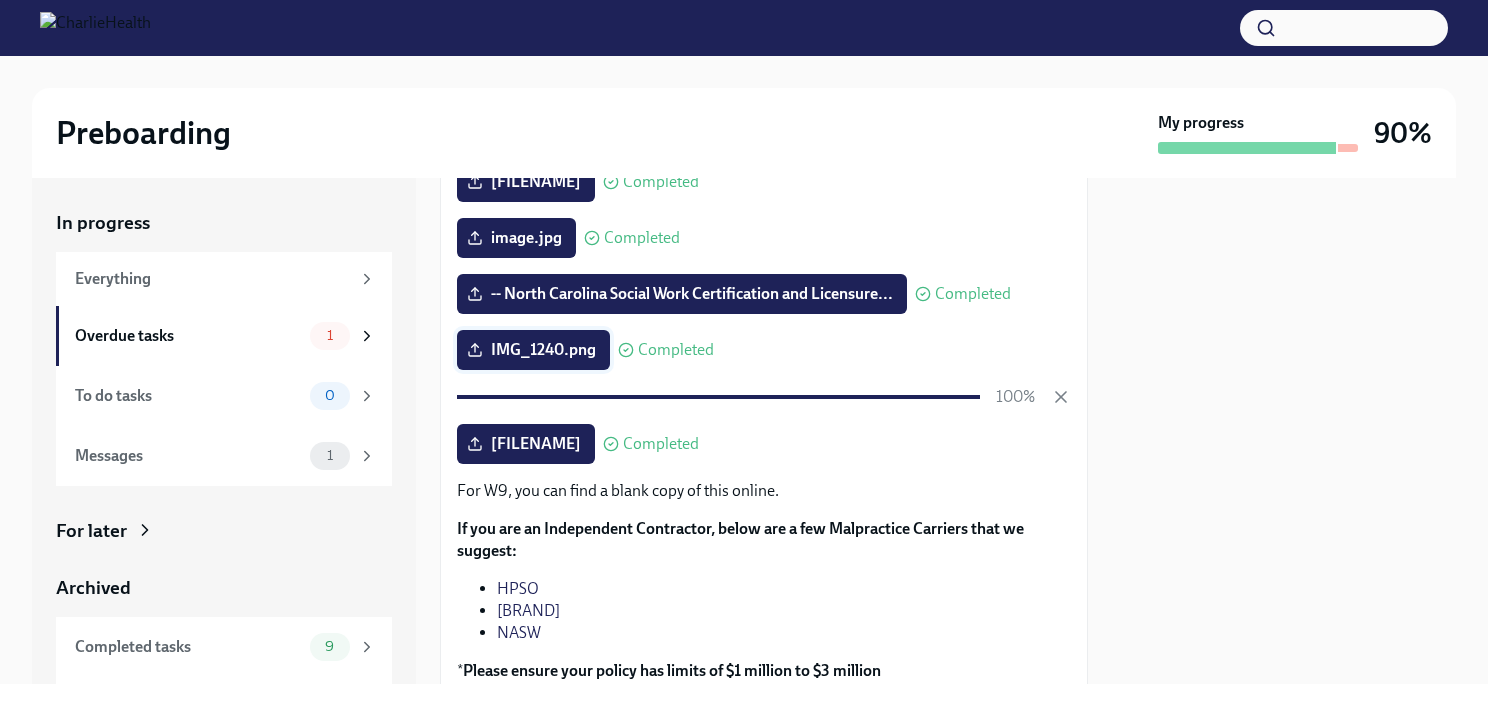 click on "IMG_1240.png" at bounding box center [533, 350] 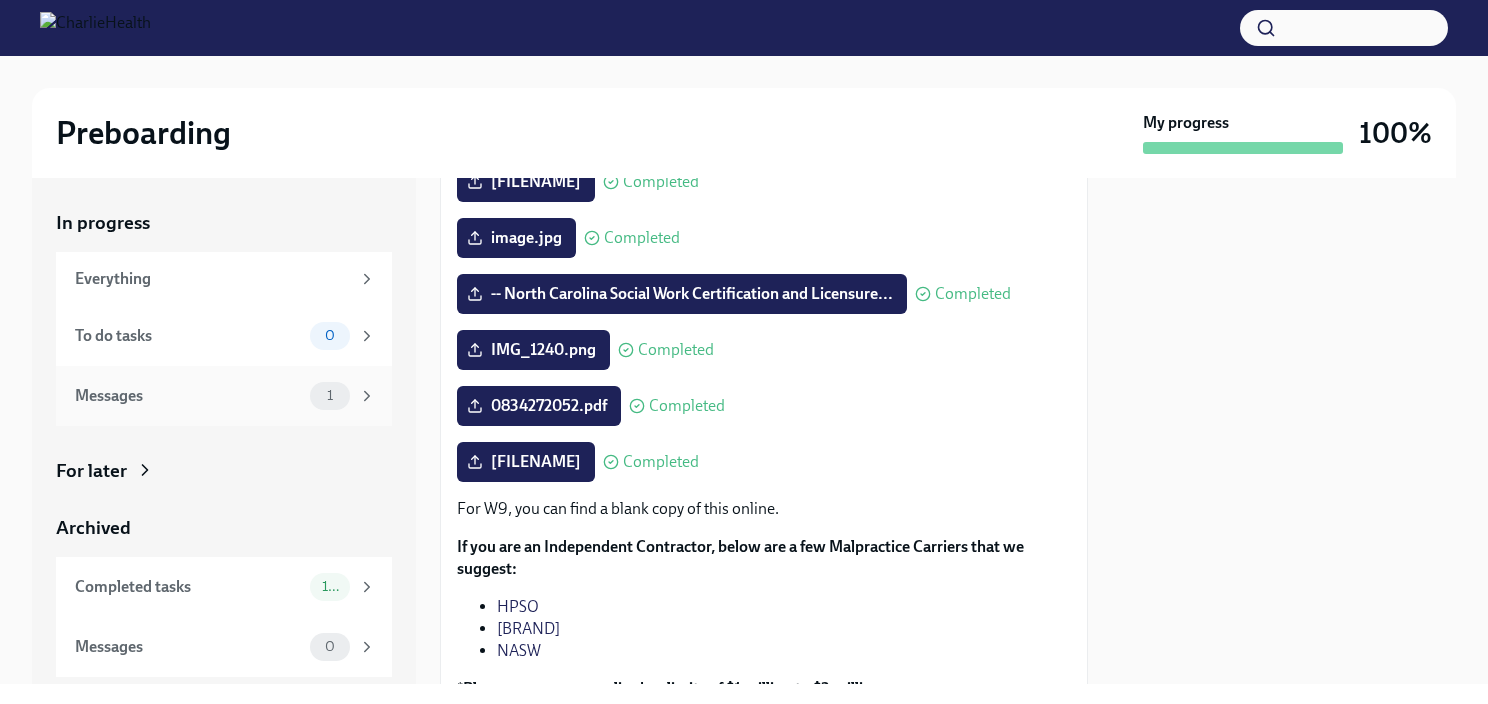 click on "Messages" at bounding box center [188, 396] 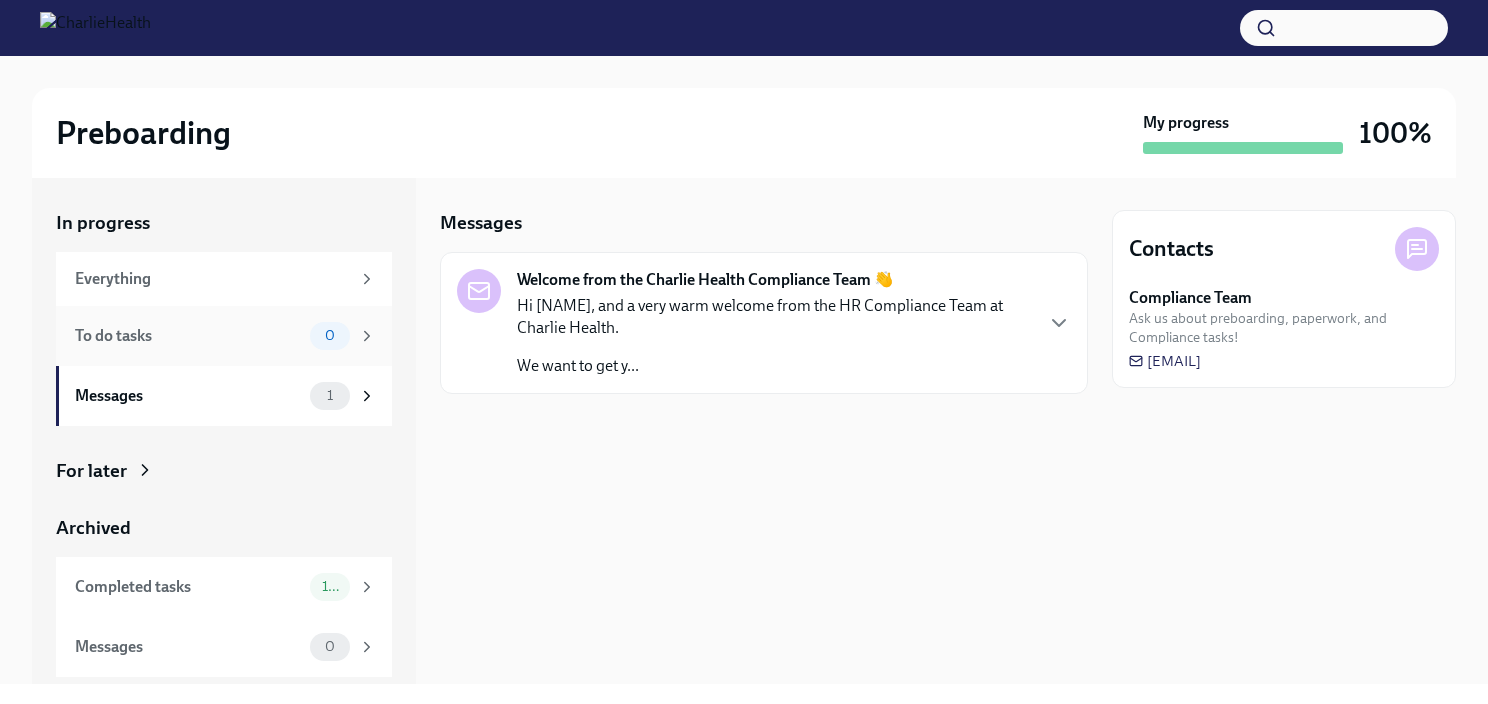 click on "To do tasks" at bounding box center [188, 336] 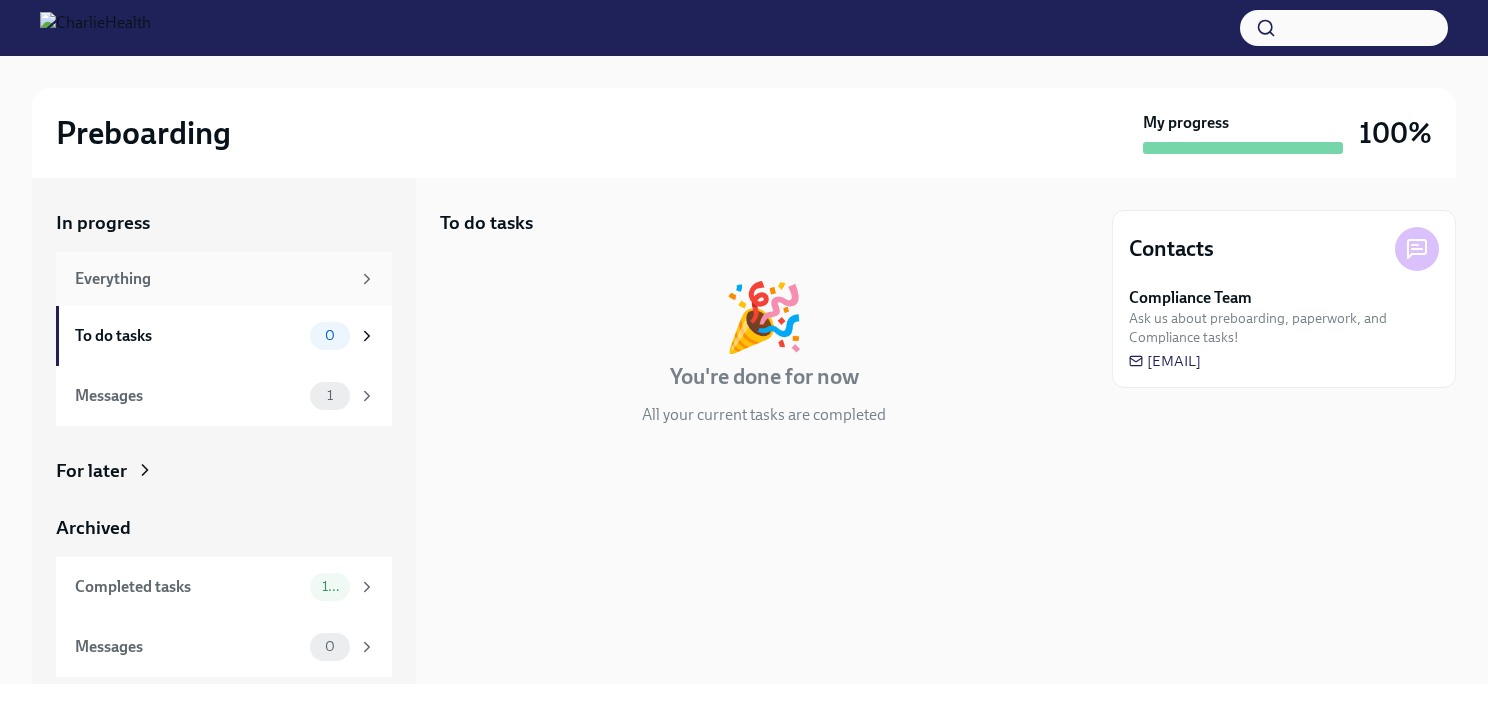 click on "Everything" at bounding box center [224, 279] 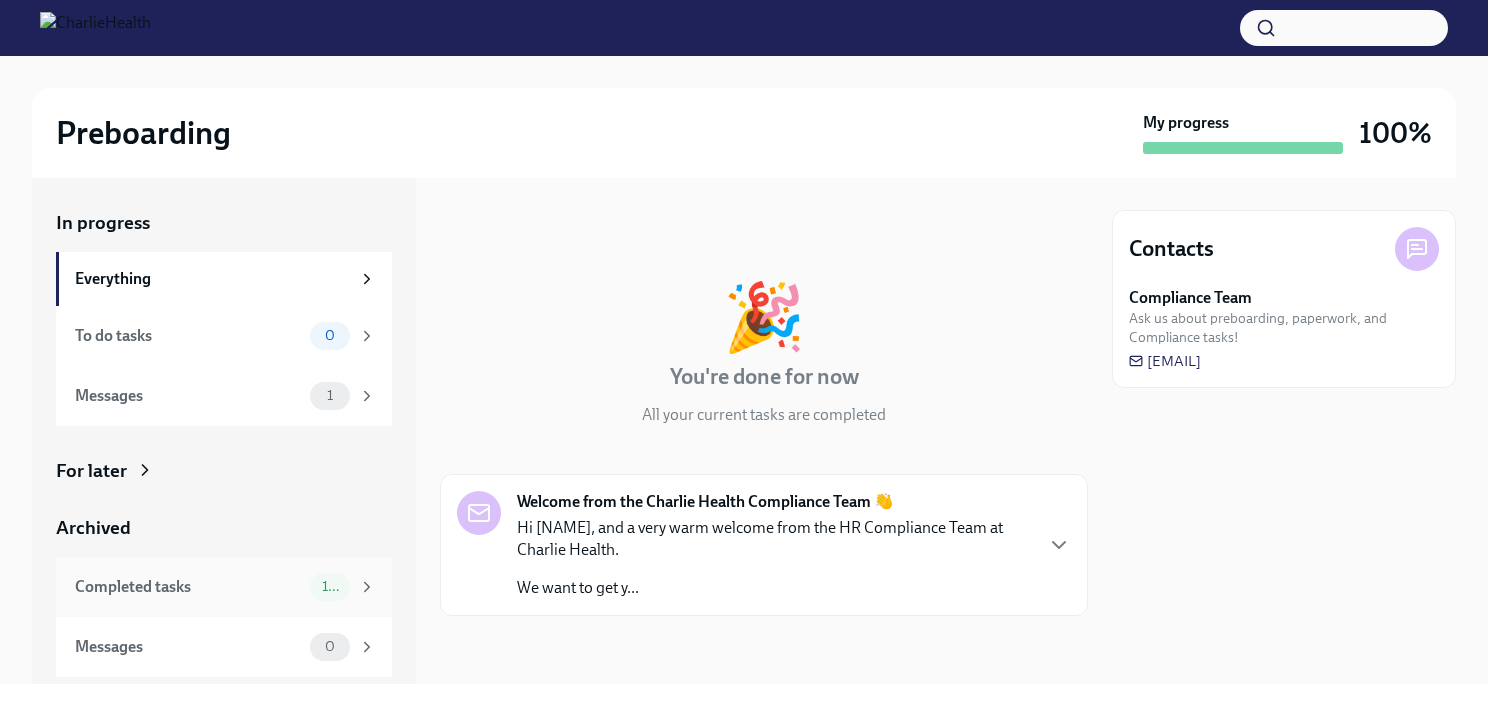 click on "10" at bounding box center [330, 586] 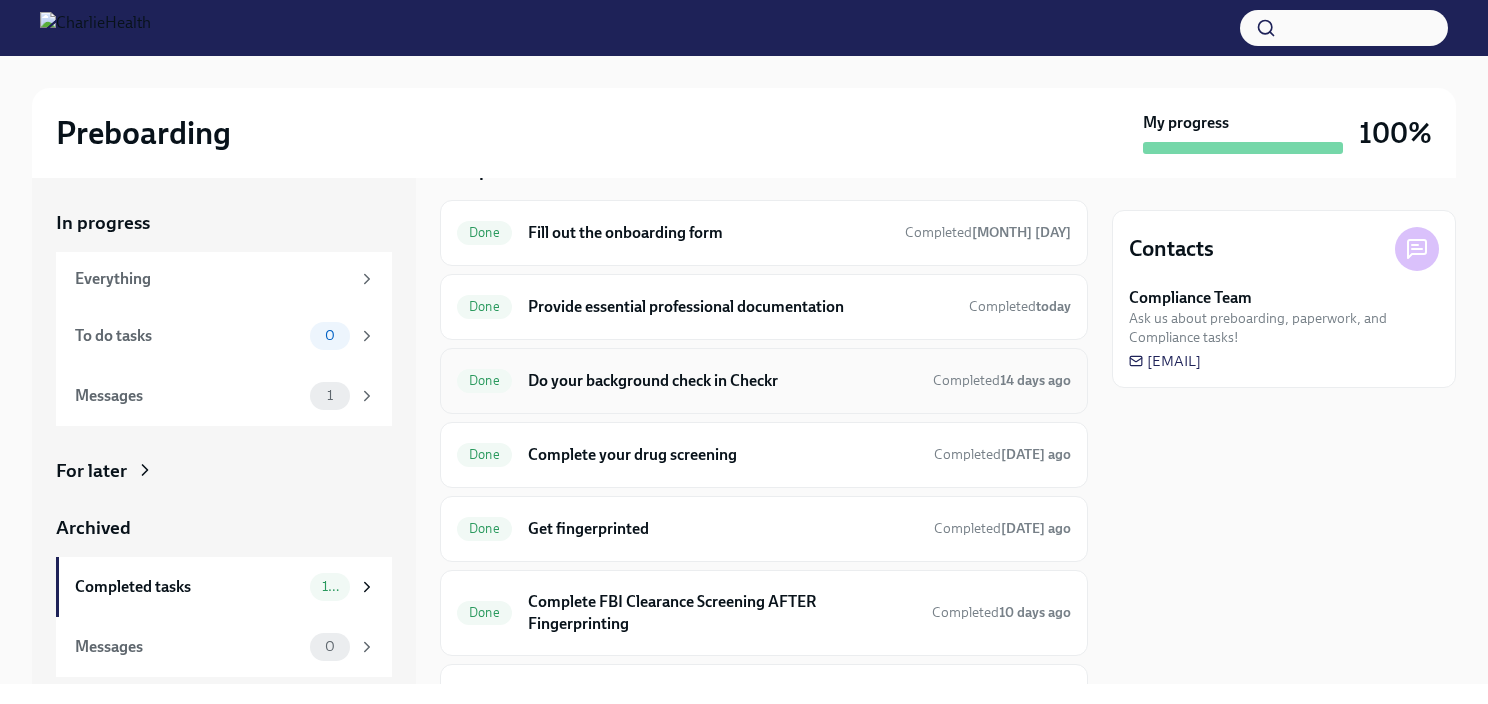 scroll, scrollTop: 0, scrollLeft: 0, axis: both 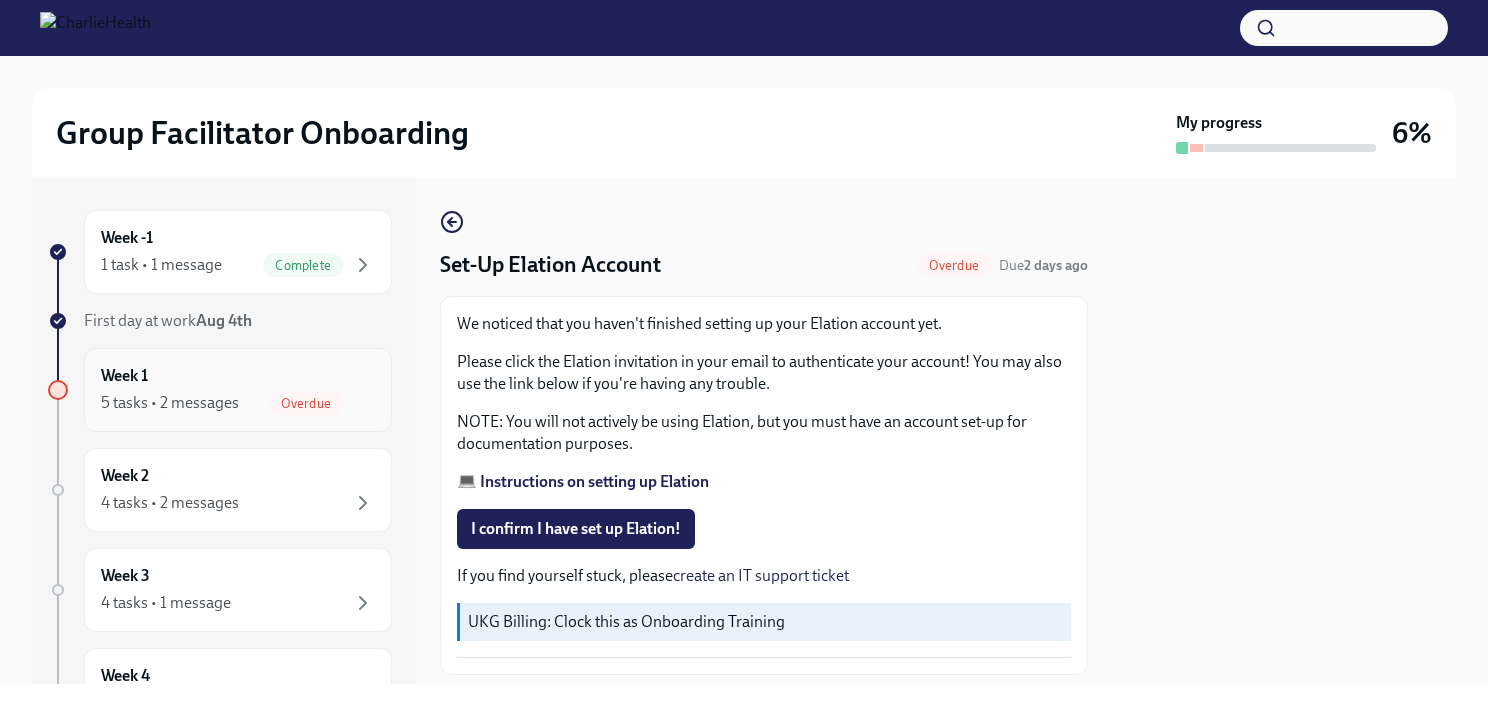 click on "Week 1 5 tasks • 2 messages Overdue" at bounding box center (238, 390) 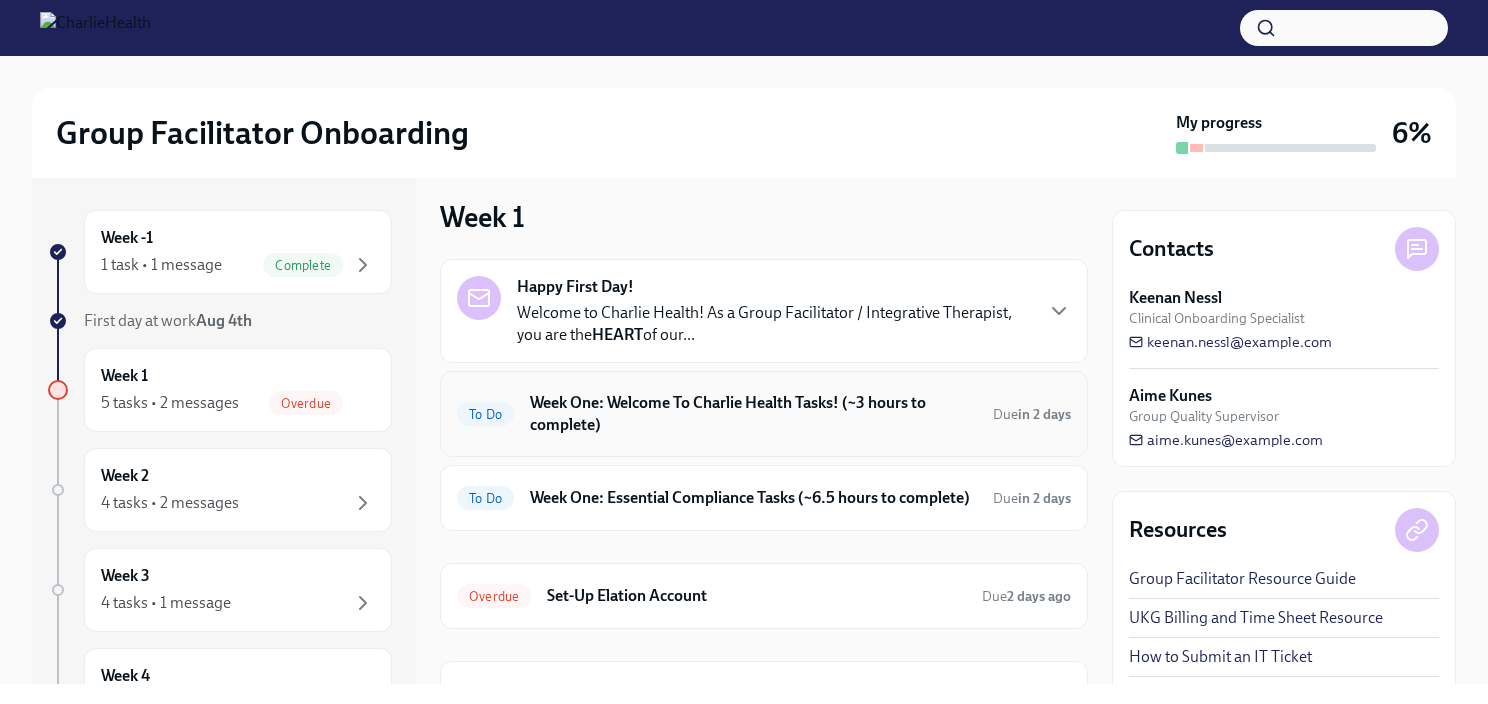 scroll, scrollTop: 12, scrollLeft: 0, axis: vertical 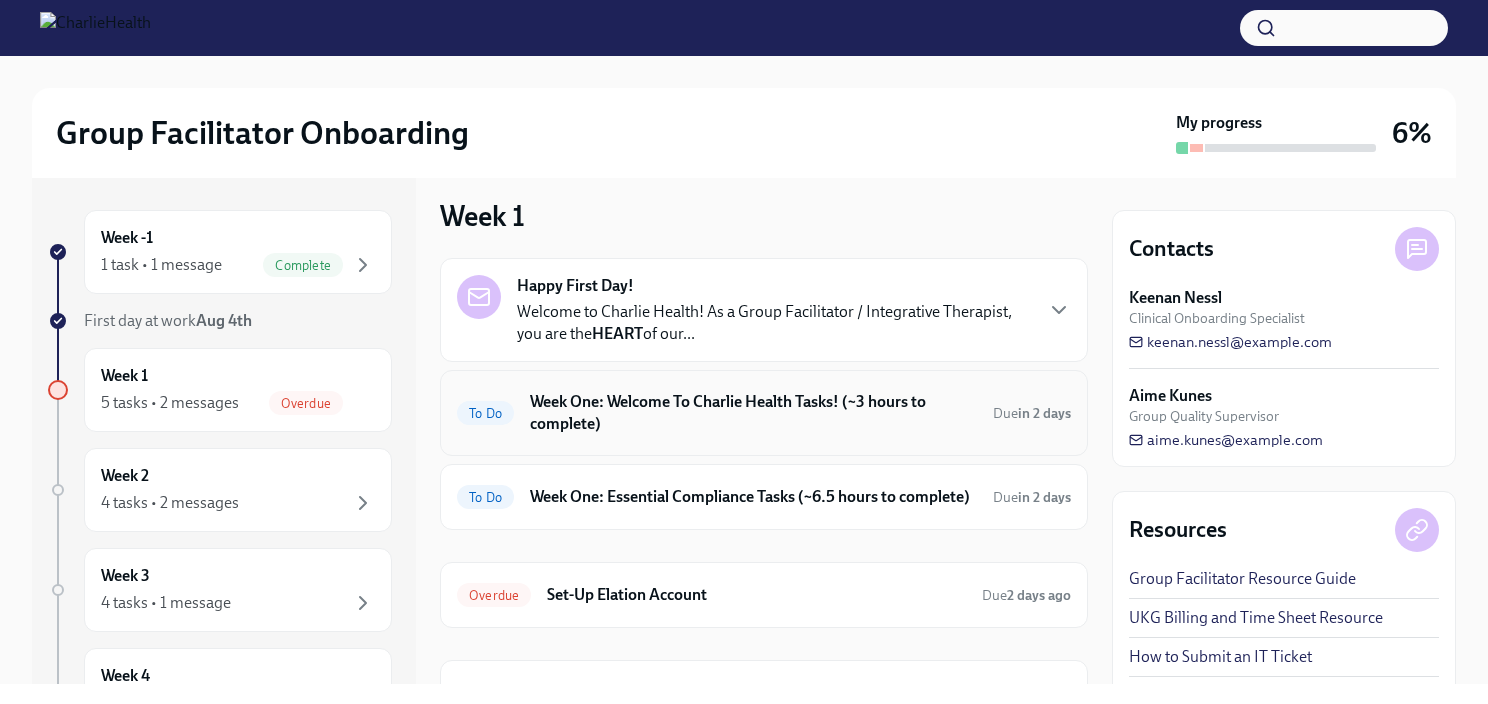 click on "Week One: Welcome To Charlie Health Tasks! (~3 hours to complete)" at bounding box center [753, 413] 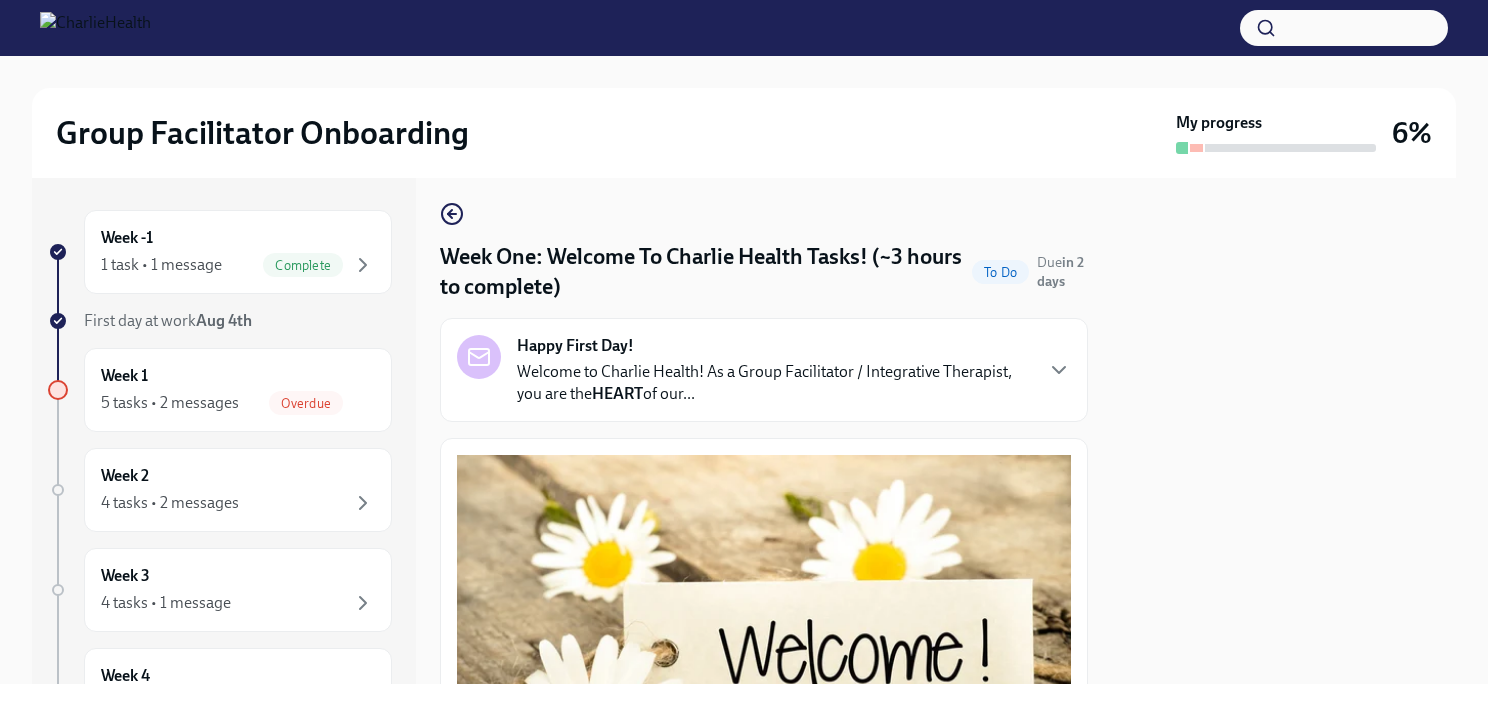 scroll, scrollTop: 20, scrollLeft: 0, axis: vertical 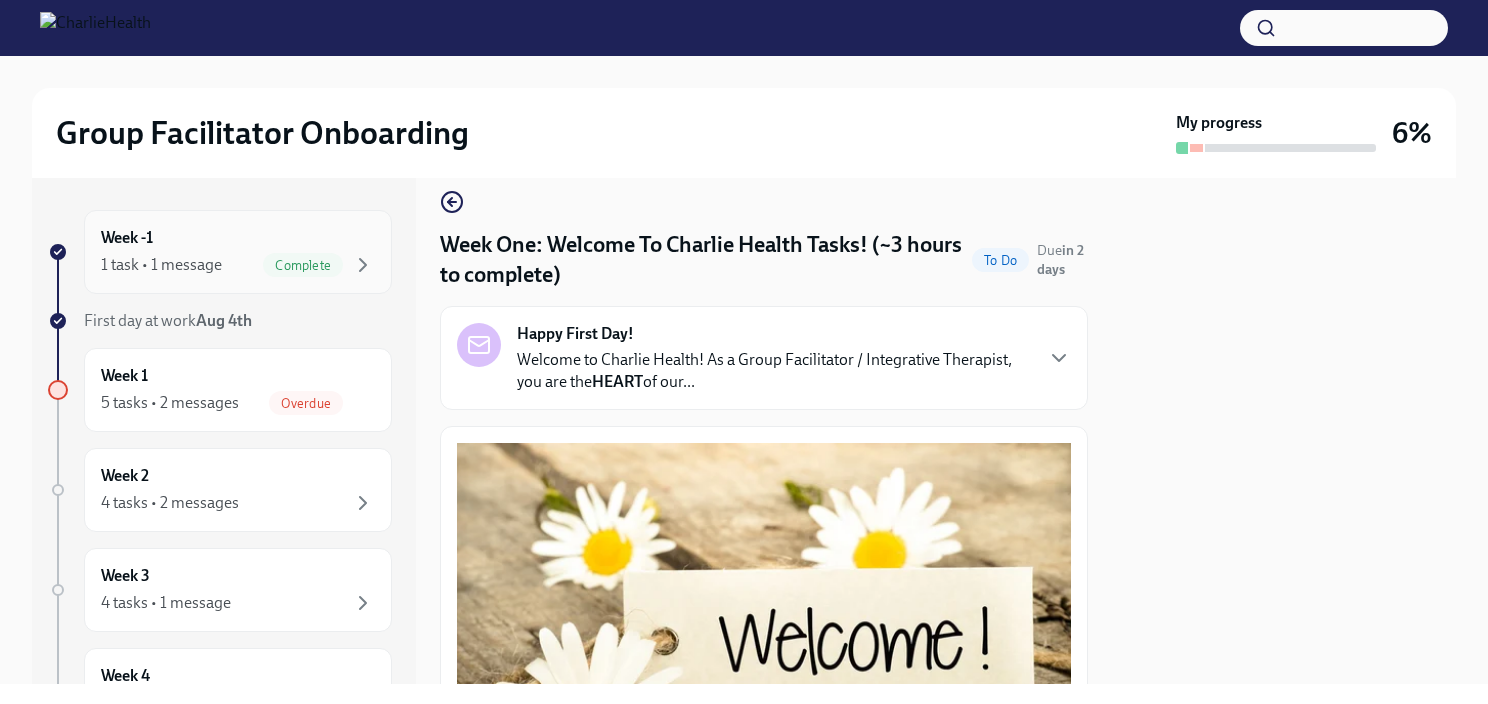 click on "Week -1 1 task • 1 message Complete" at bounding box center [238, 252] 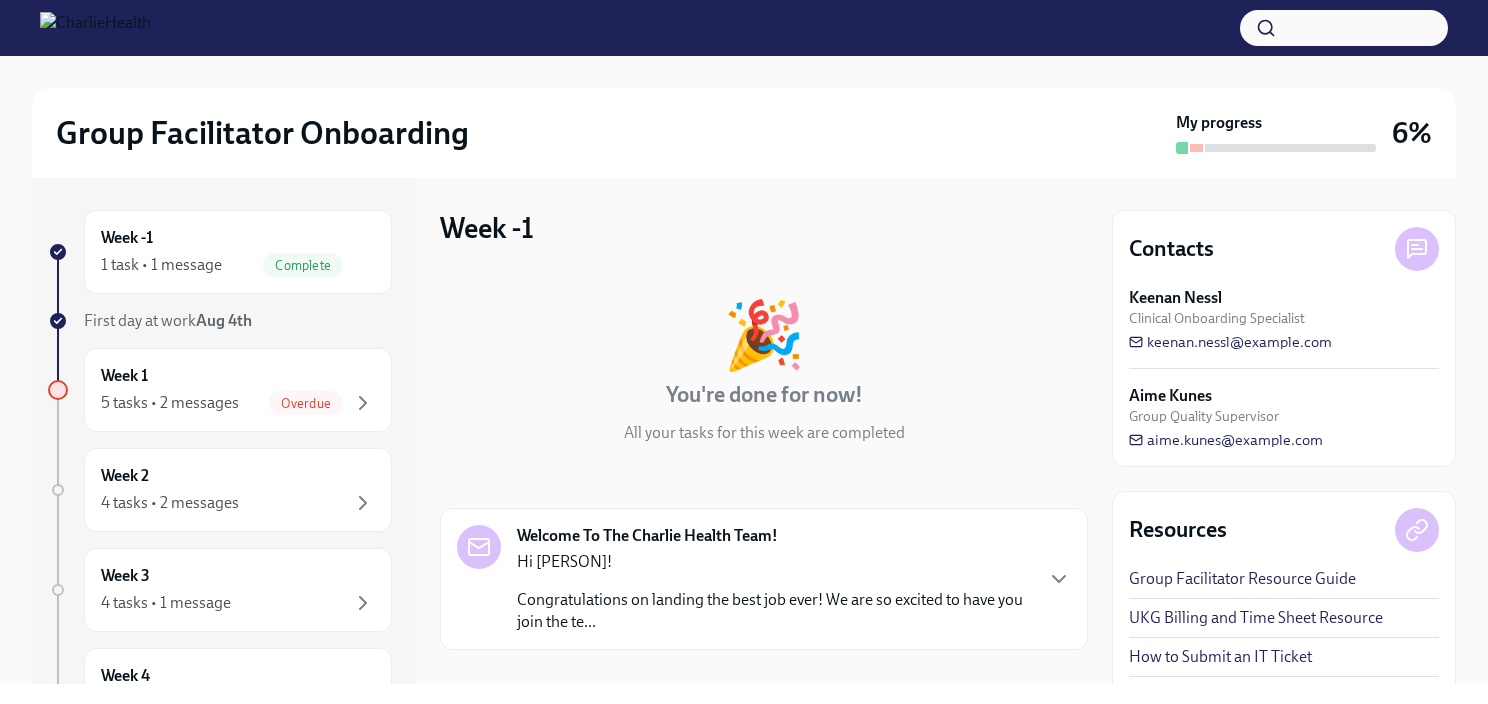 scroll, scrollTop: 172, scrollLeft: 0, axis: vertical 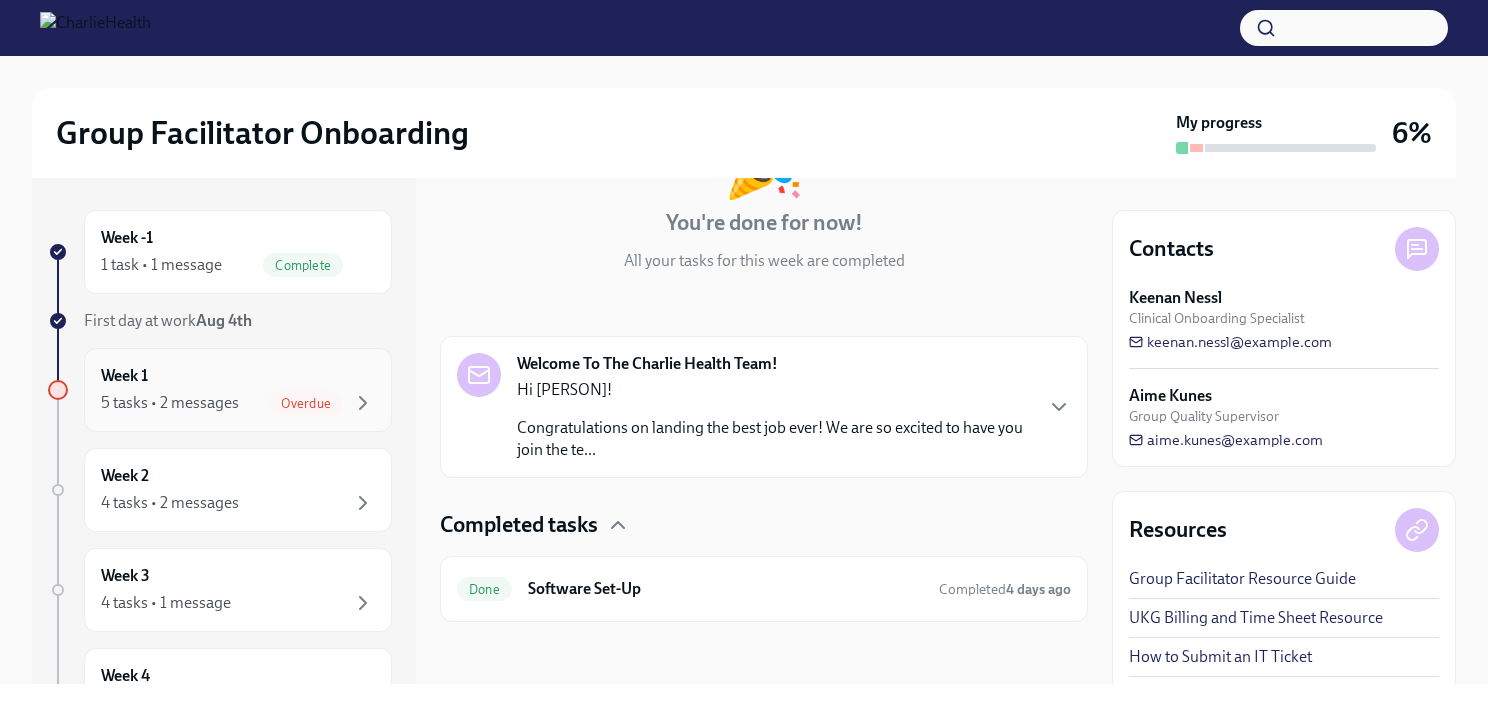 click on "5 tasks • 2 messages Overdue" at bounding box center [238, 403] 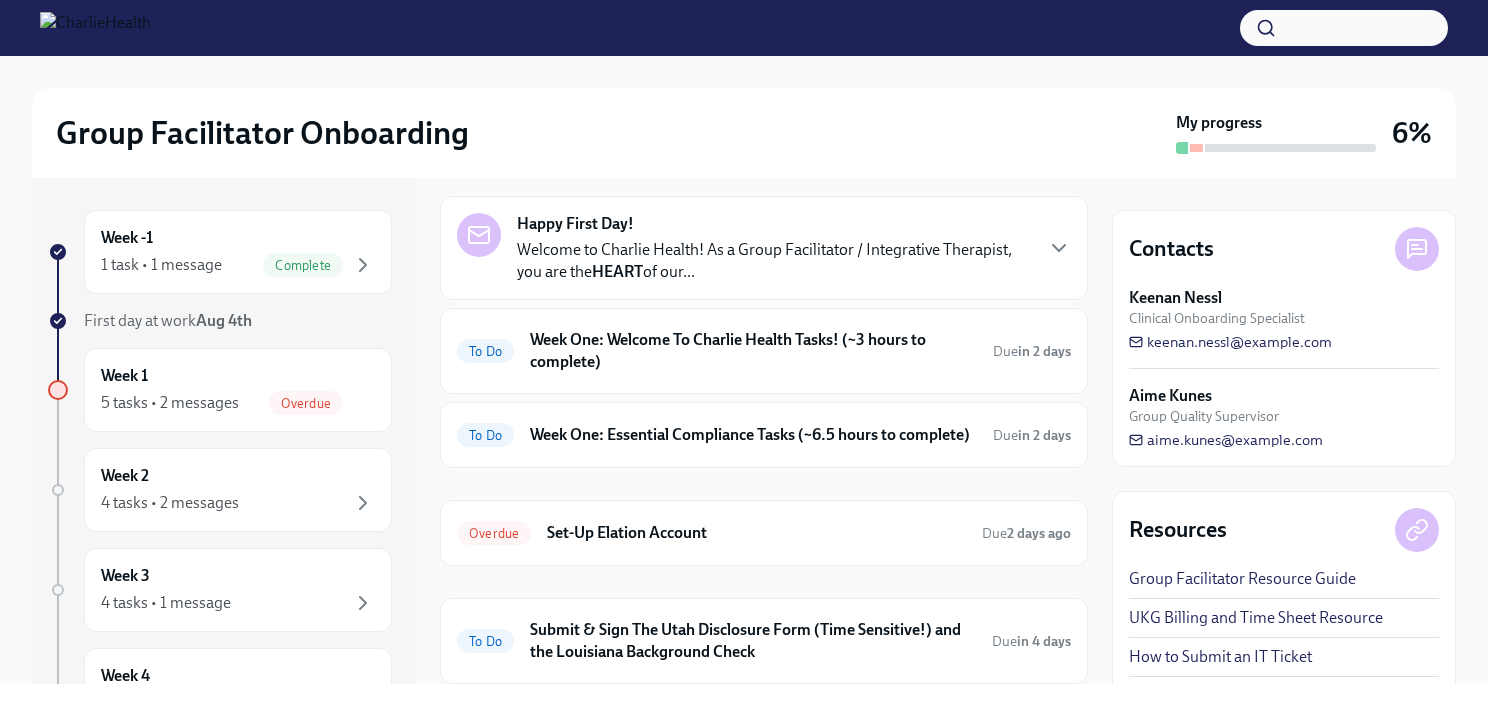 scroll, scrollTop: 72, scrollLeft: 0, axis: vertical 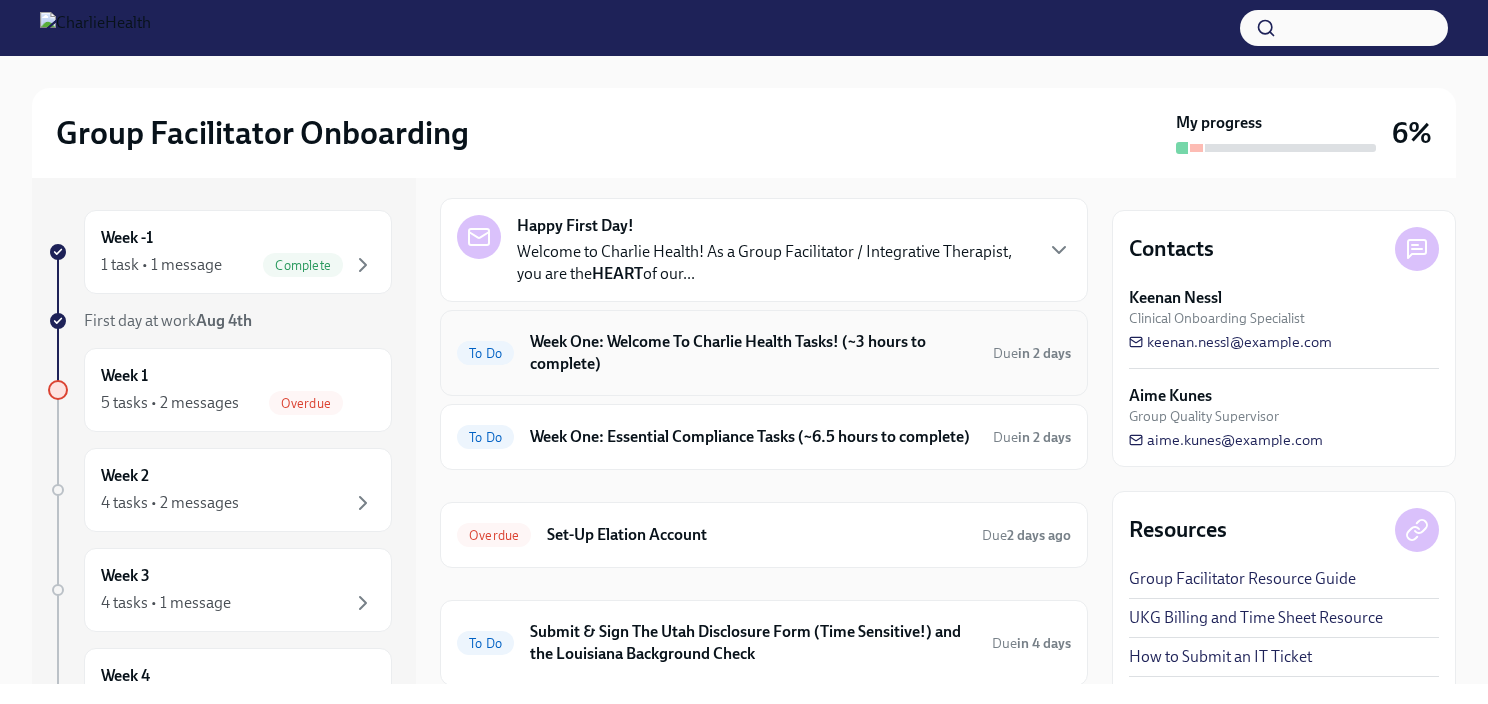 click on "Week One: Welcome To Charlie Health Tasks! (~3 hours to complete)" at bounding box center (753, 353) 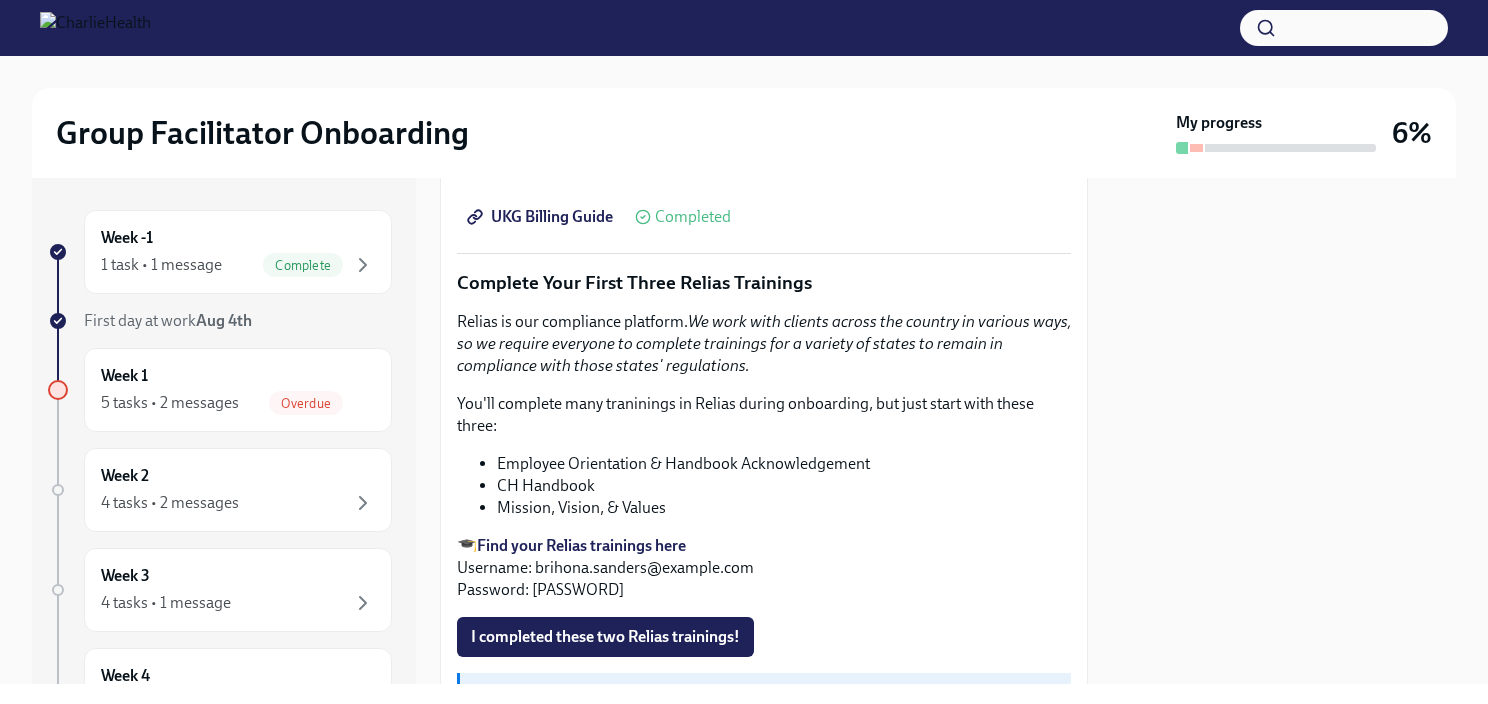 scroll, scrollTop: 2050, scrollLeft: 0, axis: vertical 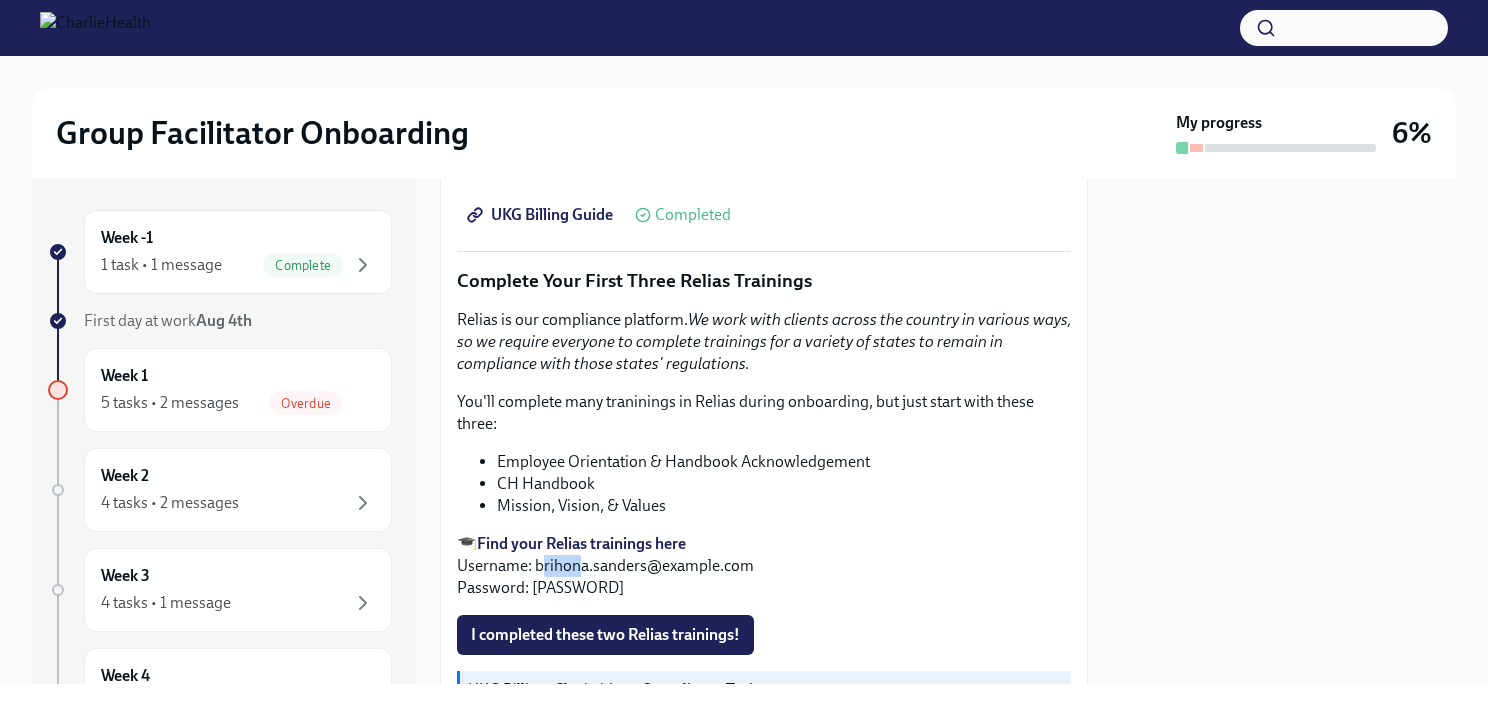 drag, startPoint x: 540, startPoint y: 556, endPoint x: 578, endPoint y: 551, distance: 38.327538 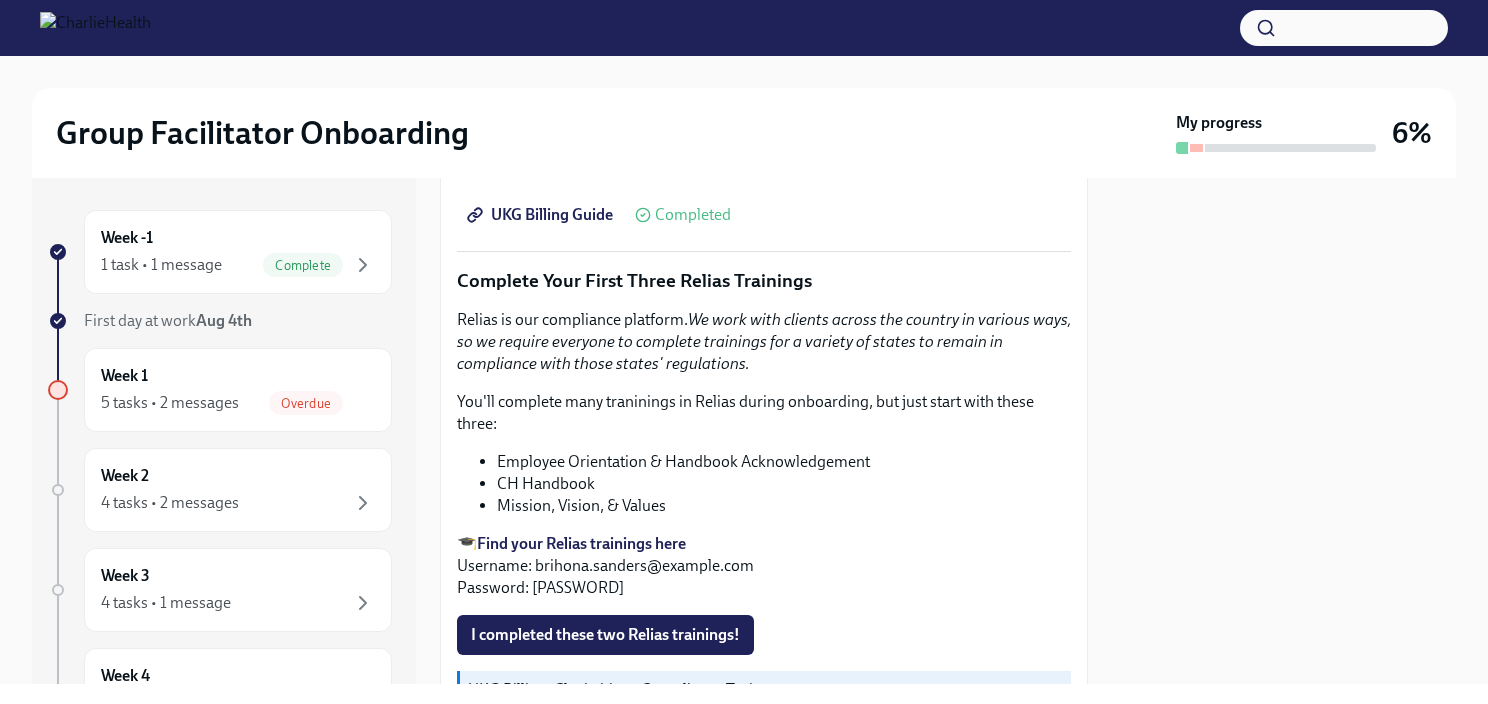 drag, startPoint x: 752, startPoint y: 546, endPoint x: 792, endPoint y: 577, distance: 50.606323 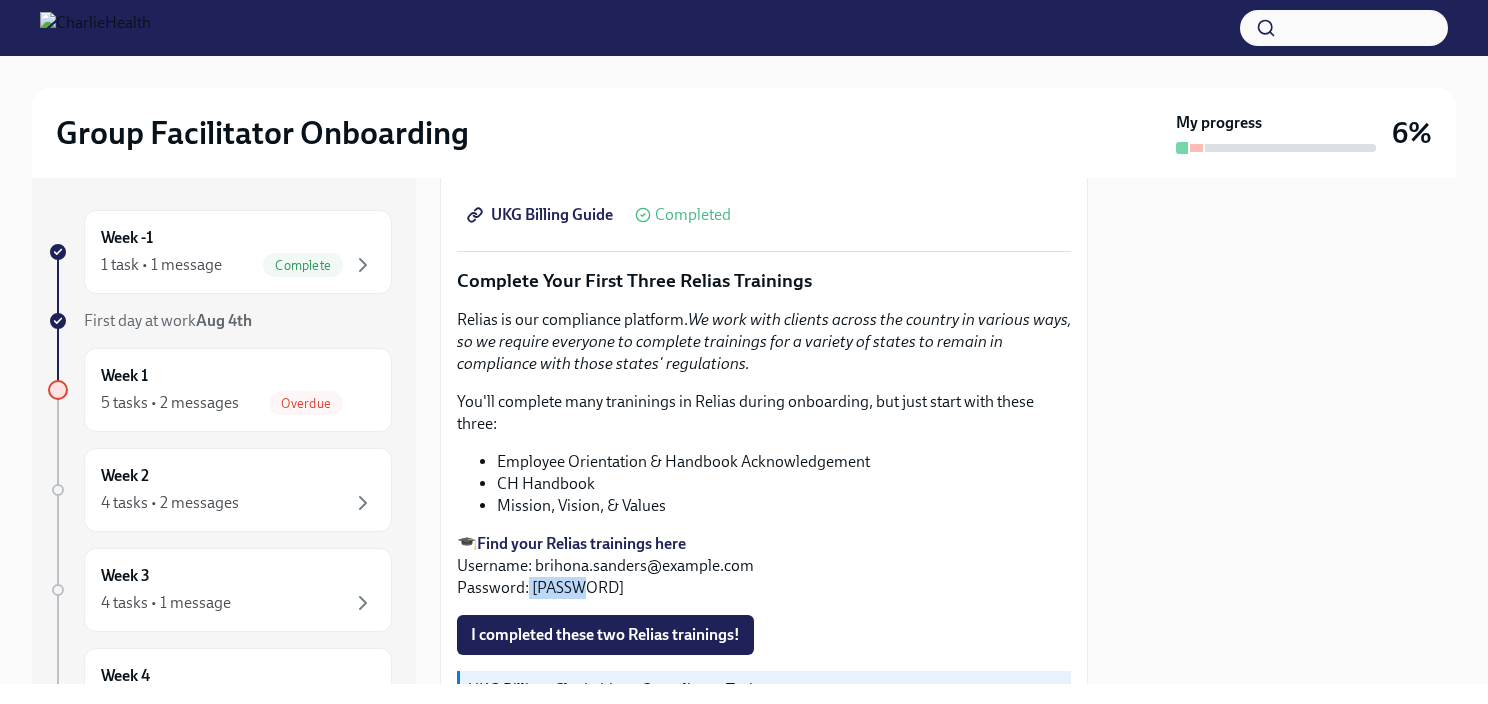 drag, startPoint x: 525, startPoint y: 580, endPoint x: 601, endPoint y: 580, distance: 76 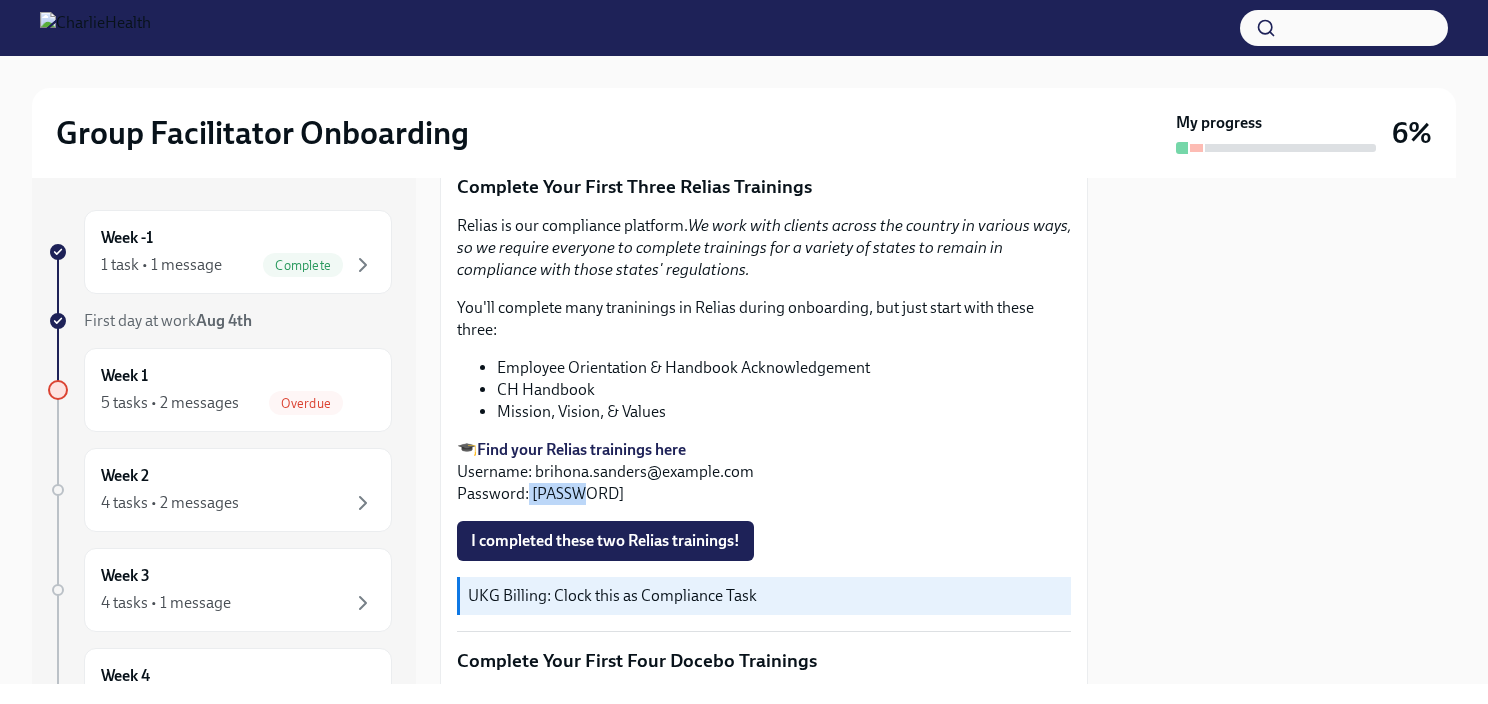 scroll, scrollTop: 2144, scrollLeft: 0, axis: vertical 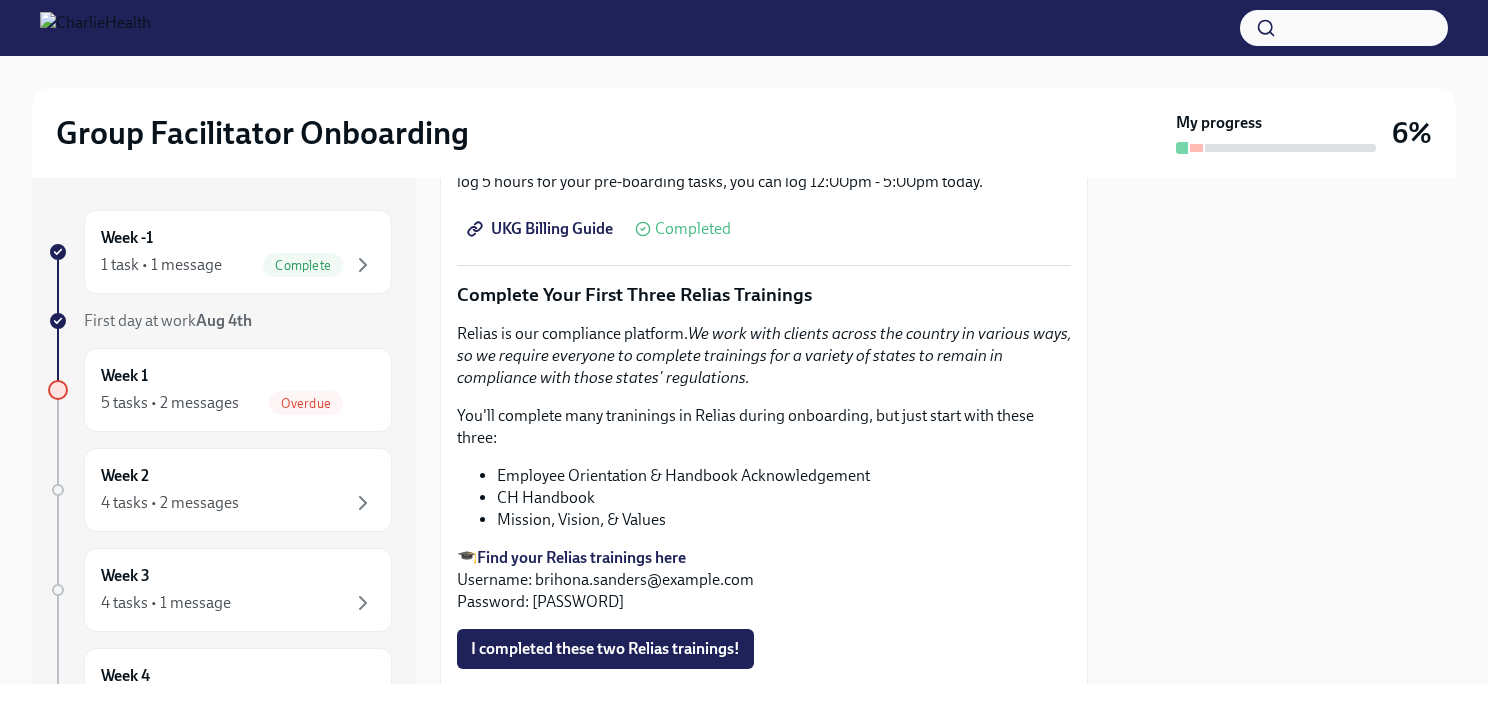 click at bounding box center (744, 28) 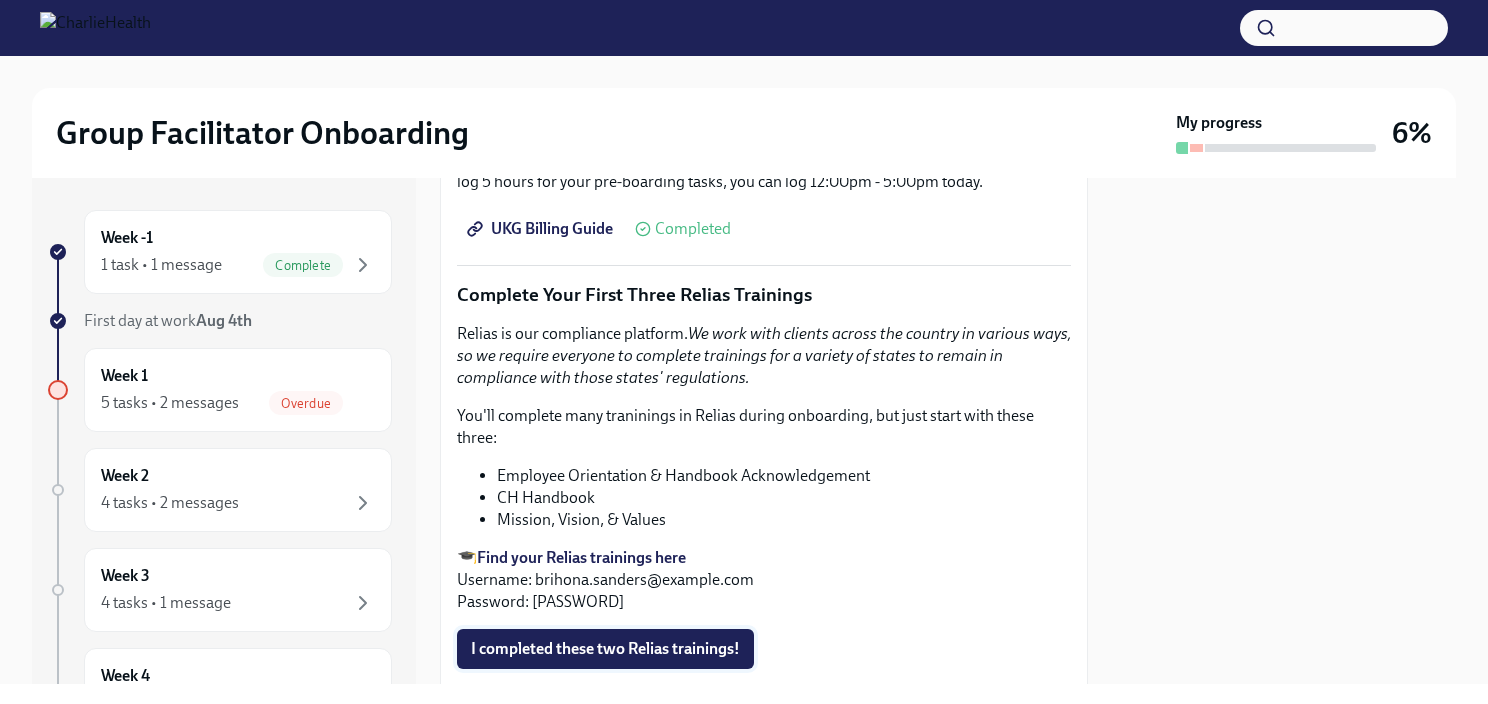 click on "I completed these two Relias trainings!" at bounding box center (605, 649) 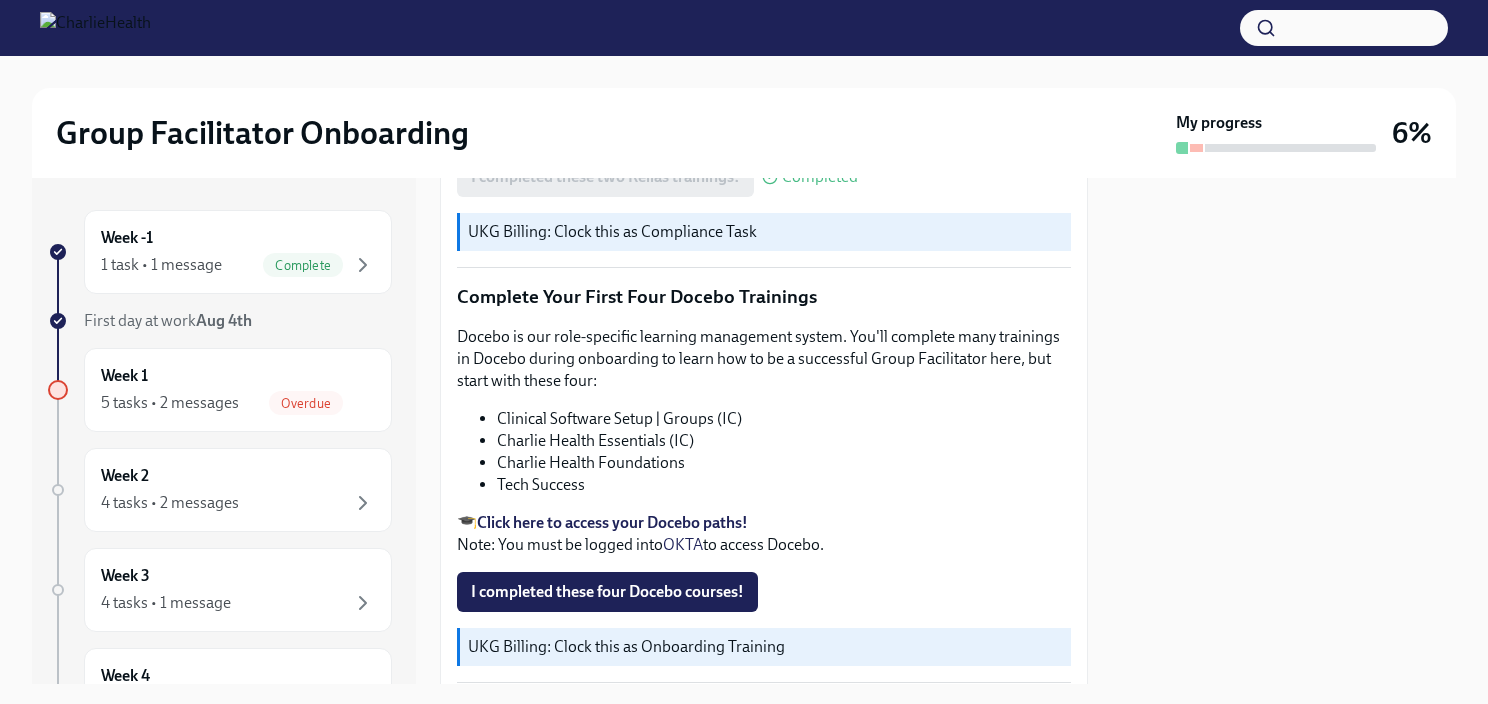 scroll, scrollTop: 2504, scrollLeft: 0, axis: vertical 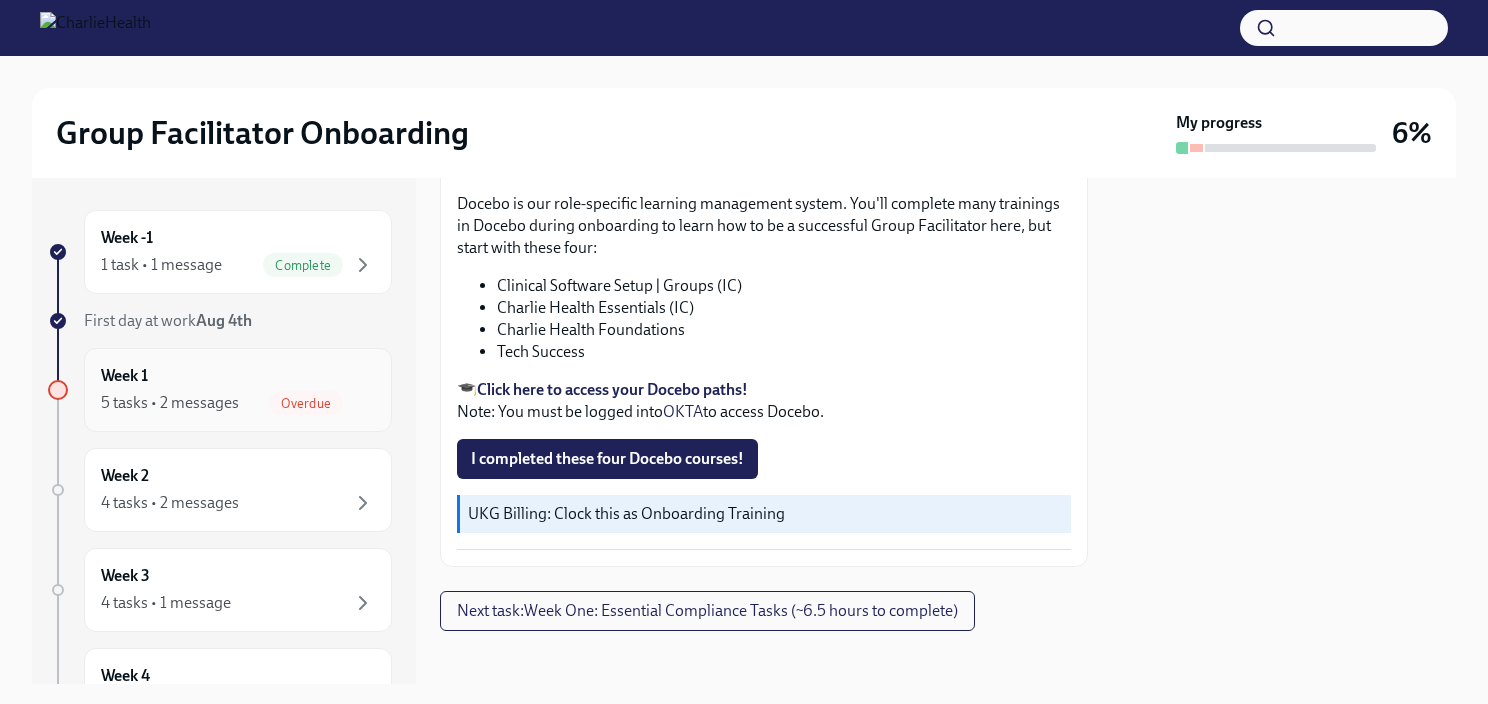 click on "Week 1 5 tasks • 2 messages Overdue" at bounding box center [238, 390] 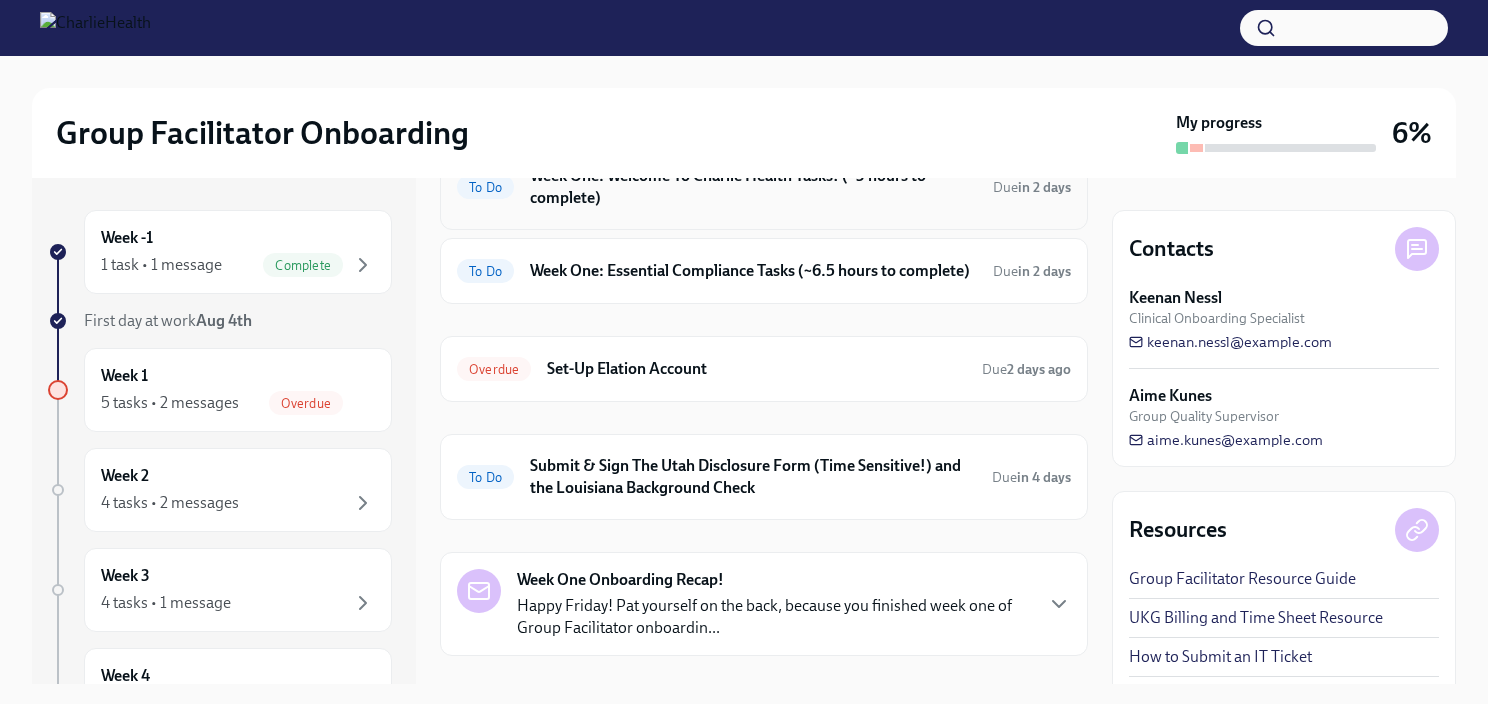 scroll, scrollTop: 239, scrollLeft: 0, axis: vertical 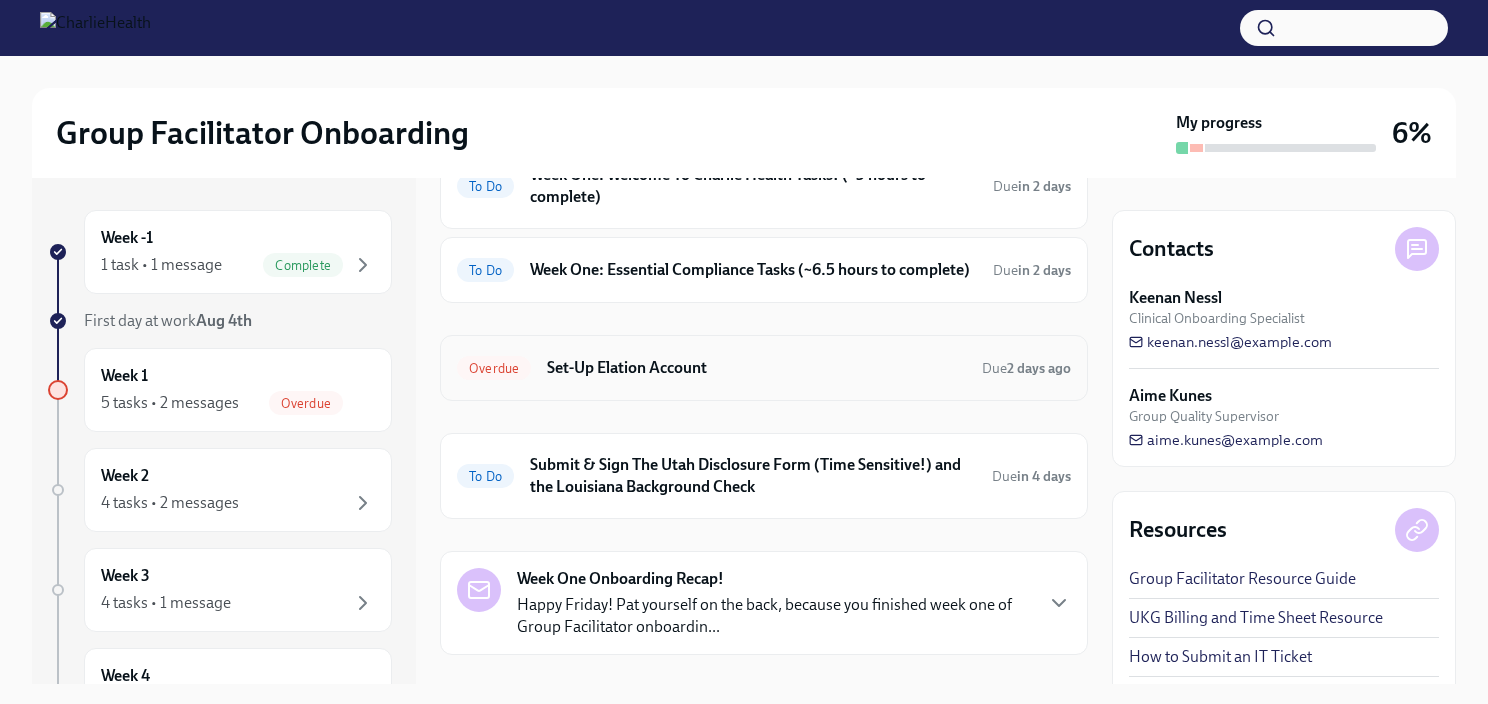 click on "Overdue" at bounding box center (494, 368) 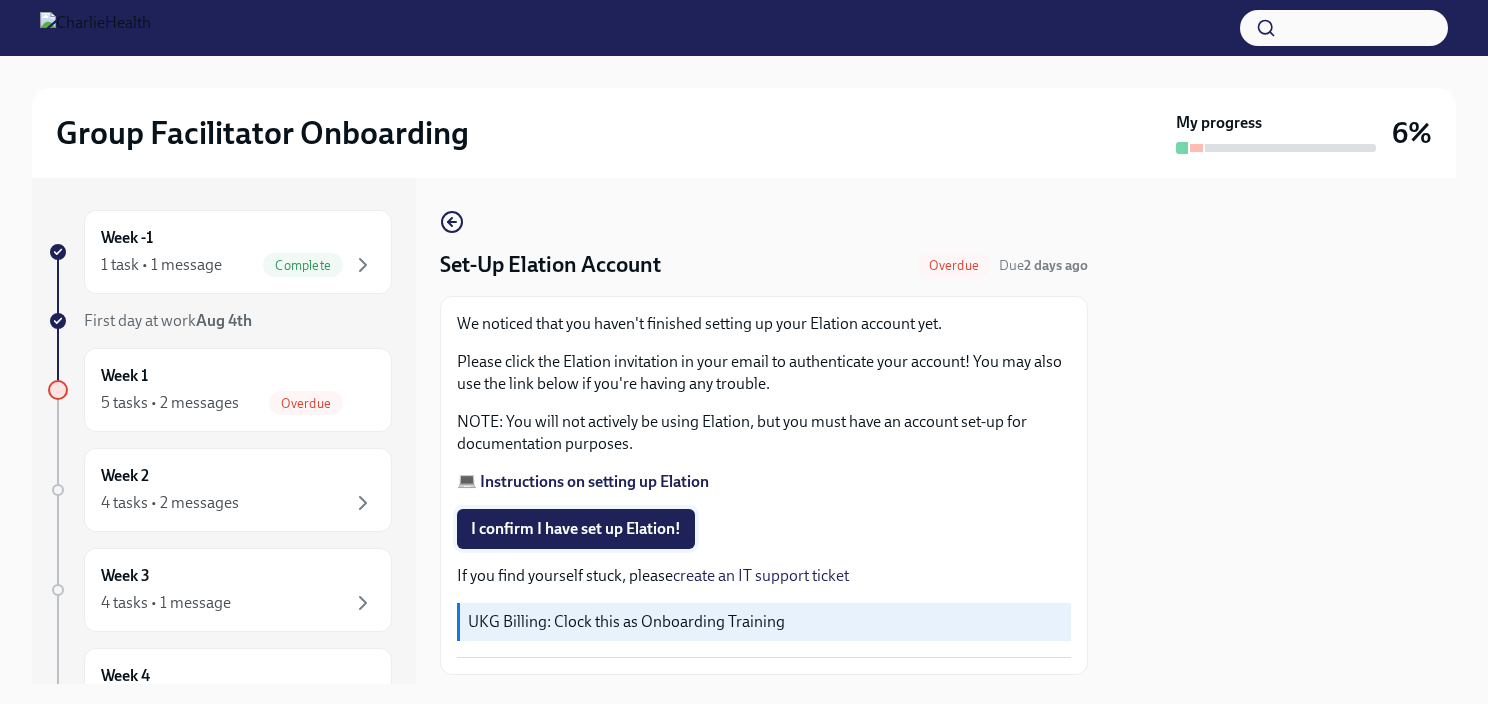 click on "I confirm I have set up Elation!" at bounding box center [576, 529] 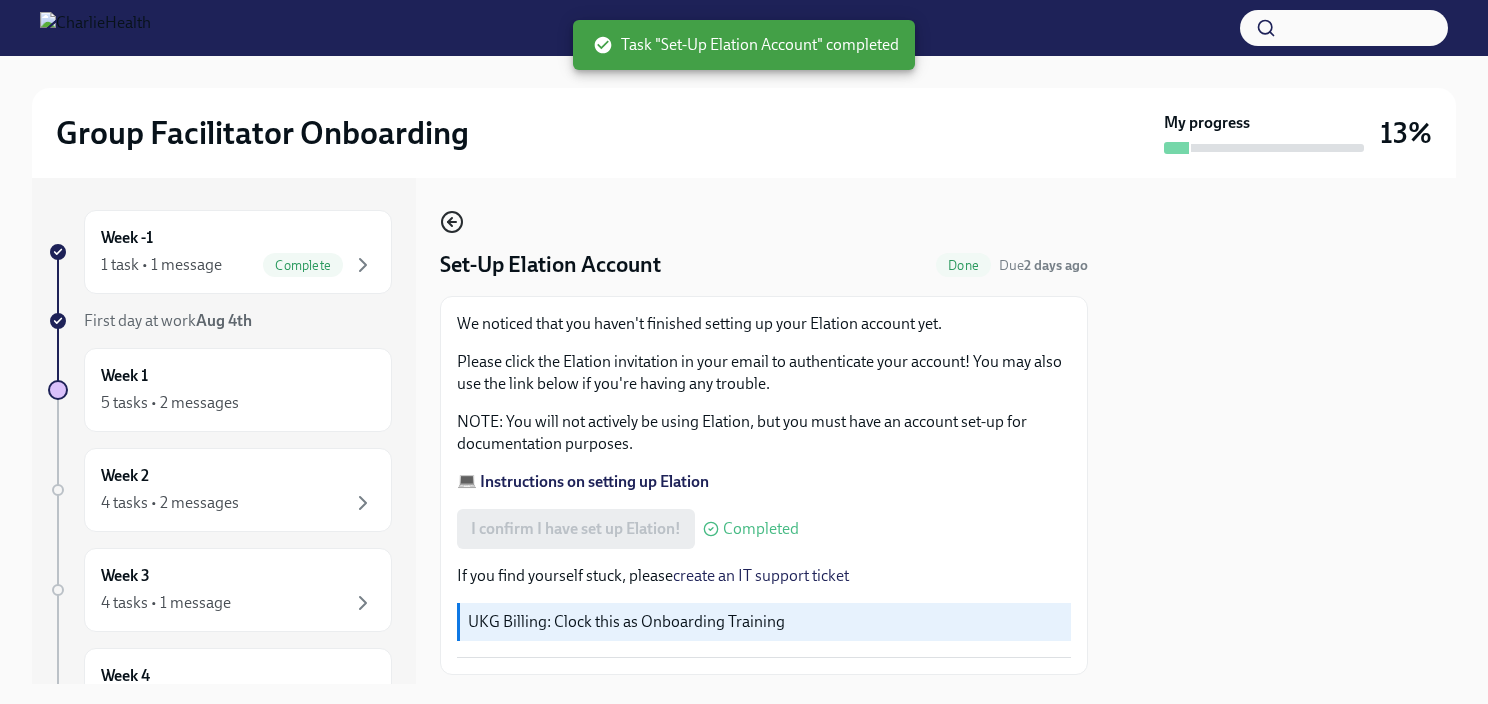 click 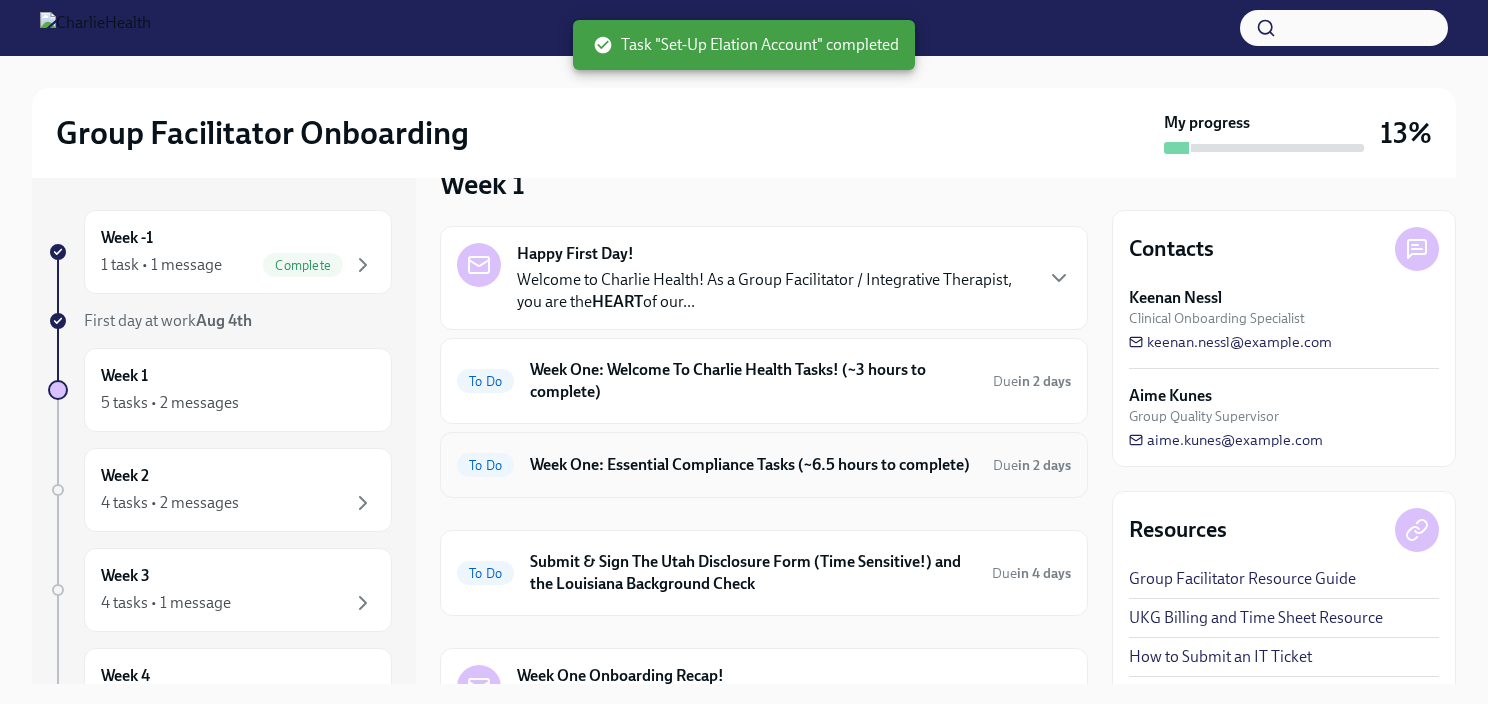 scroll, scrollTop: 44, scrollLeft: 0, axis: vertical 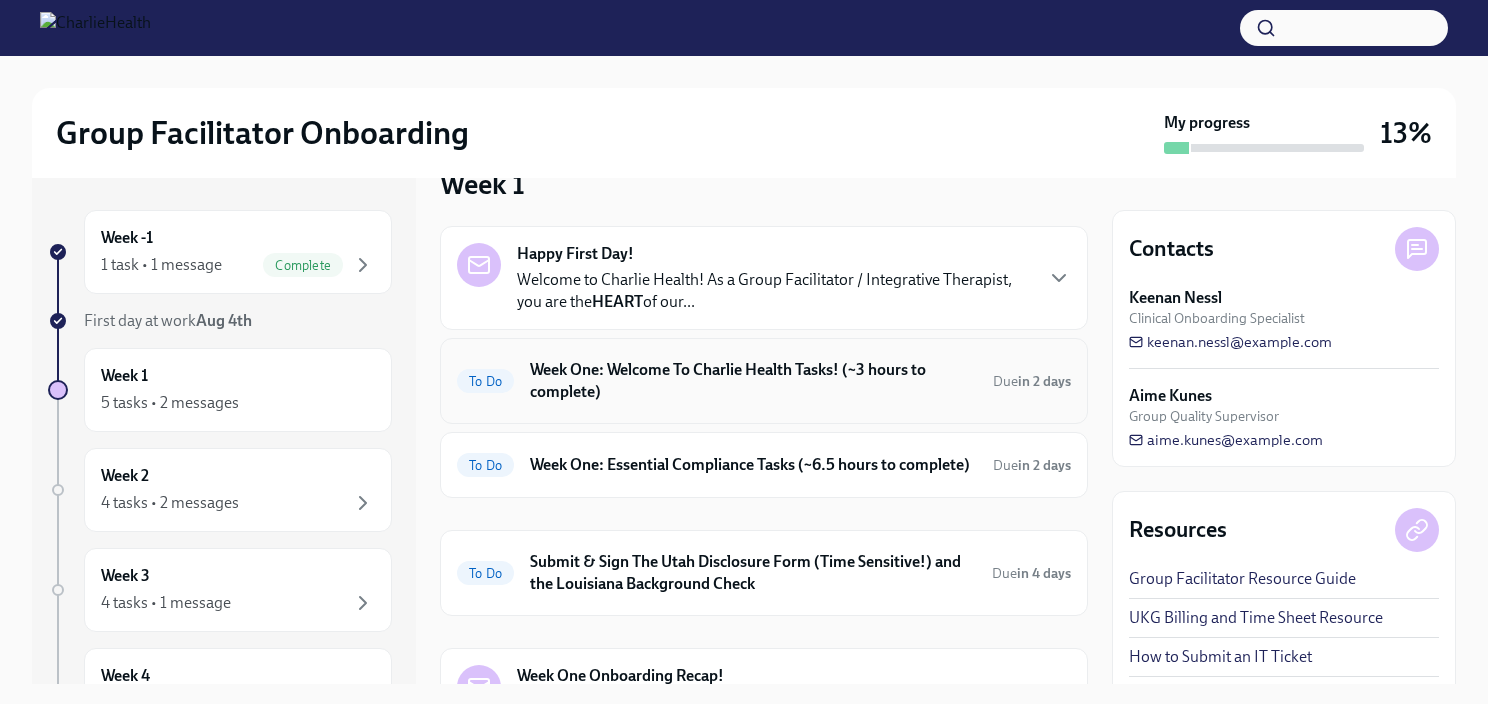 click on "To Do" at bounding box center (485, 381) 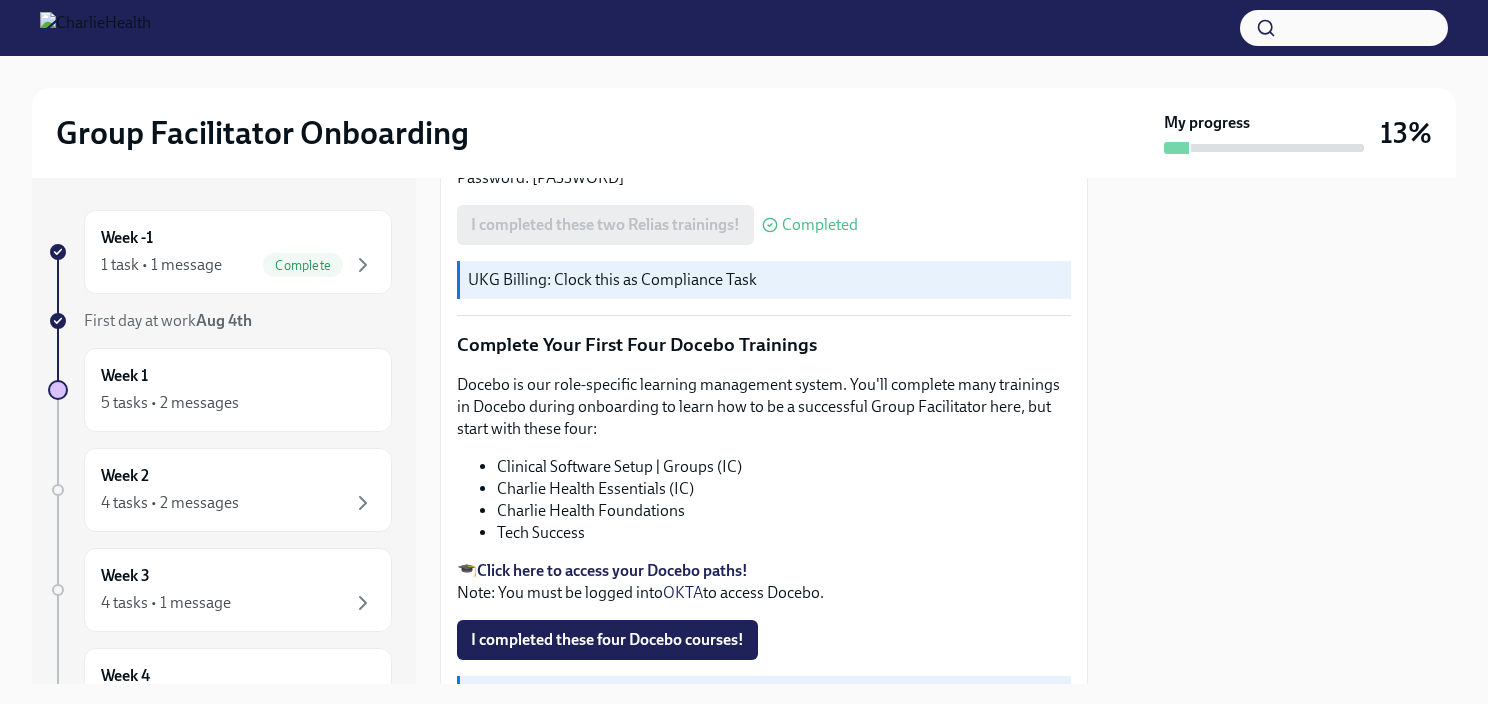 scroll, scrollTop: 2460, scrollLeft: 0, axis: vertical 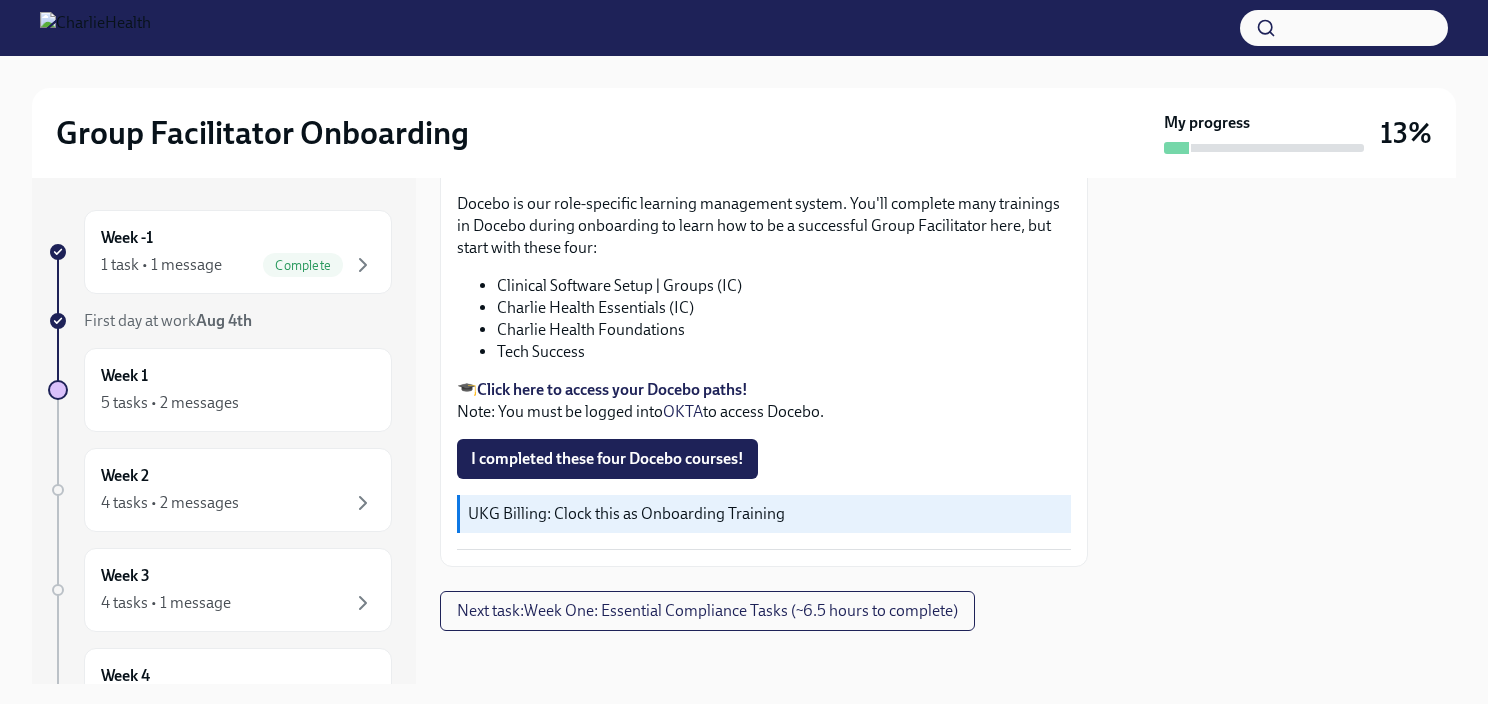 click on "Click here to access your Docebo paths!" at bounding box center [612, 389] 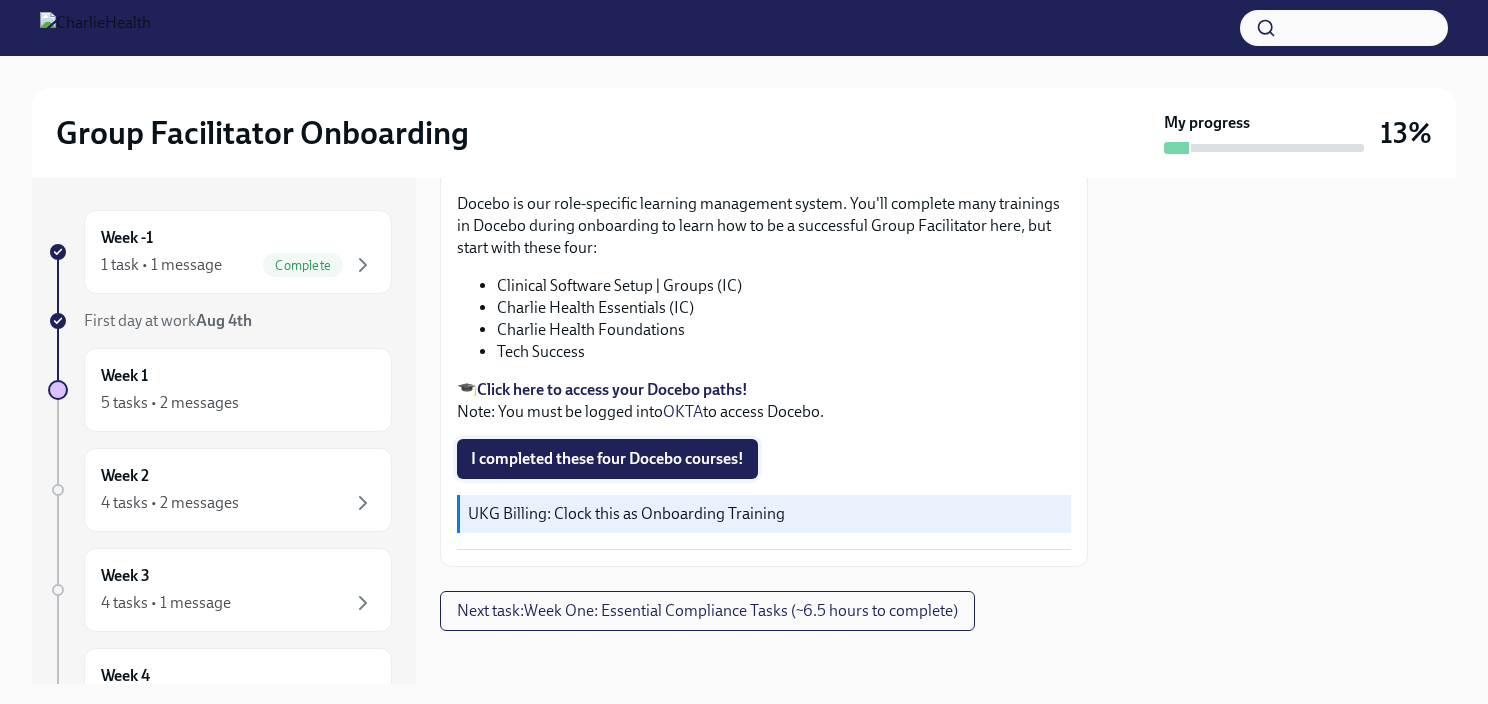click on "I completed these four Docebo courses!" at bounding box center (607, 459) 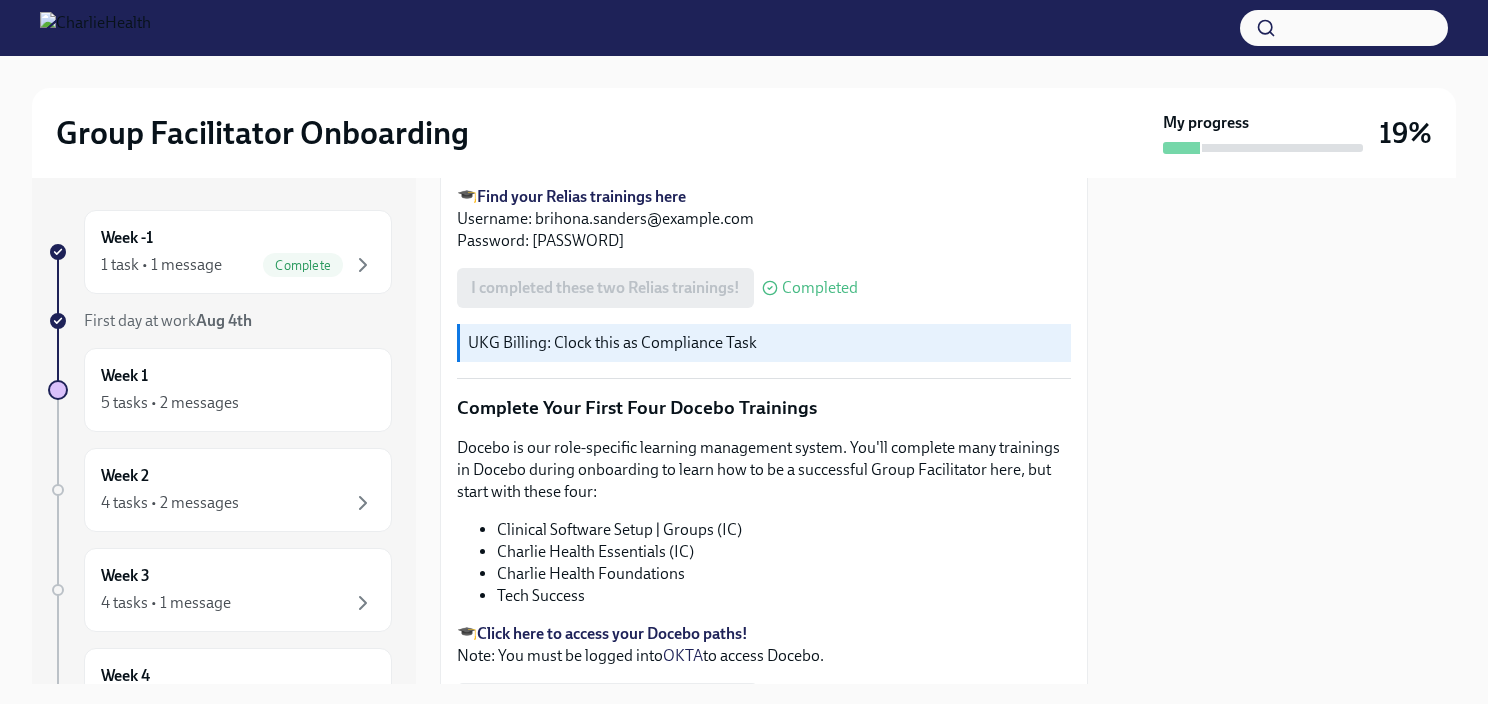 scroll, scrollTop: 2641, scrollLeft: 0, axis: vertical 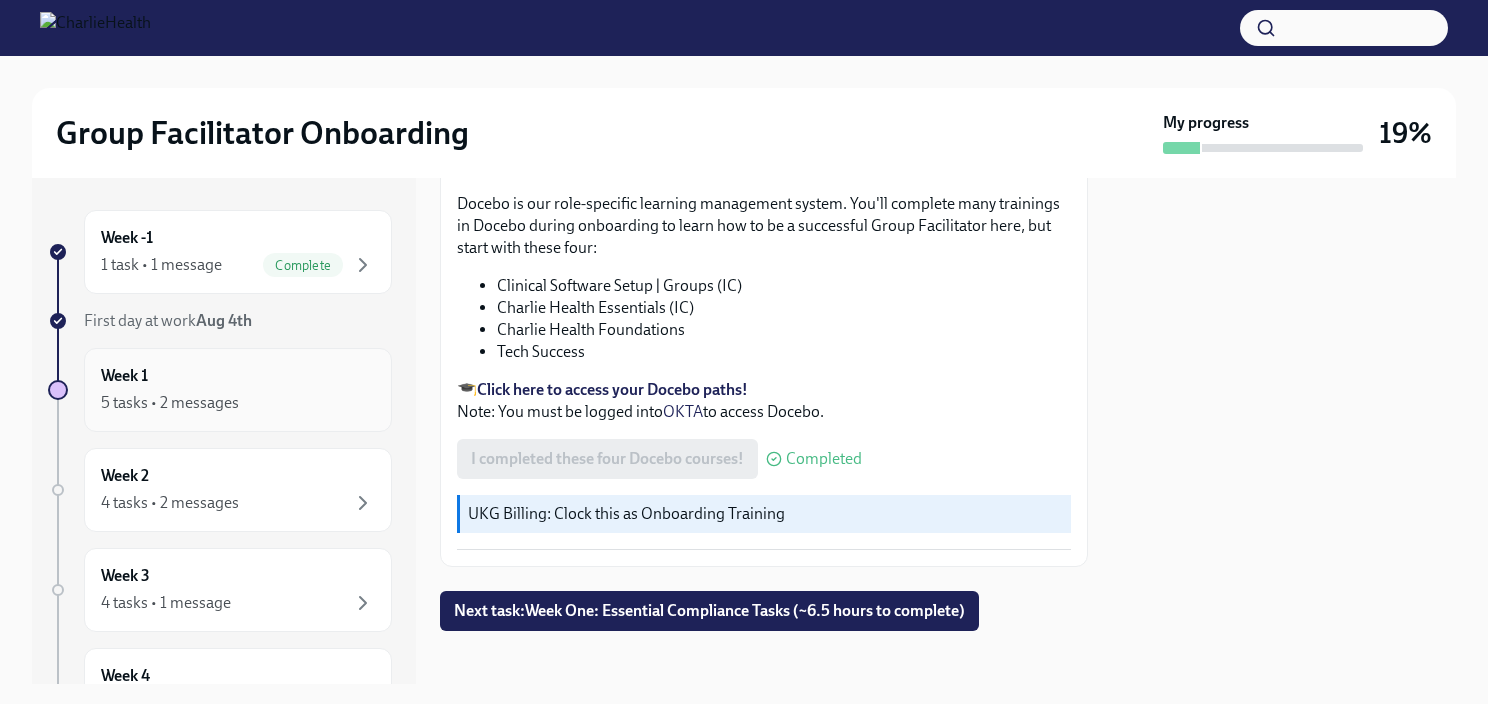 click on "Week 1 5 tasks • 2 messages" at bounding box center [238, 390] 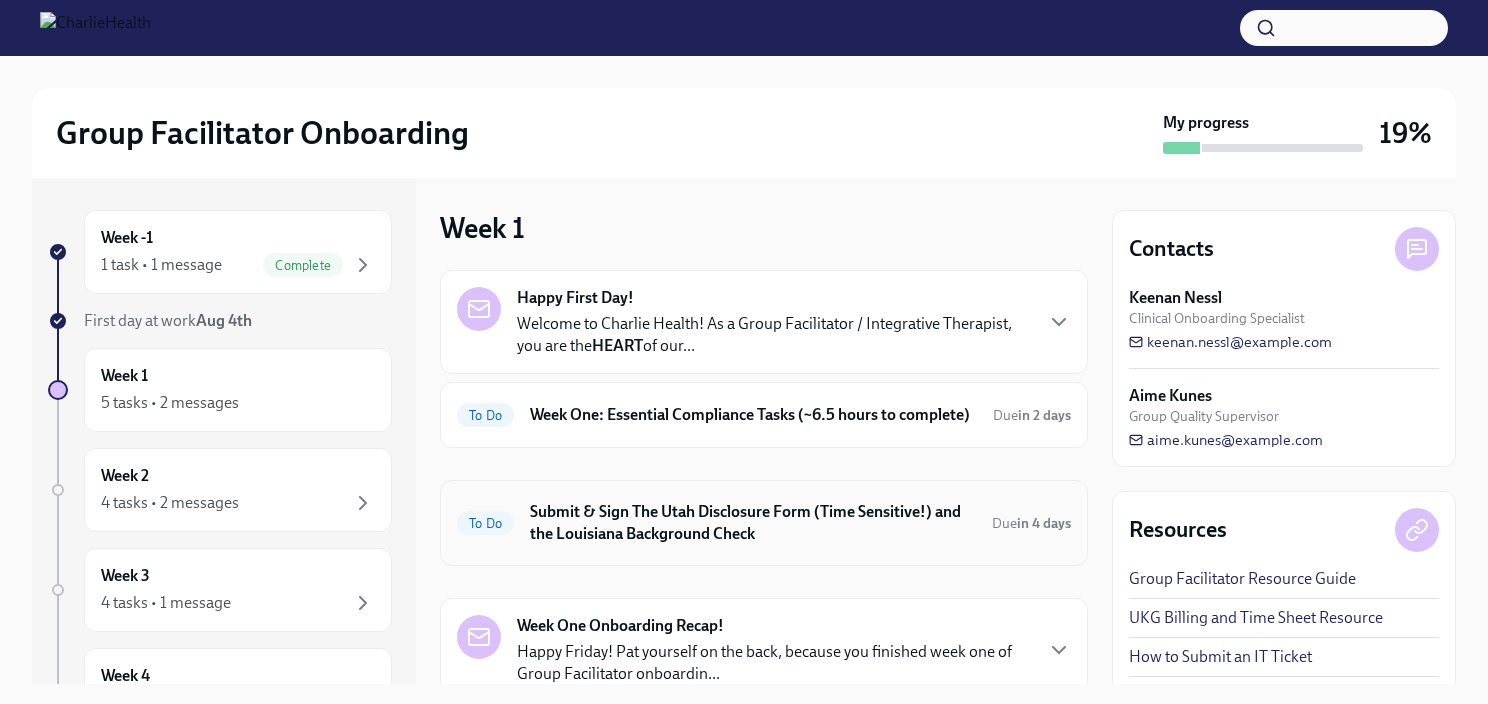 scroll, scrollTop: 162, scrollLeft: 0, axis: vertical 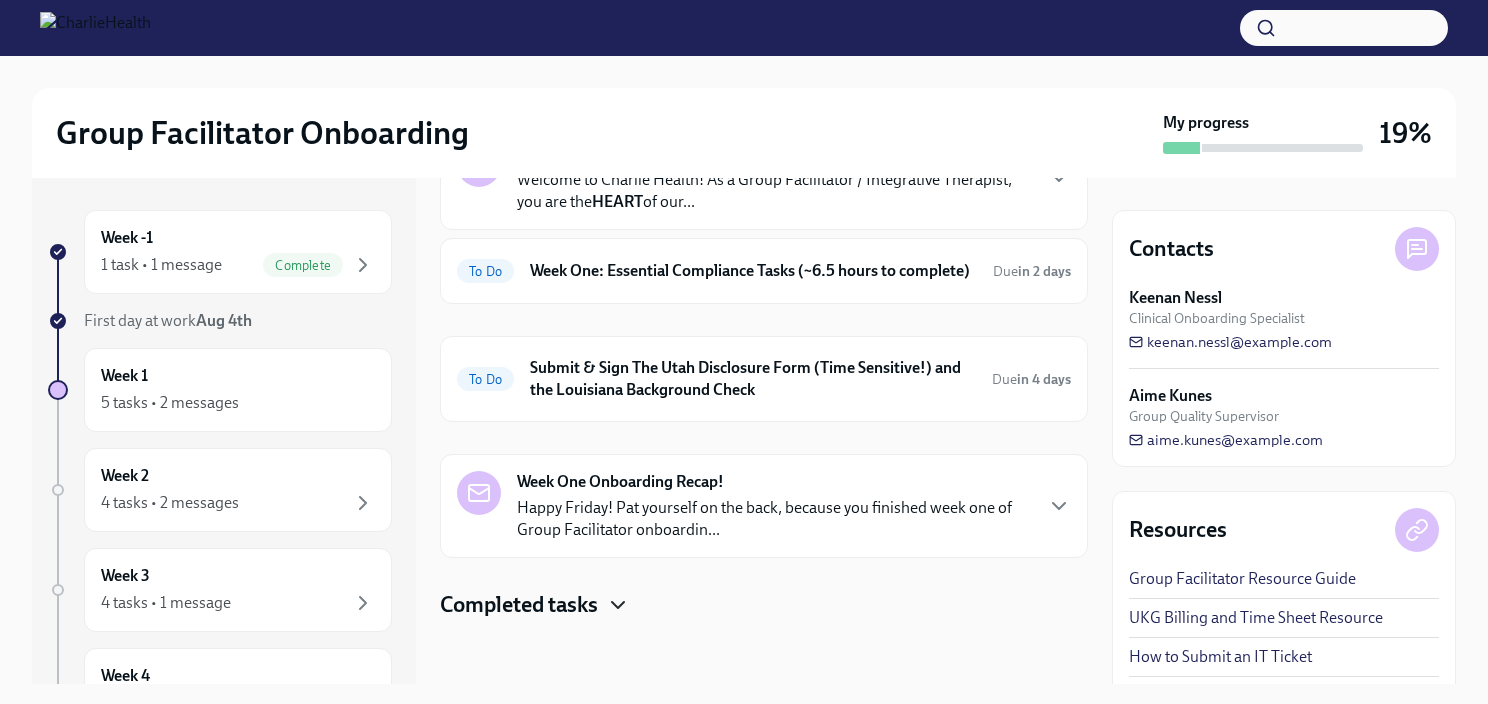 click 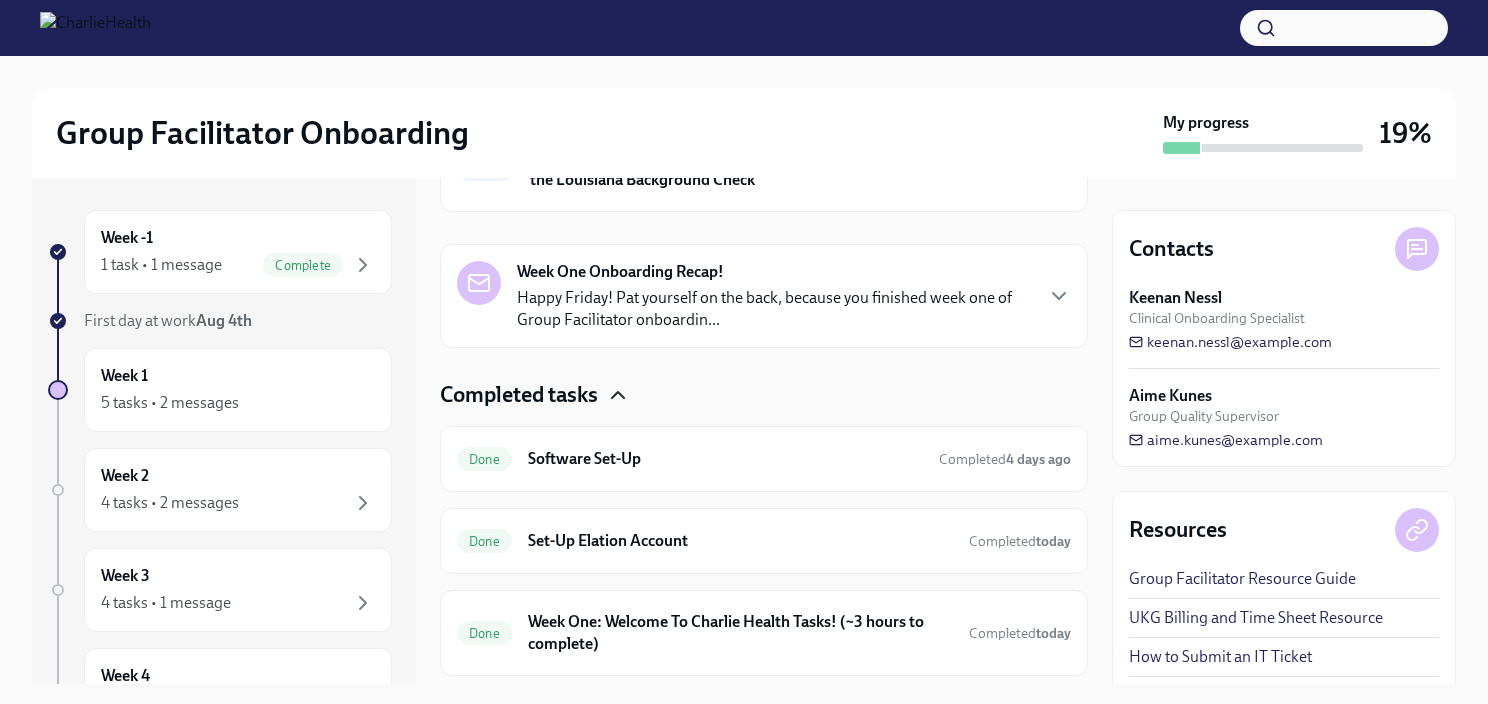 scroll, scrollTop: 427, scrollLeft: 0, axis: vertical 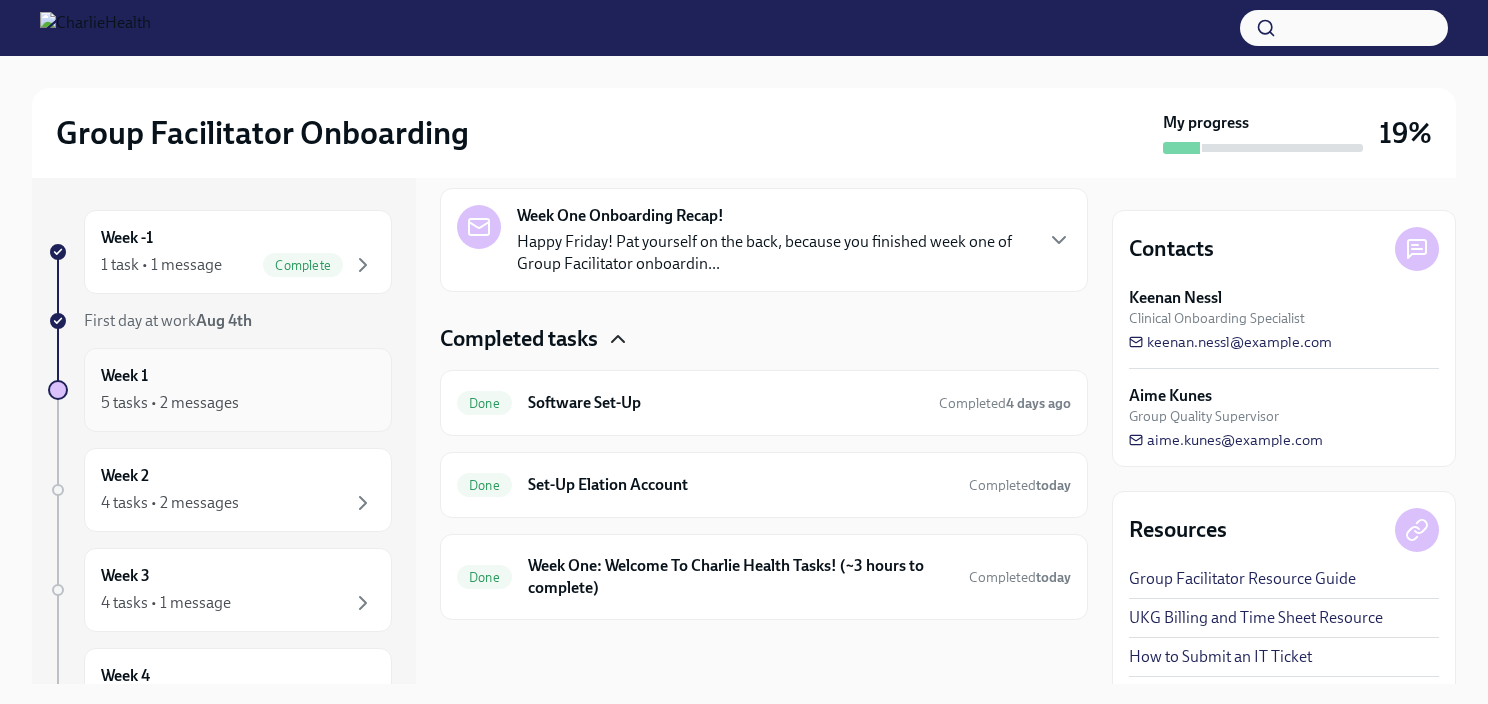 click on "5 tasks • 2 messages" at bounding box center [238, 403] 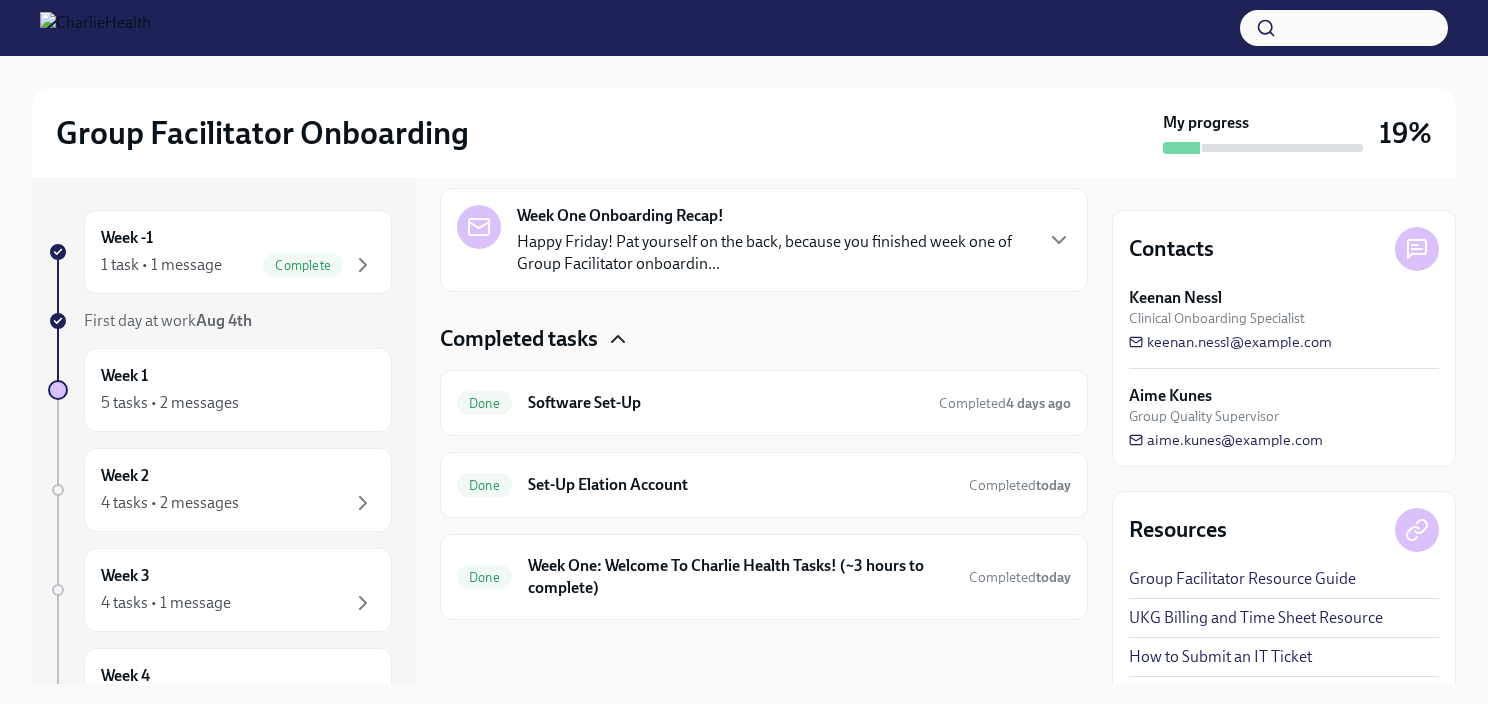 click 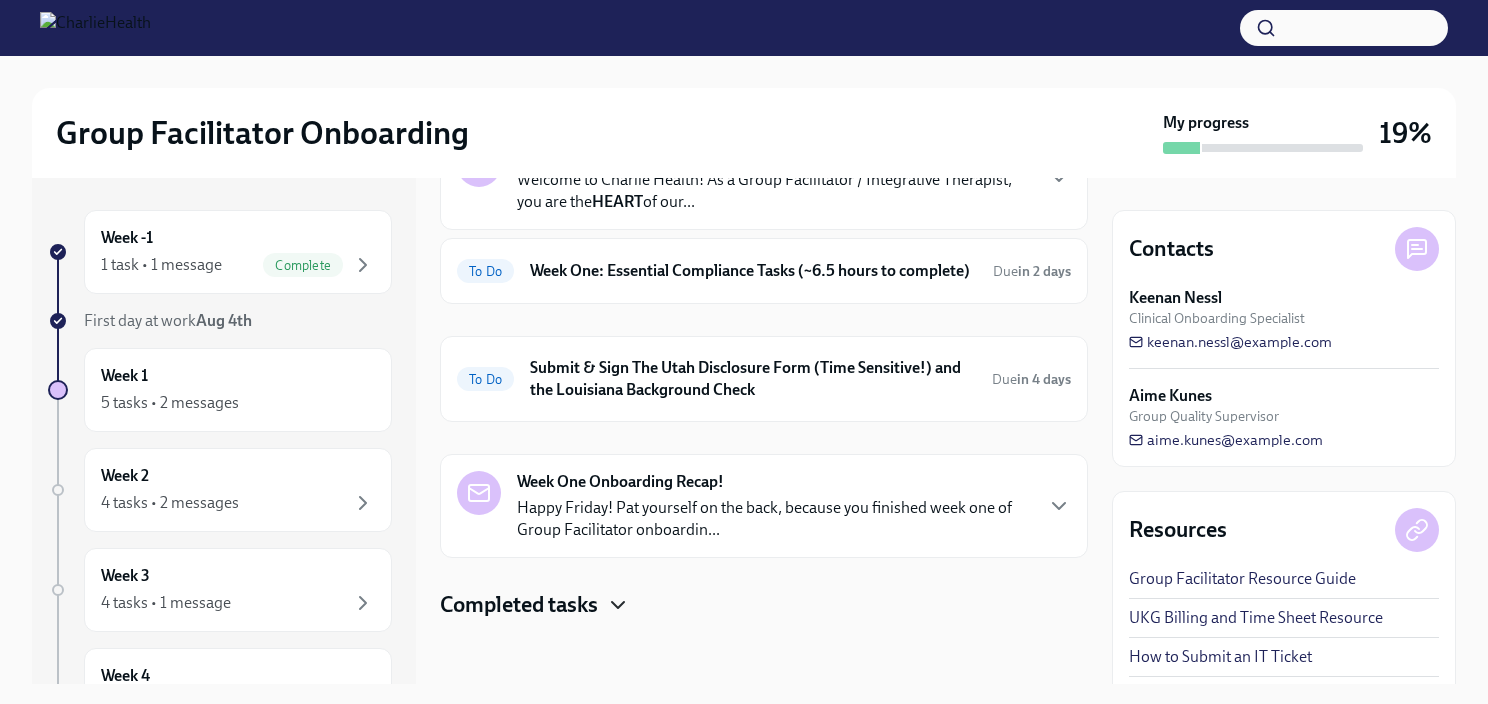 scroll, scrollTop: 162, scrollLeft: 0, axis: vertical 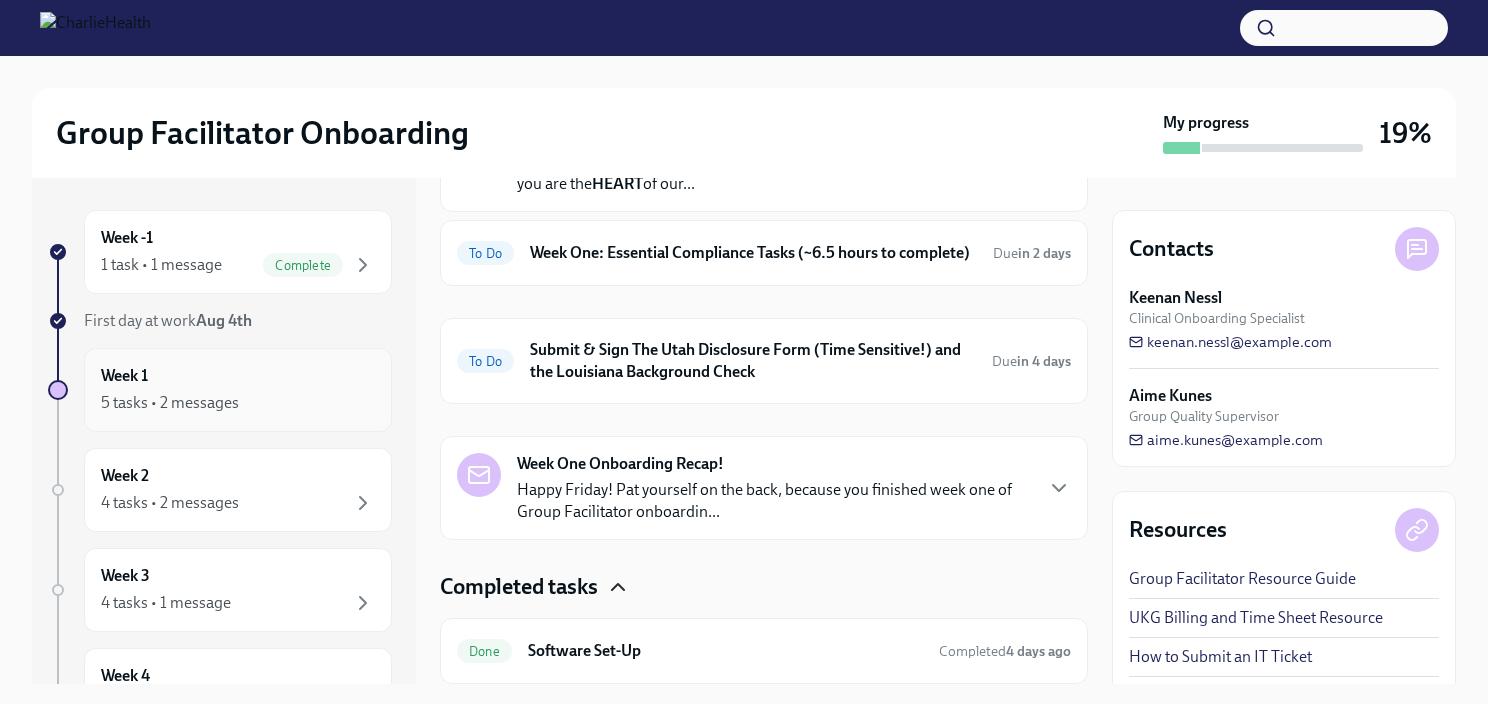 click on "5 tasks • 2 messages" at bounding box center [170, 403] 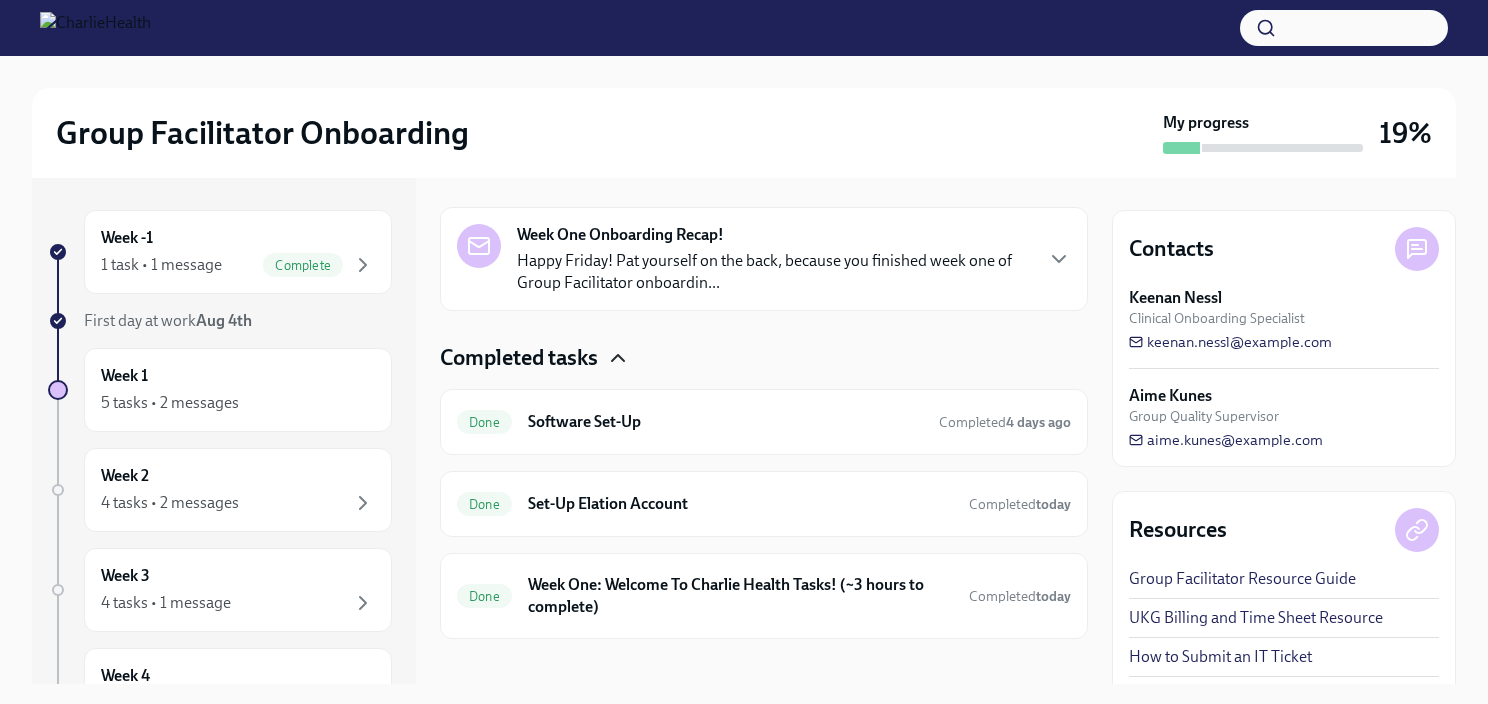 scroll, scrollTop: 427, scrollLeft: 0, axis: vertical 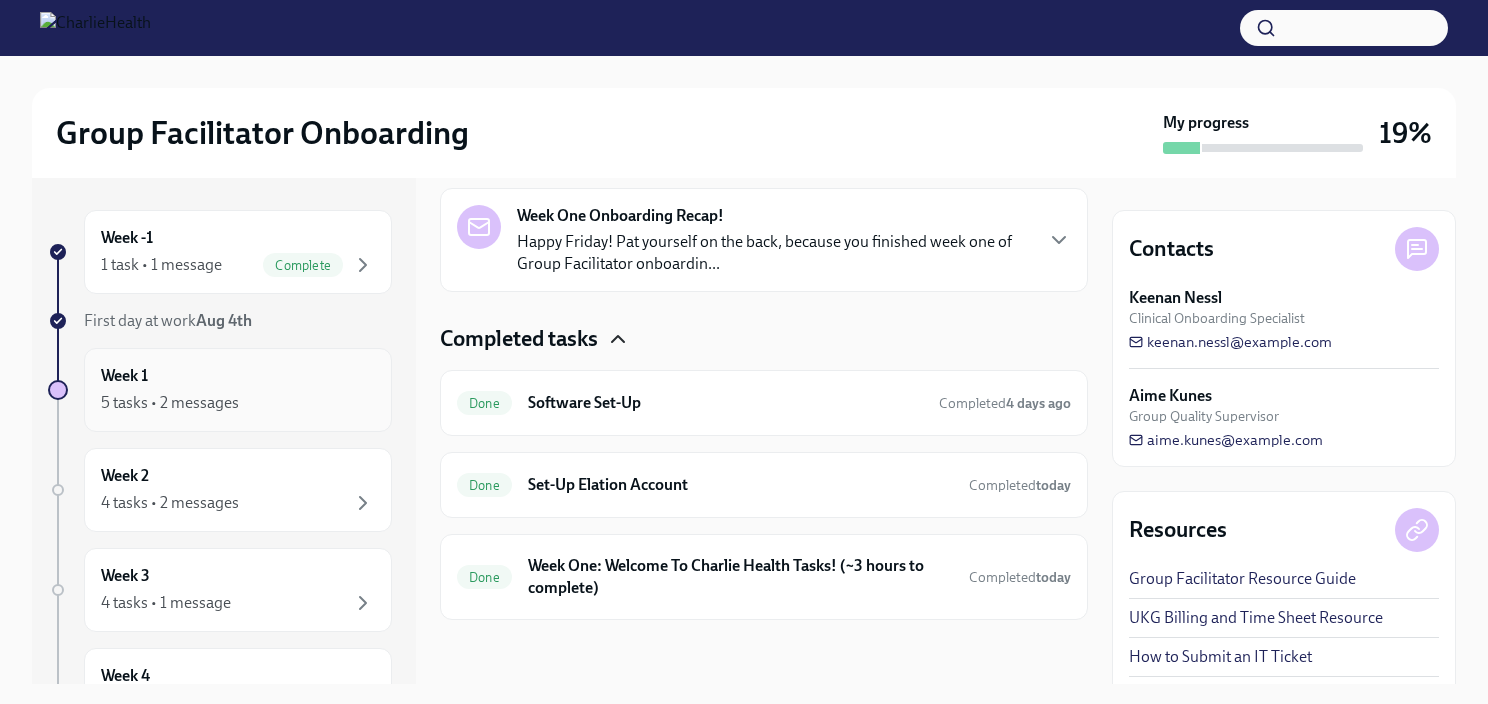 click on "Week 1 5 tasks • 2 messages" at bounding box center (238, 390) 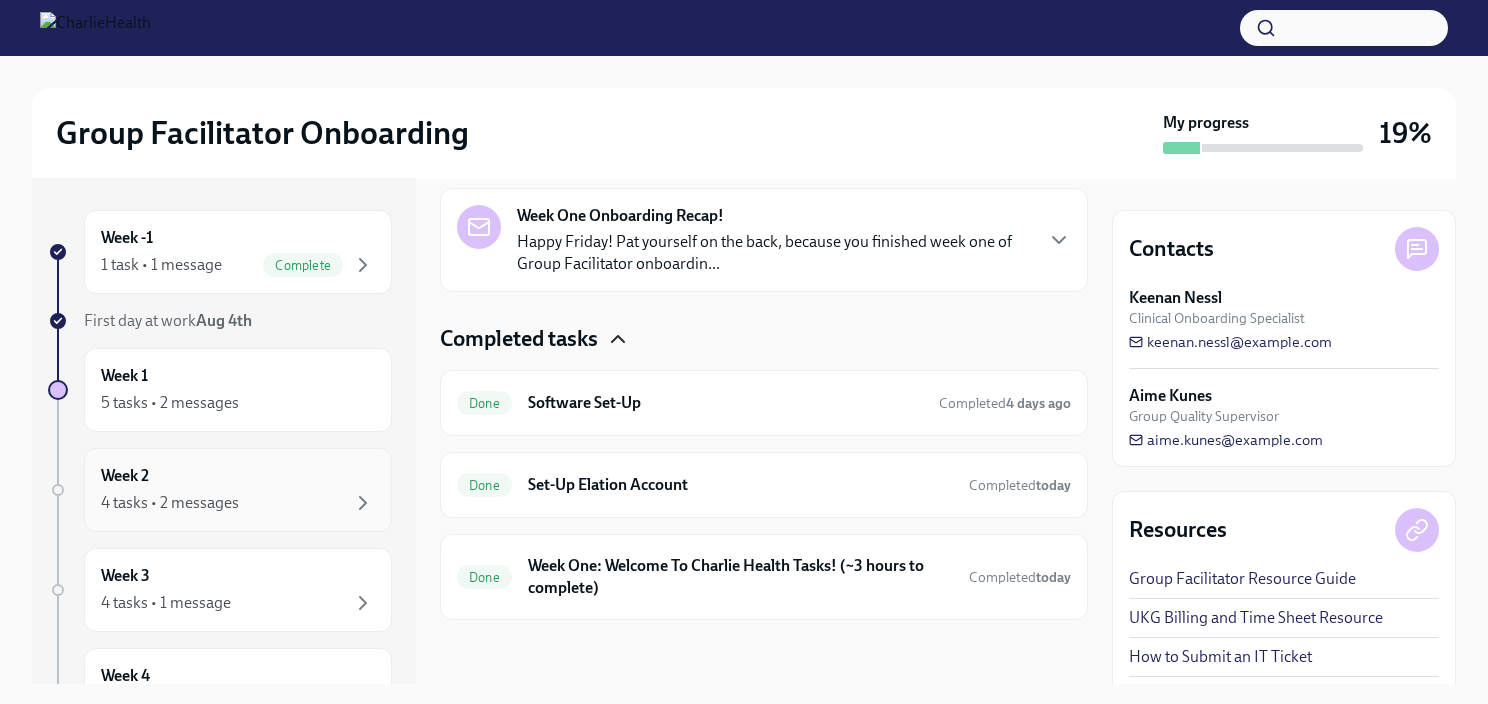 click on "4 tasks • 2 messages" at bounding box center (170, 503) 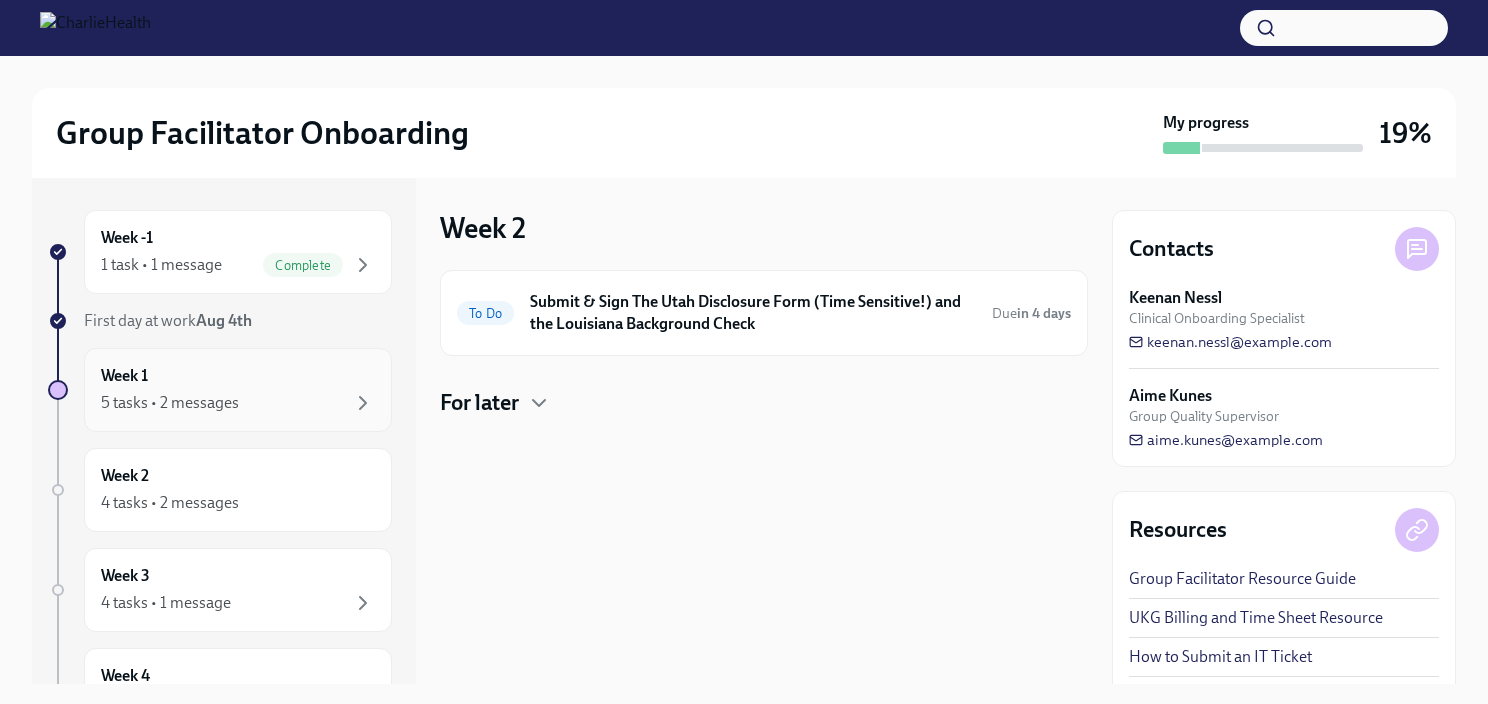 click on "5 tasks • 2 messages" at bounding box center (170, 403) 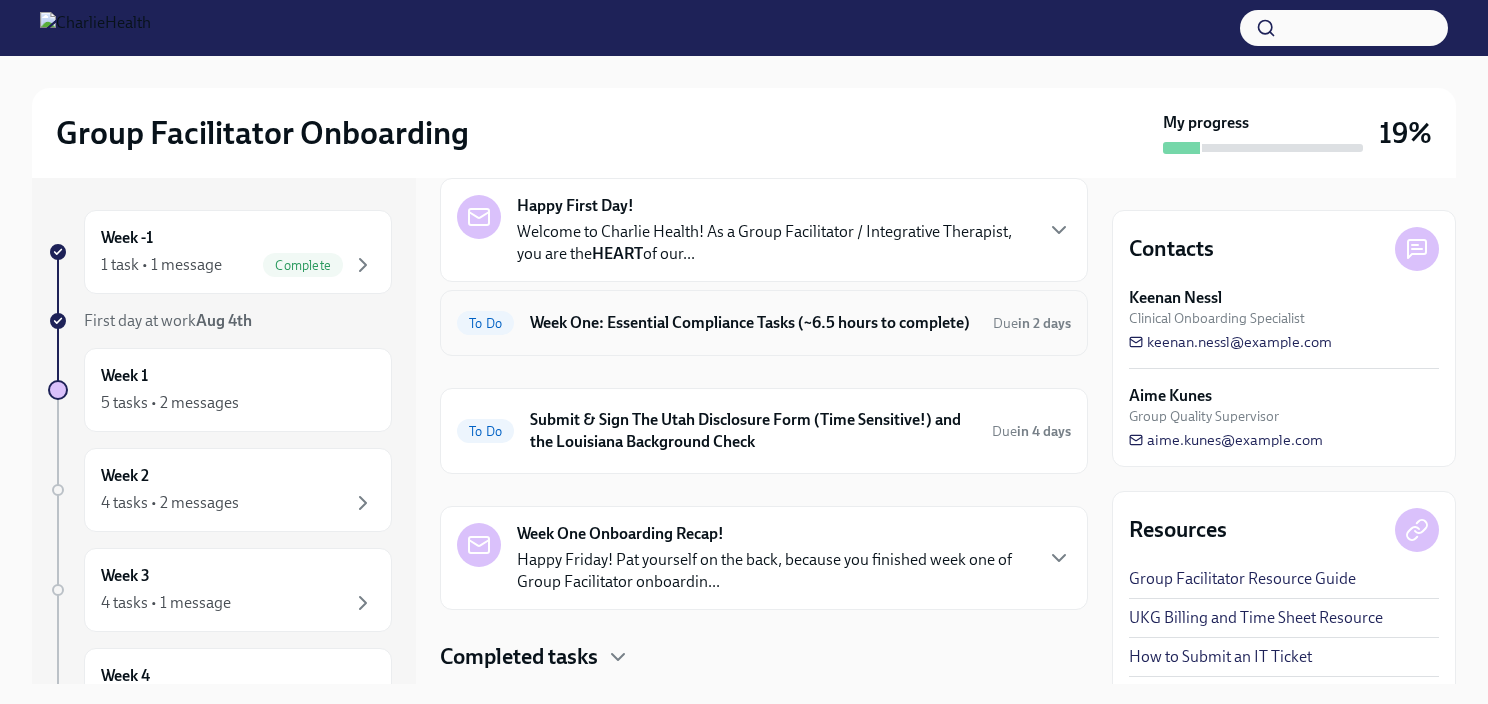scroll, scrollTop: 94, scrollLeft: 0, axis: vertical 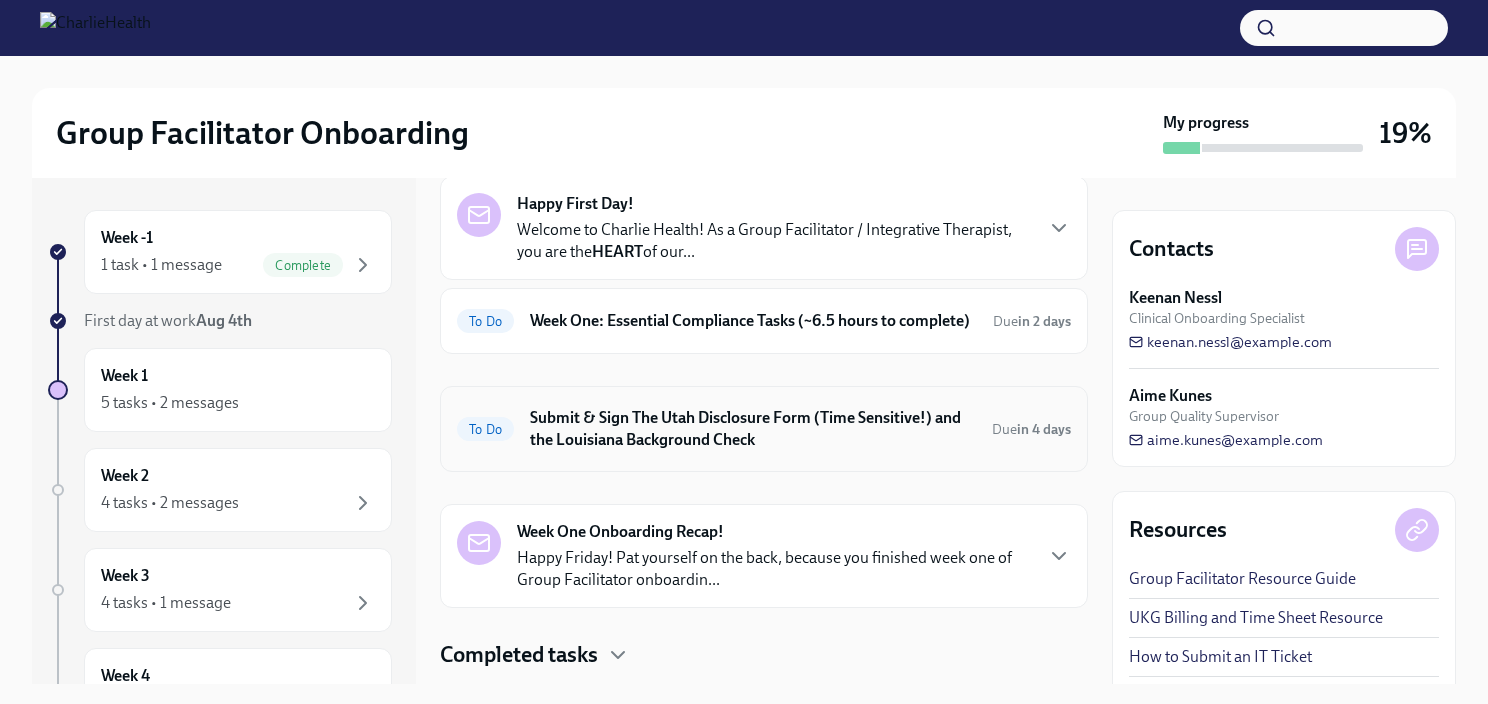 click on "Submit & Sign The Utah Disclosure Form (Time Sensitive!) and the Louisiana Background Check" at bounding box center (753, 429) 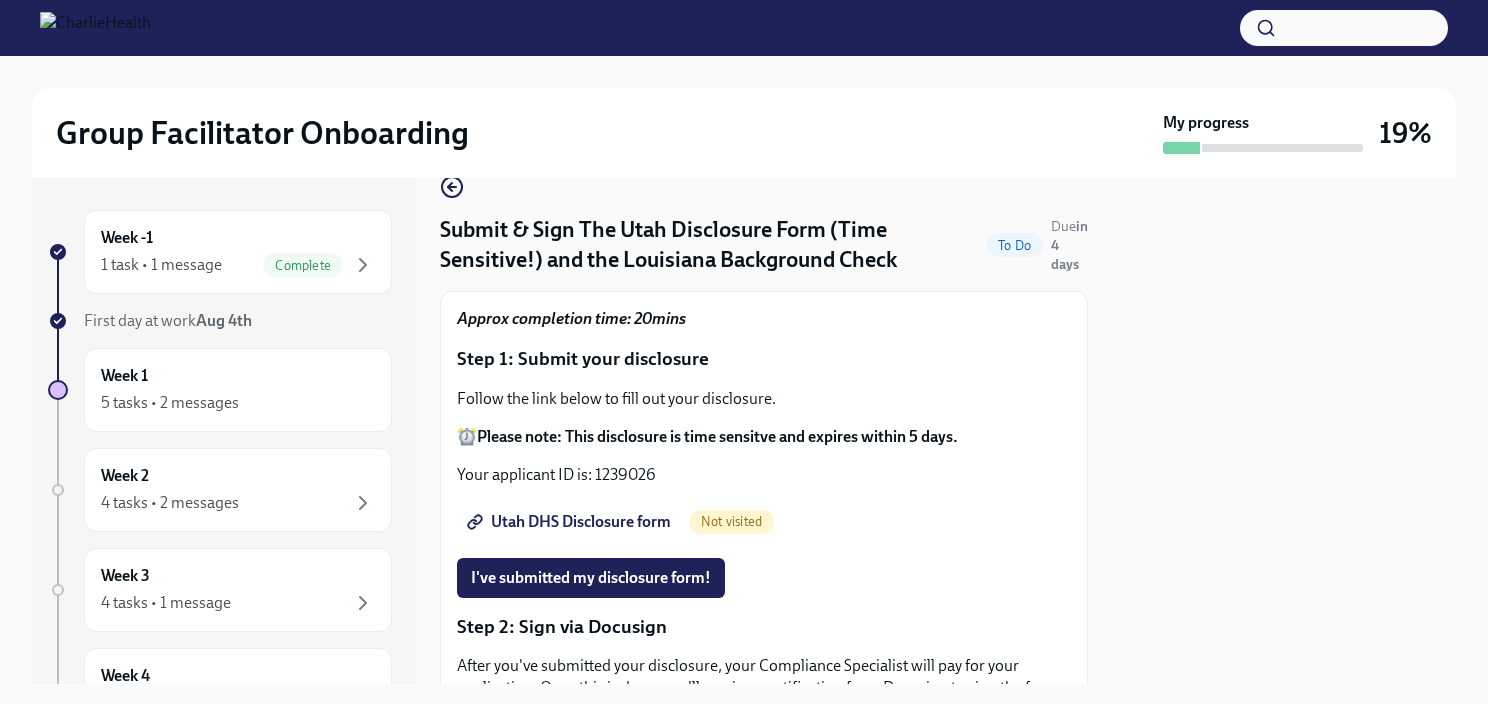 scroll, scrollTop: 24, scrollLeft: 0, axis: vertical 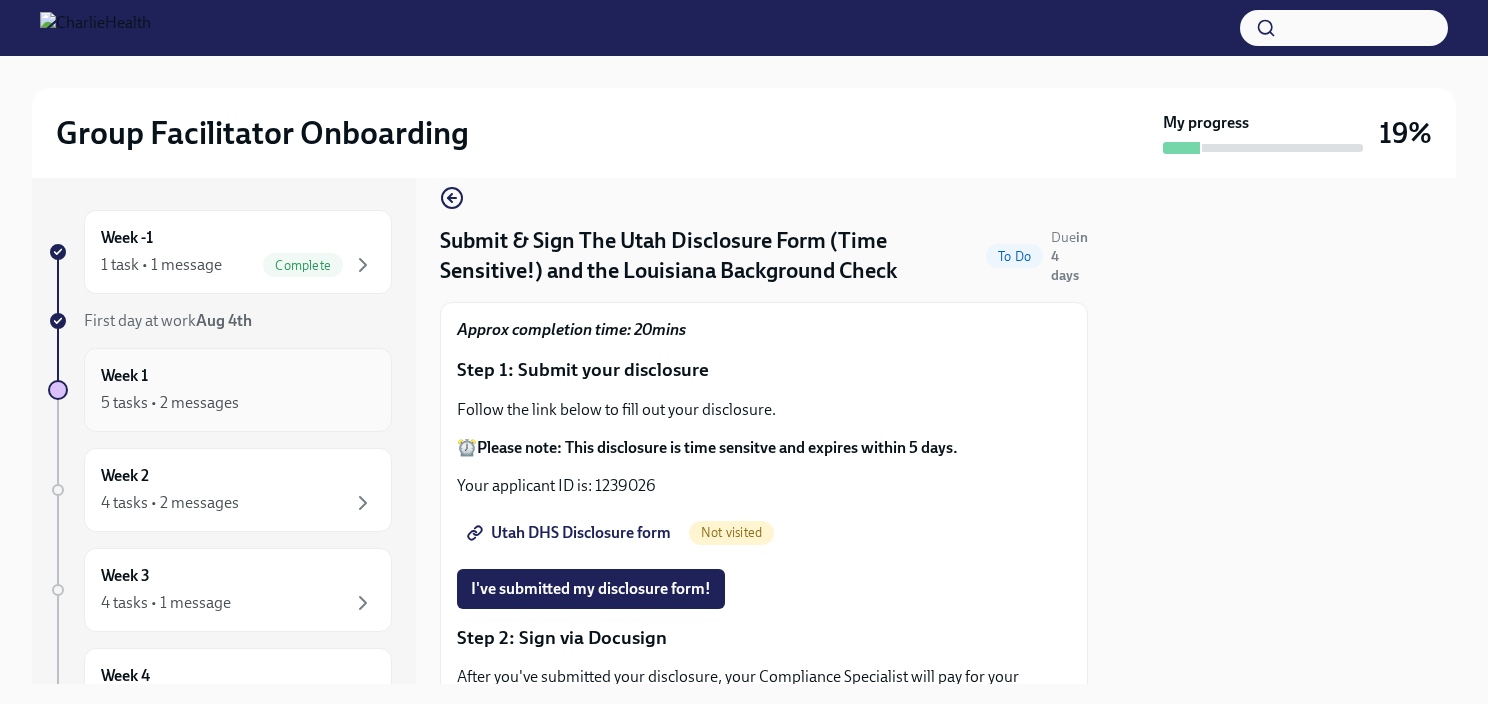 click on "Week 1 5 tasks • 2 messages" at bounding box center [238, 390] 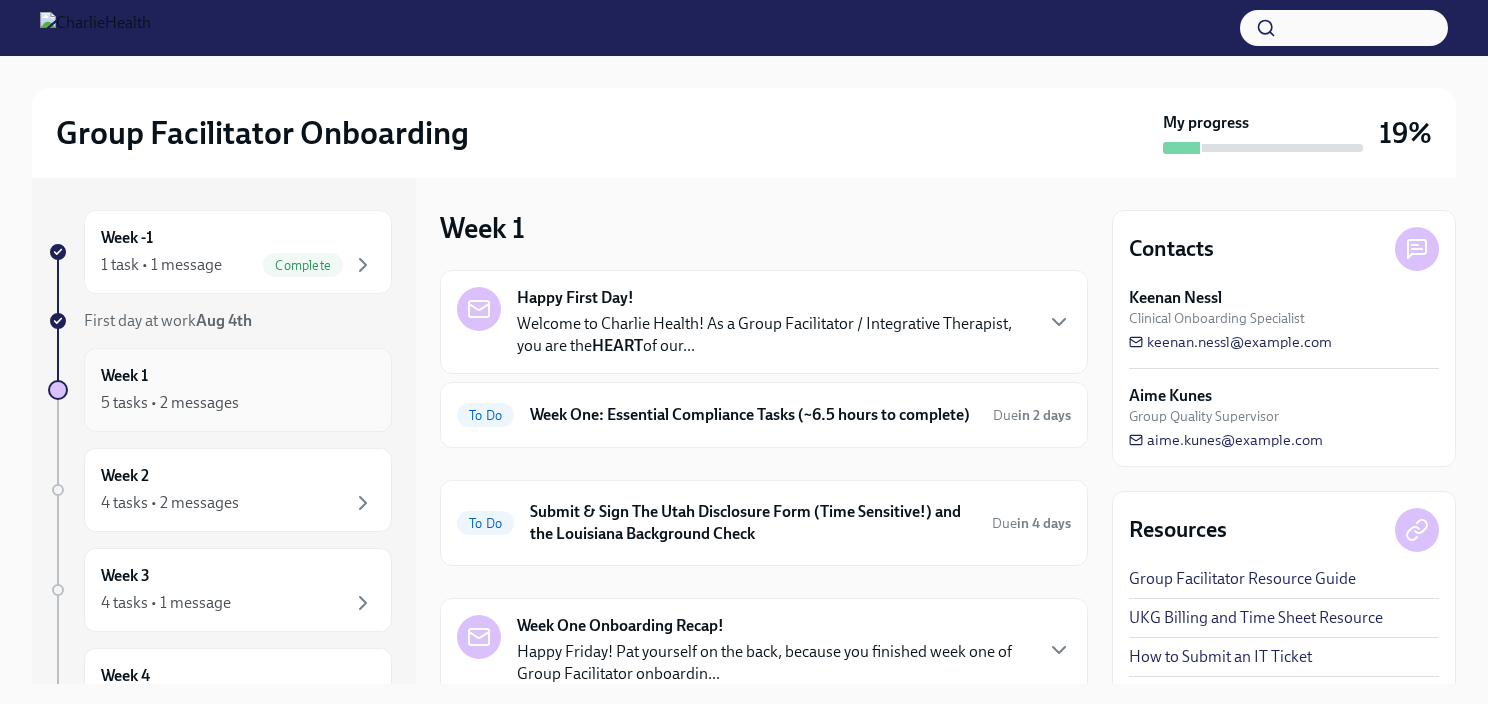 click on "Week 1 5 tasks • 2 messages" at bounding box center [238, 390] 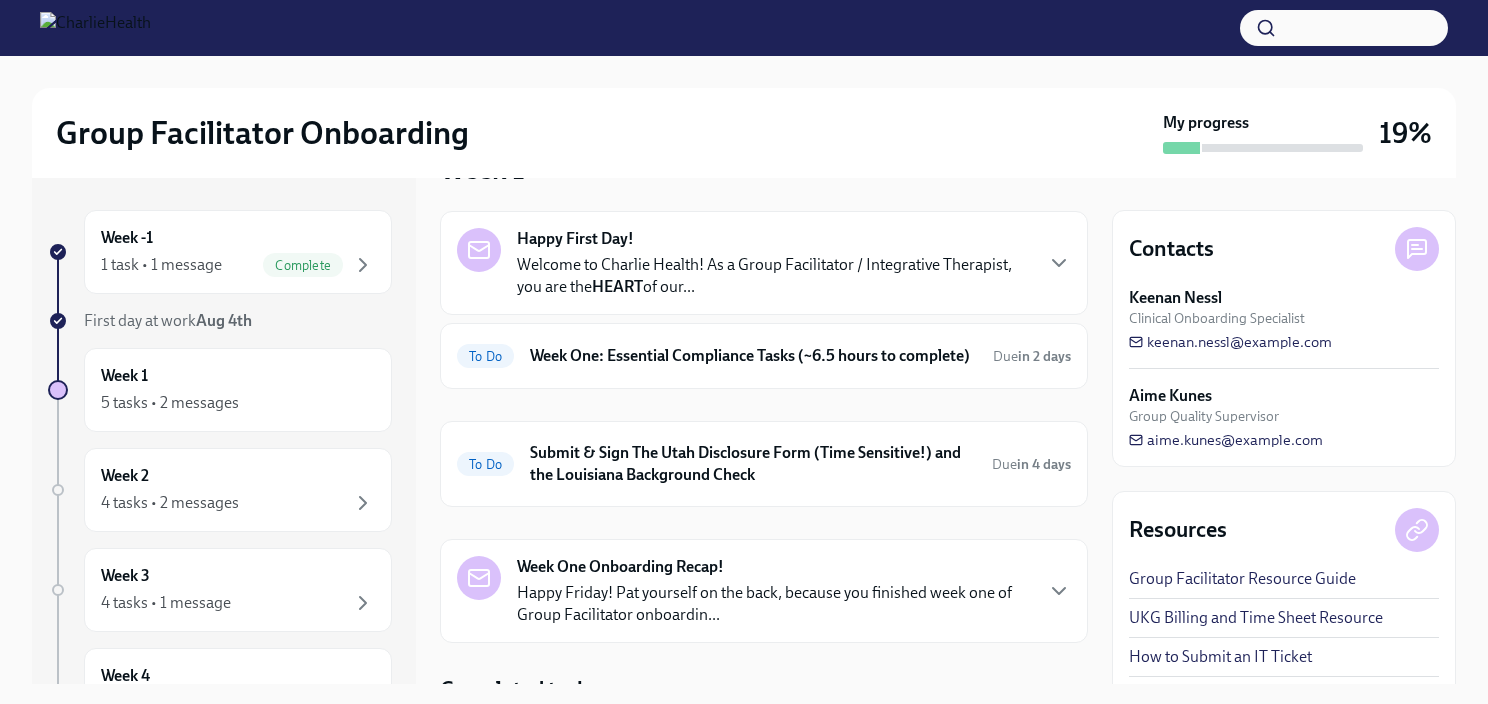 scroll, scrollTop: 44, scrollLeft: 0, axis: vertical 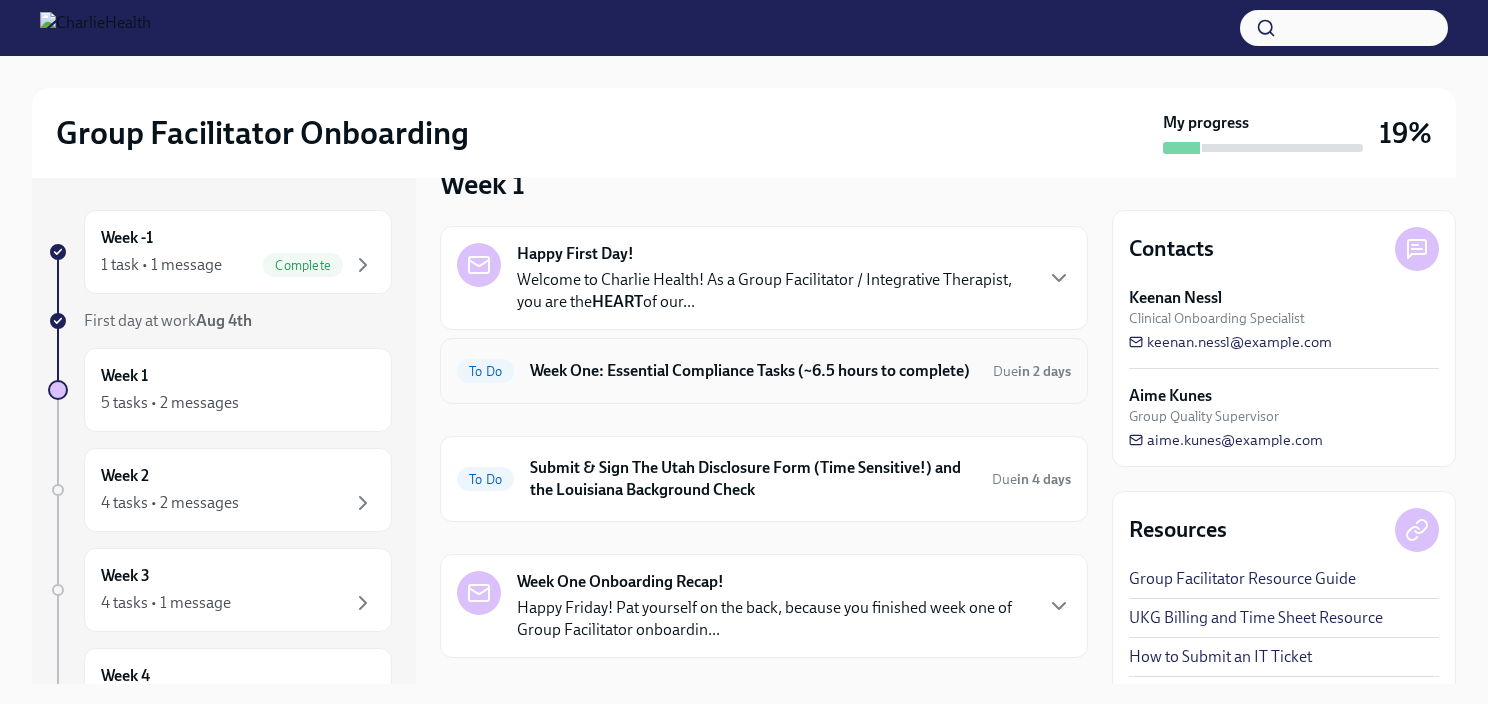 click on "To Do" at bounding box center (485, 371) 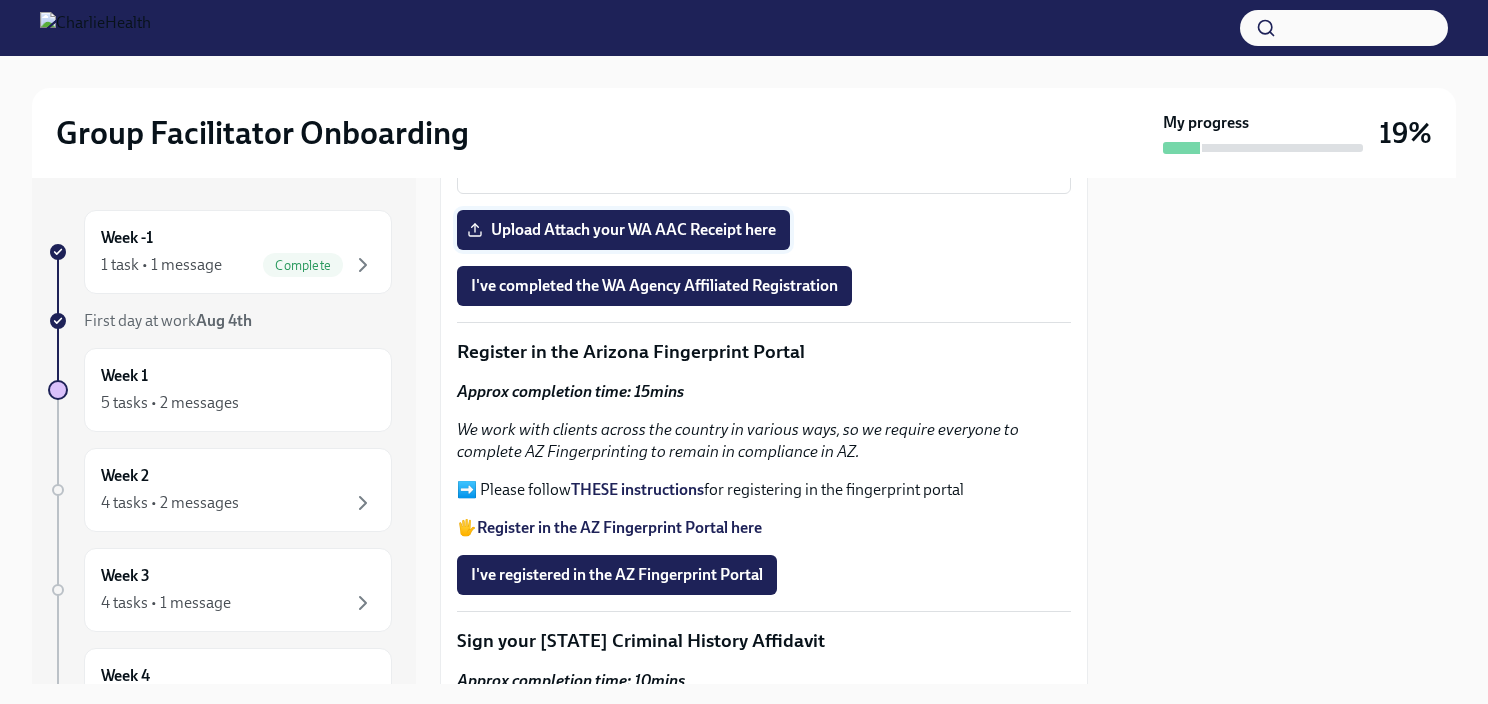 scroll, scrollTop: 2132, scrollLeft: 0, axis: vertical 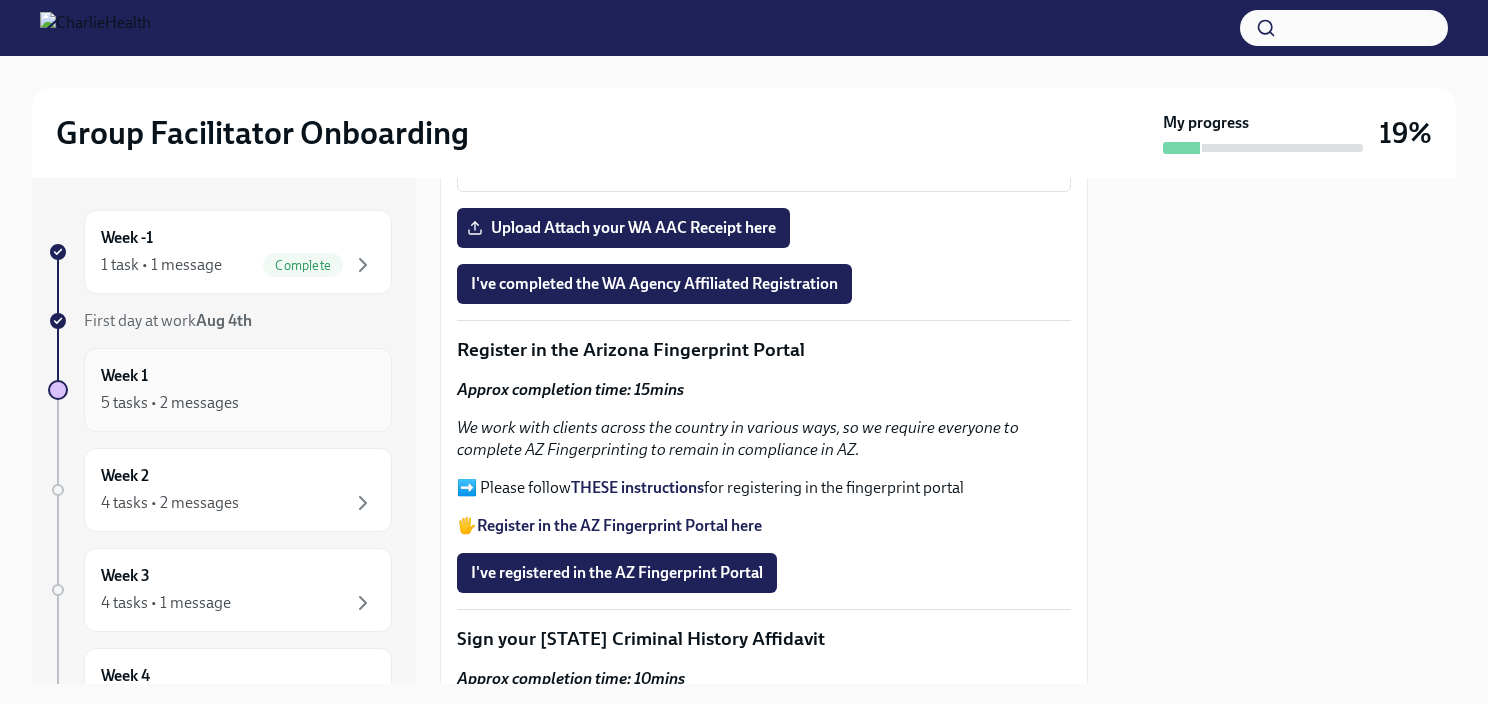 click on "5 tasks • 2 messages" at bounding box center [238, 403] 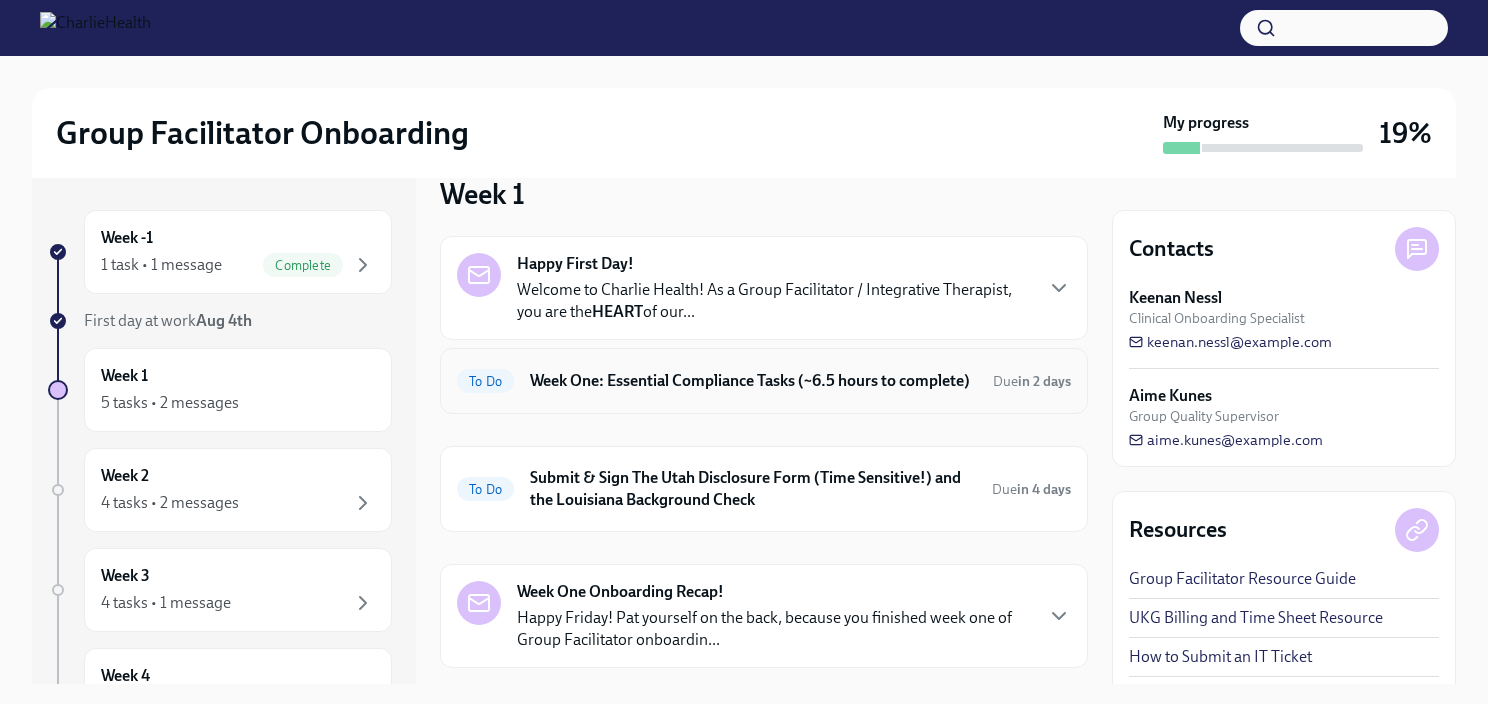 scroll, scrollTop: 35, scrollLeft: 0, axis: vertical 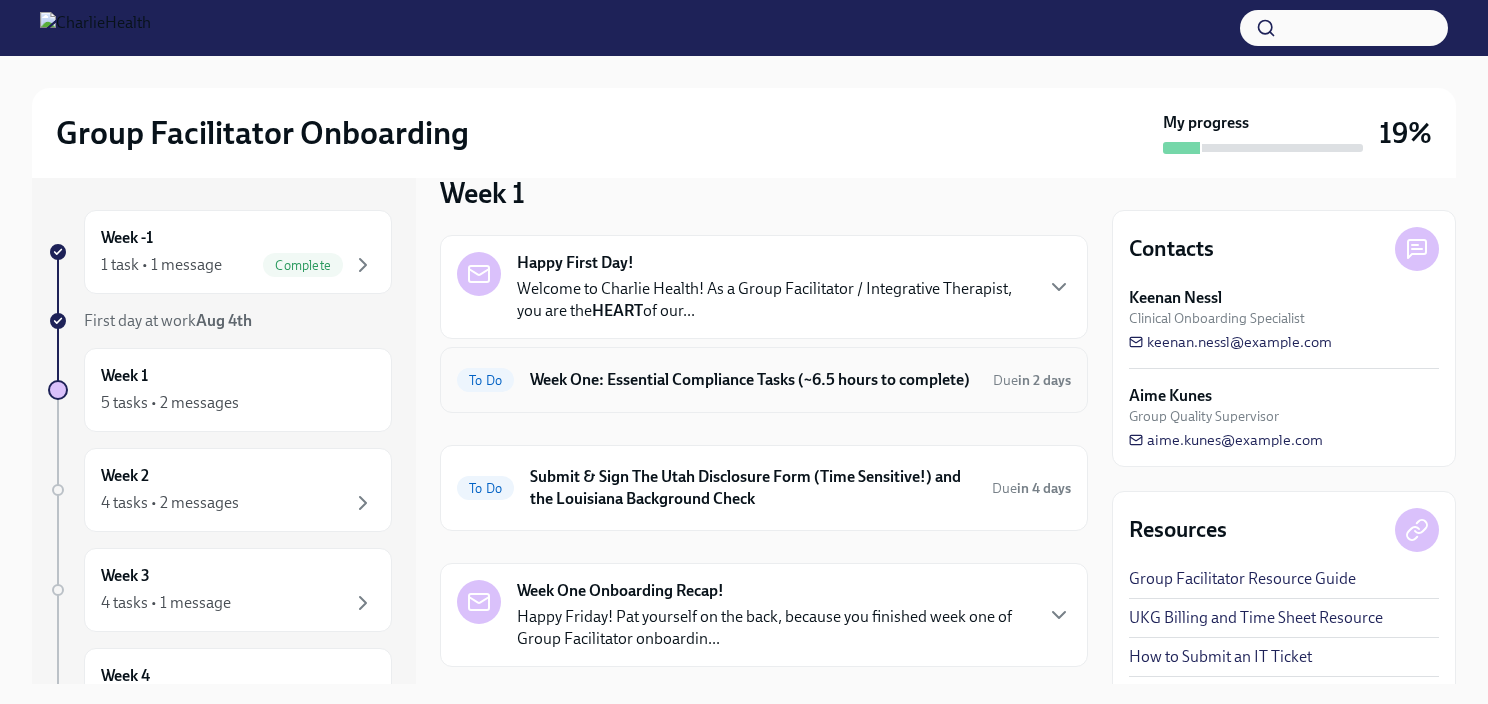 click on "Week One: Essential Compliance Tasks (~6.5 hours to complete)" at bounding box center [753, 380] 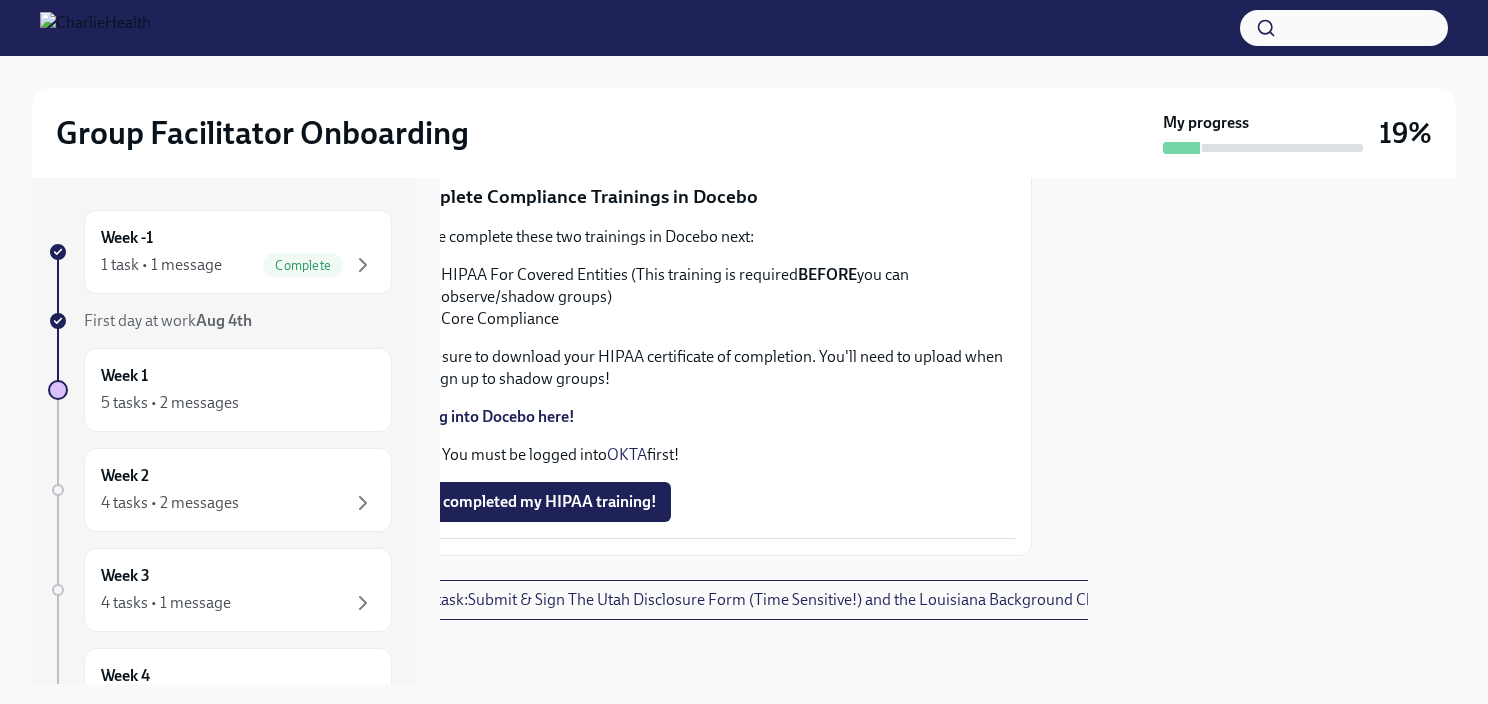 scroll, scrollTop: 4297, scrollLeft: 56, axis: both 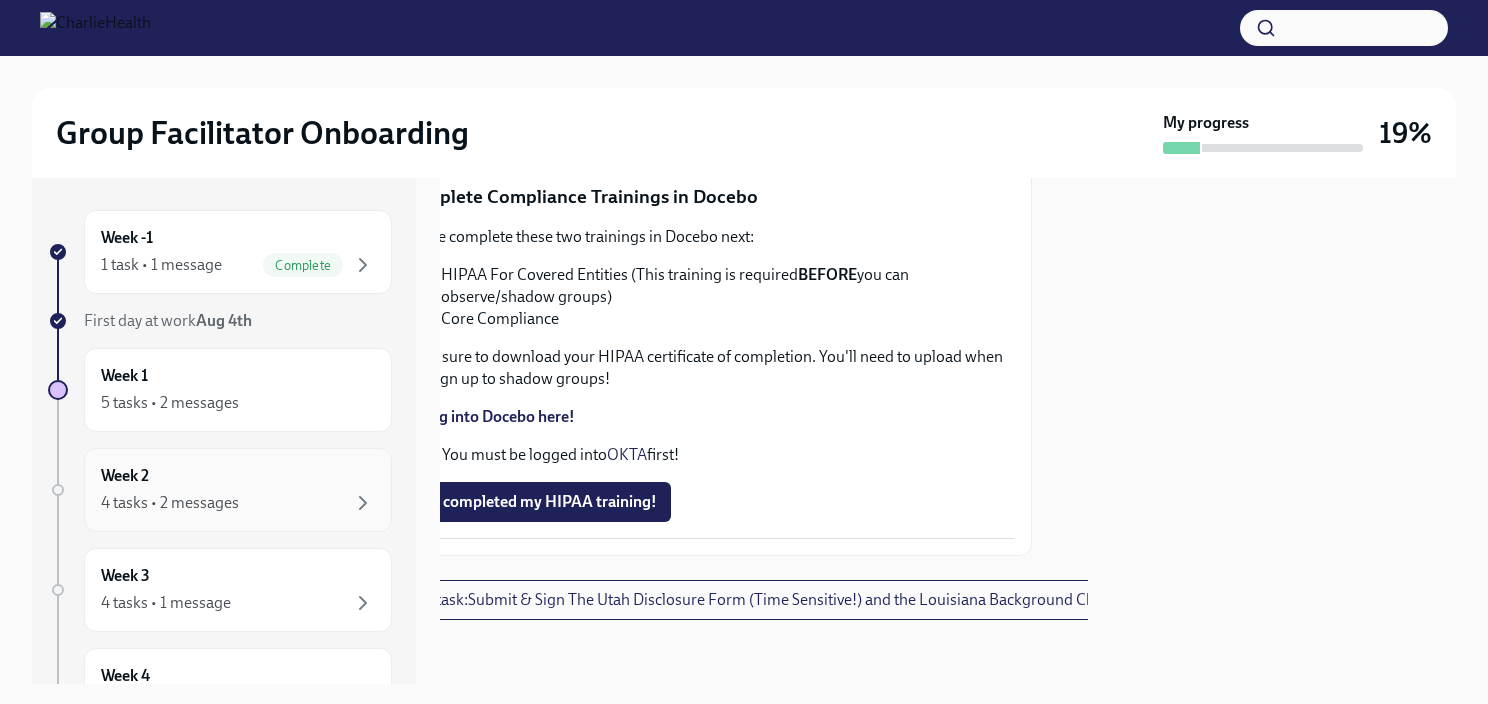 click on "Week 2 4 tasks • 2 messages" at bounding box center [238, 490] 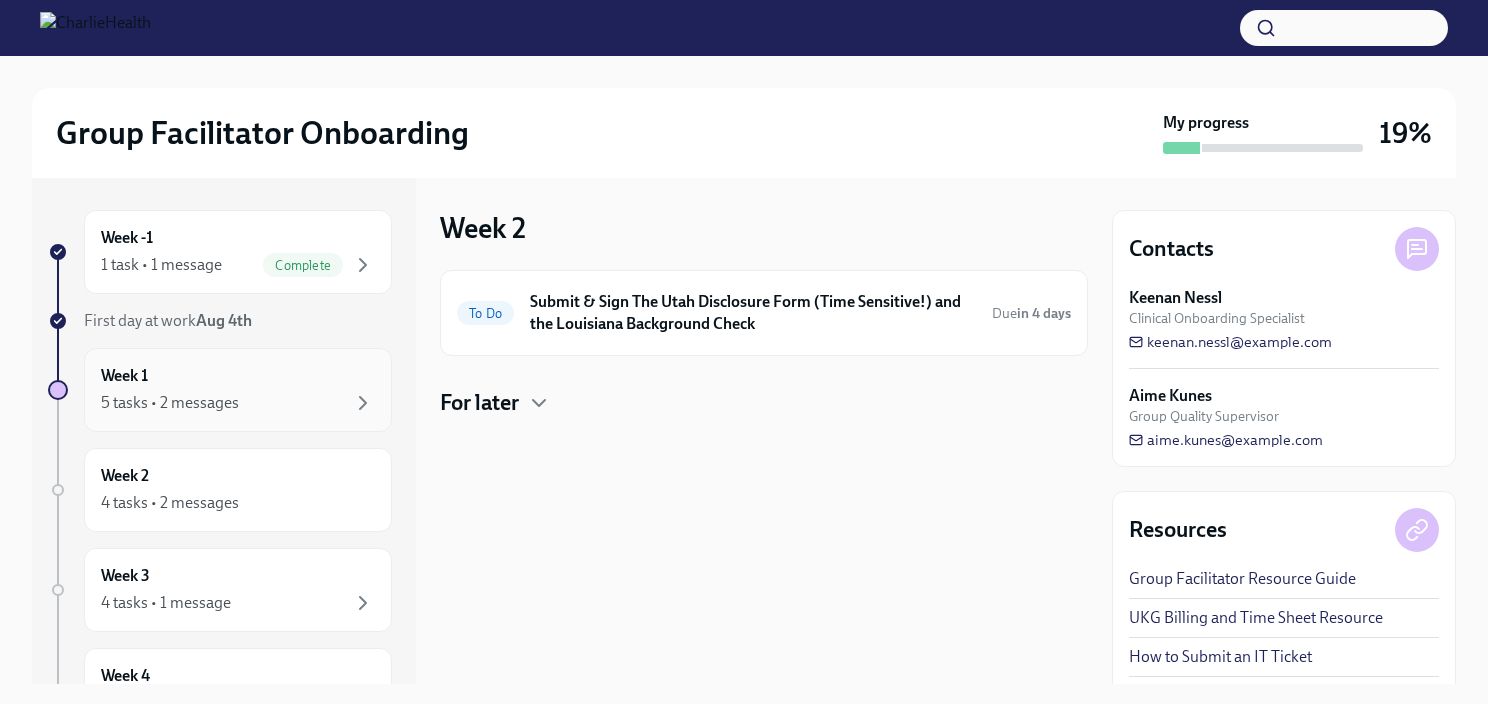 click on "Week 1 5 tasks • 2 messages" at bounding box center [238, 390] 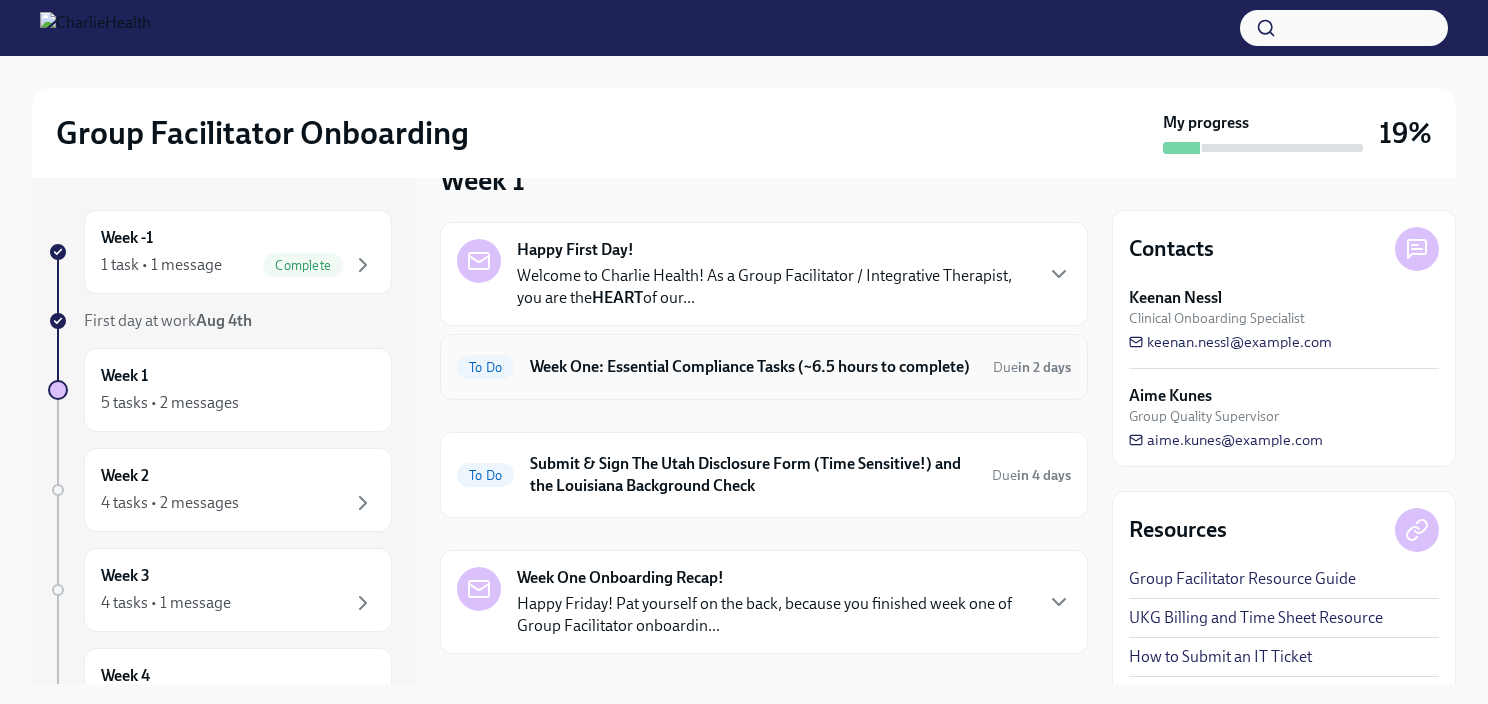 scroll, scrollTop: 51, scrollLeft: 0, axis: vertical 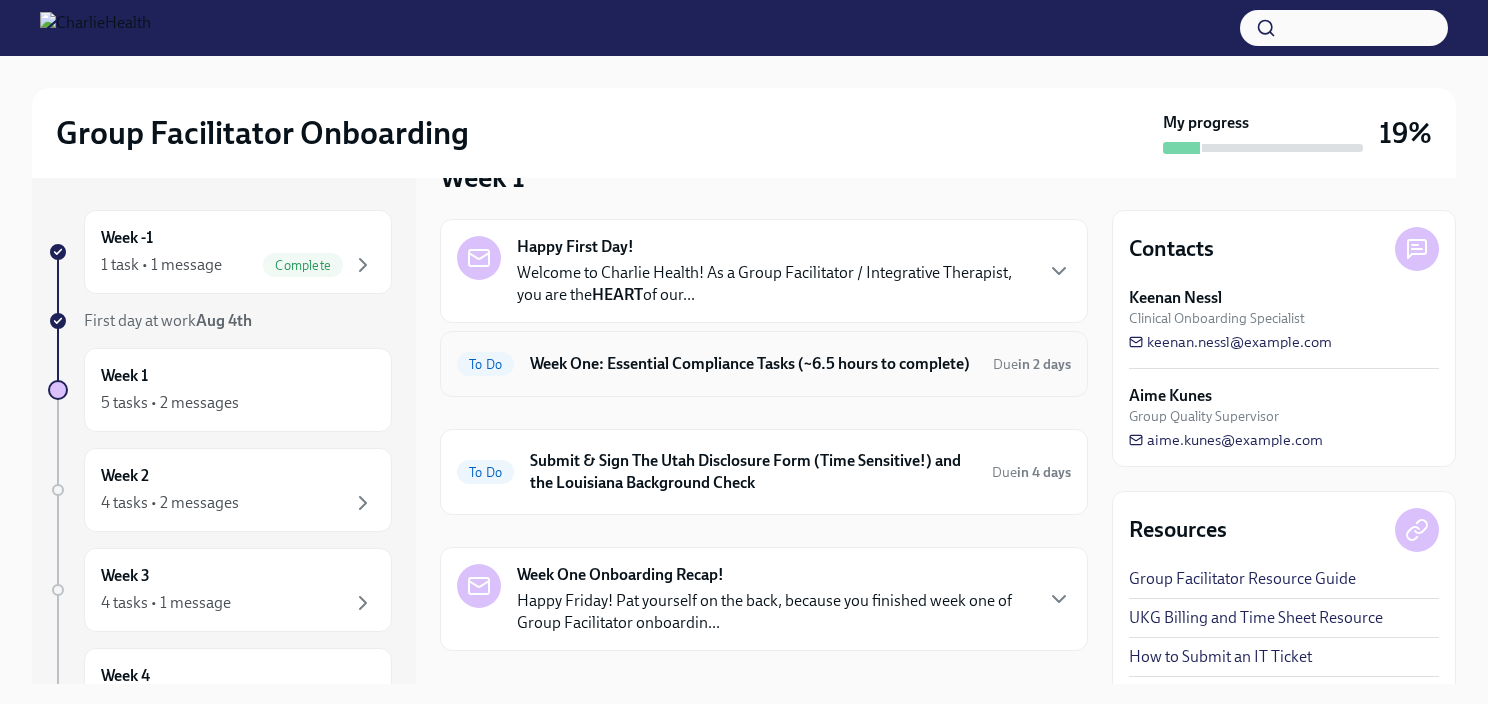 click on "To Do" at bounding box center [485, 364] 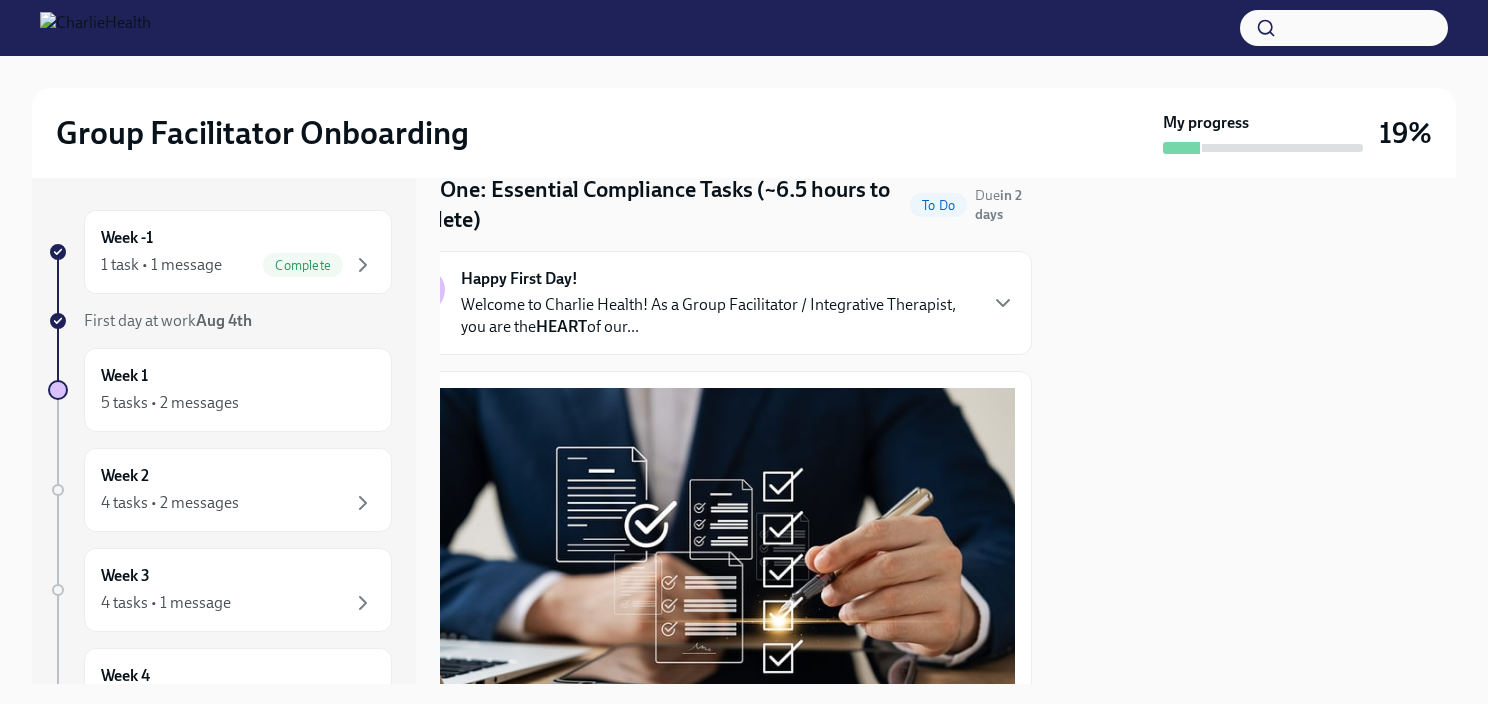 scroll, scrollTop: 76, scrollLeft: 56, axis: both 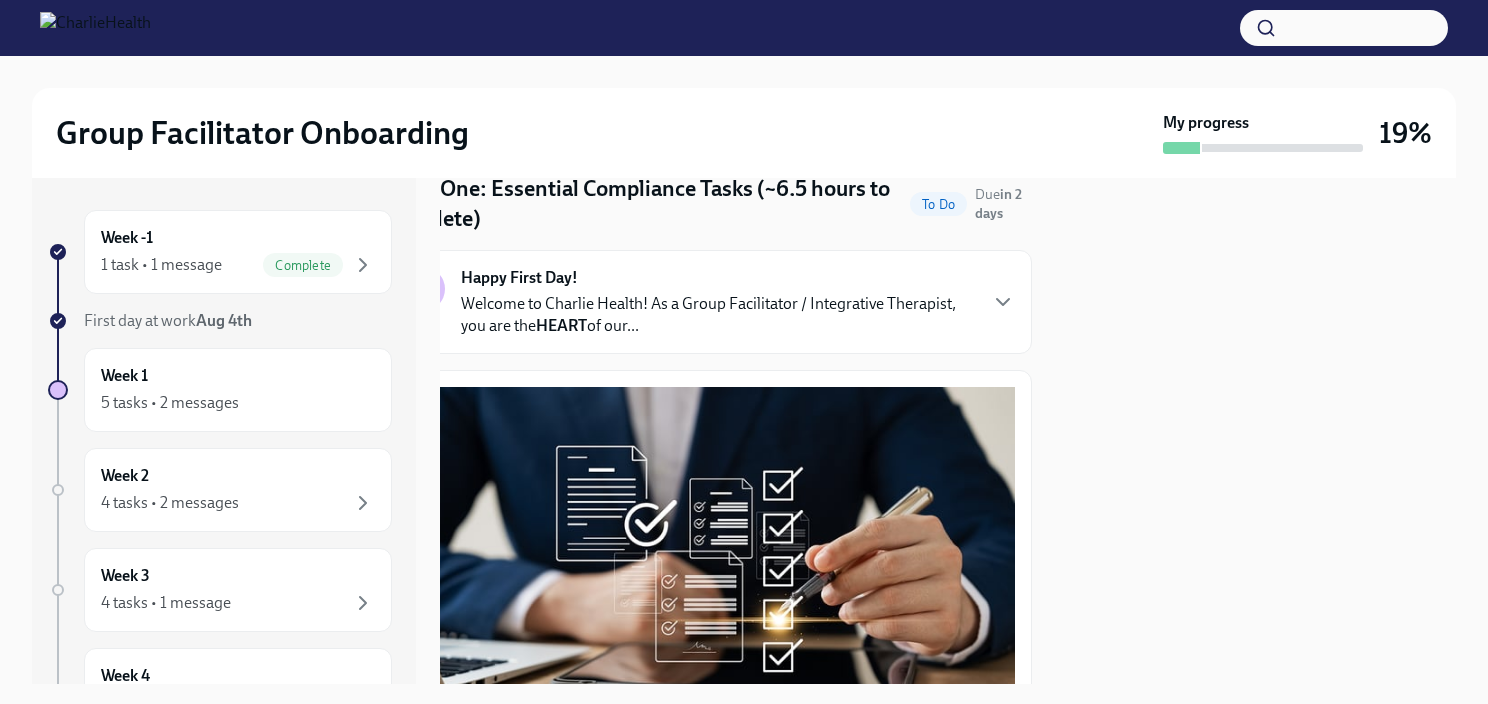 click on "Welcome to Charlie Health! As a Group Facilitator / Integrative Therapist, you are the  HEART  of our..." at bounding box center [718, 315] 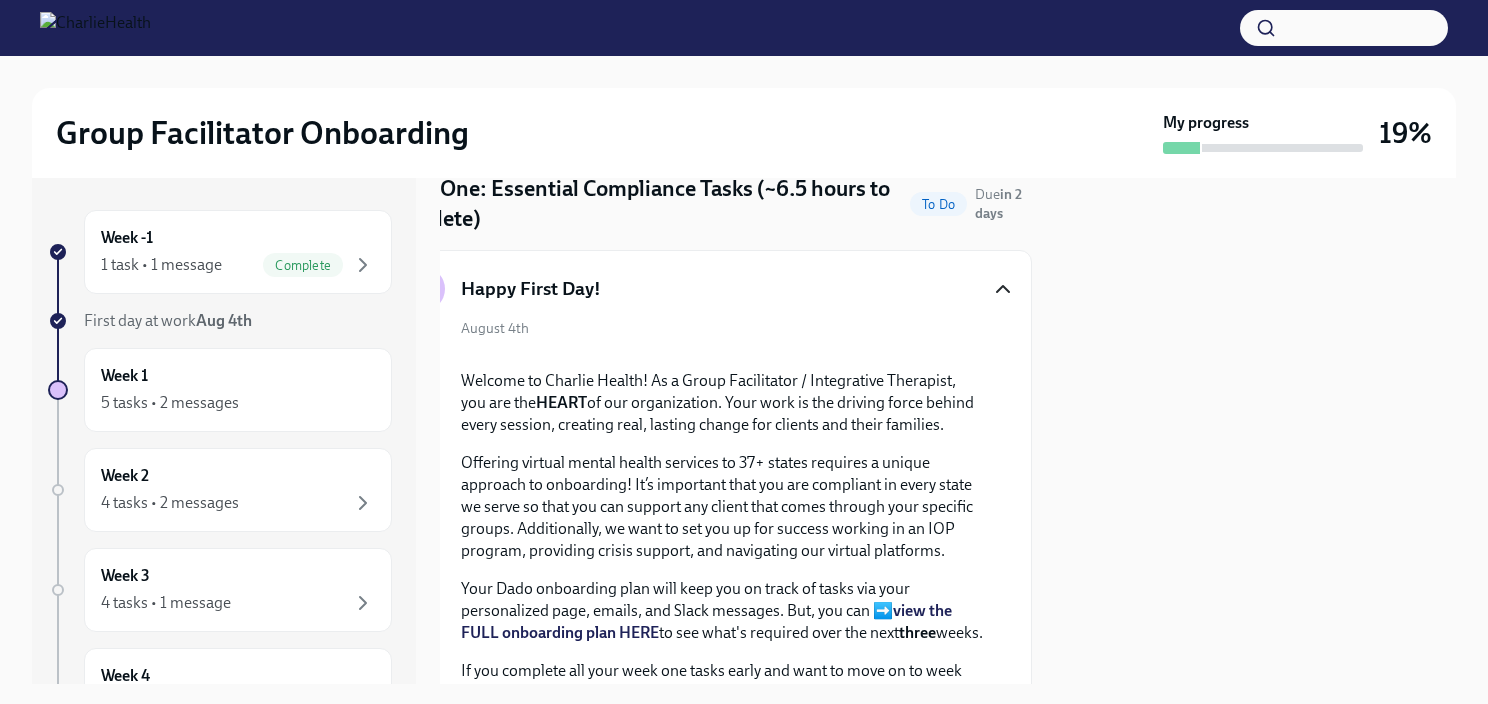 click 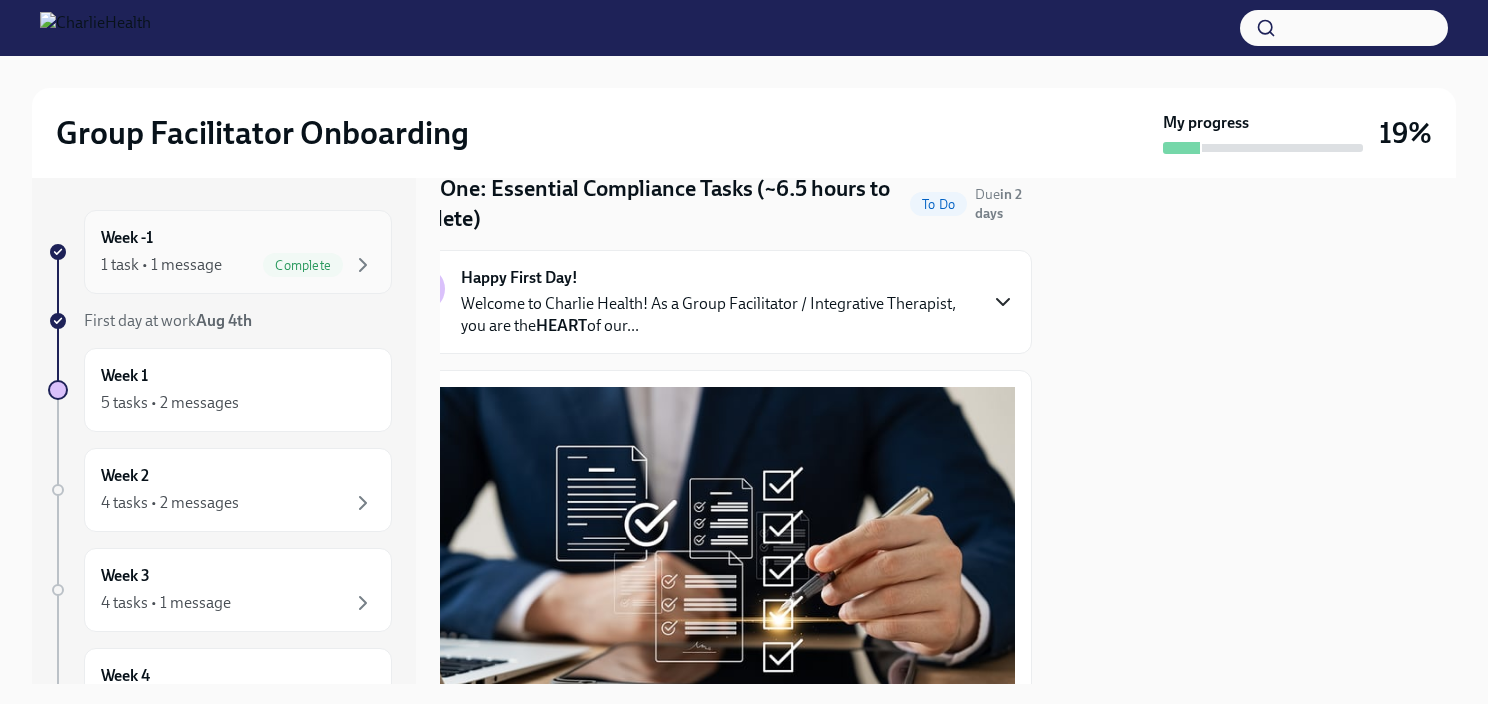 click on "Complete" at bounding box center [303, 265] 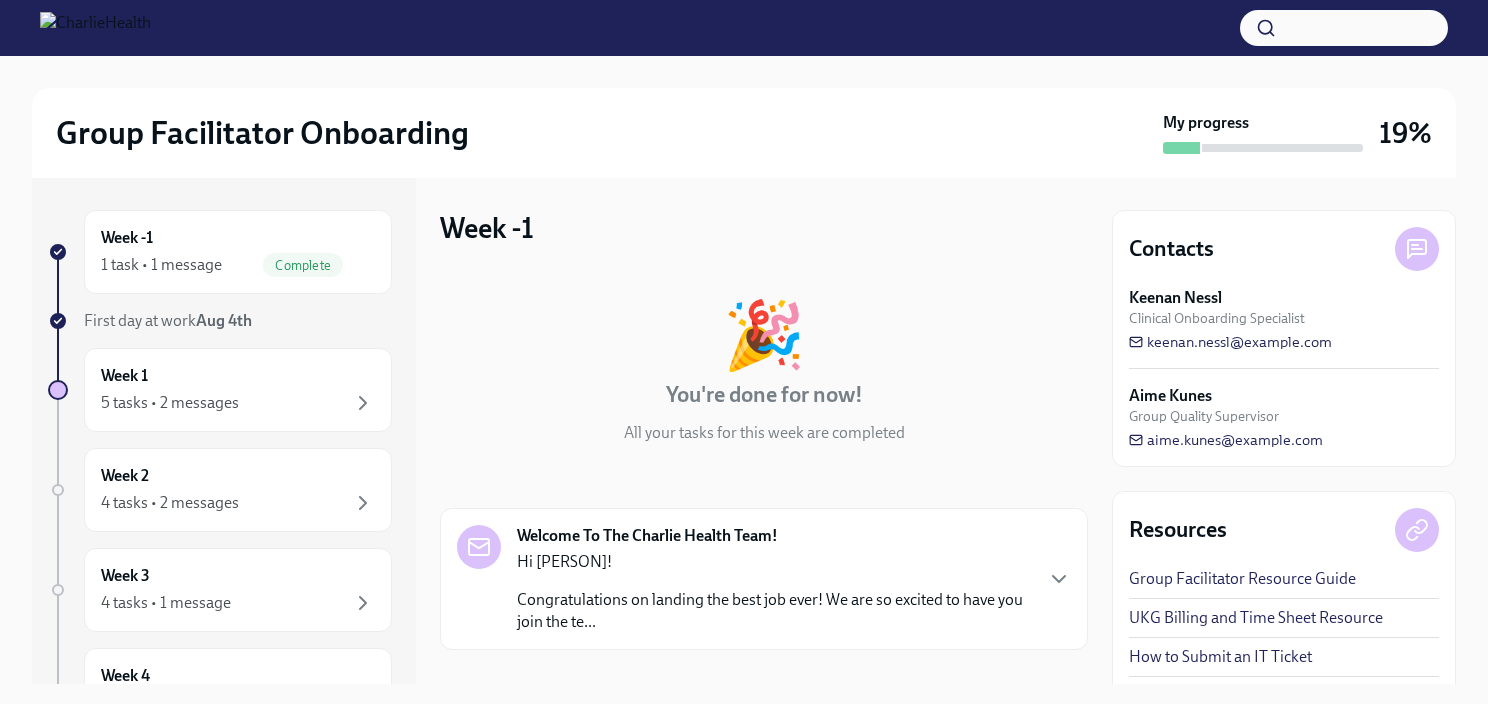 scroll, scrollTop: 172, scrollLeft: 0, axis: vertical 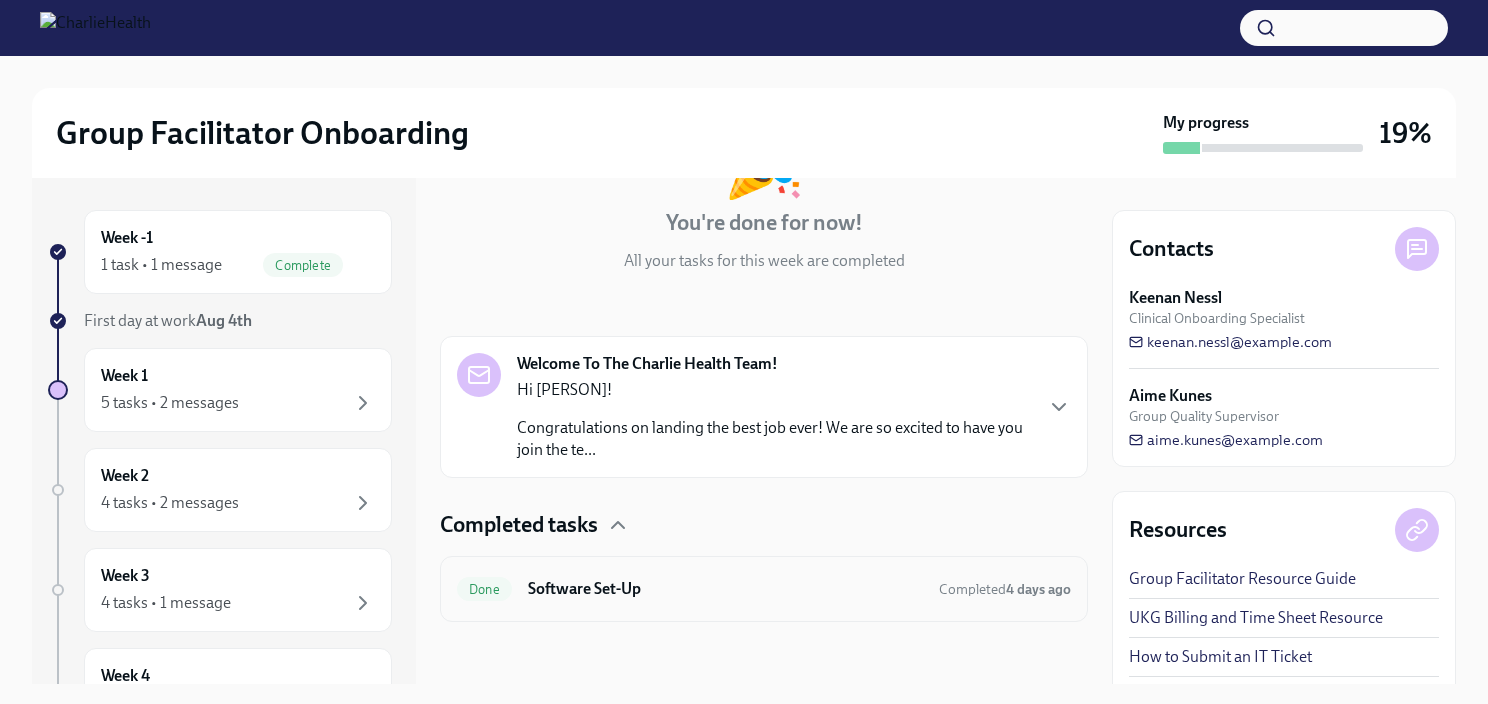 click on "Done Software Set-Up Completed  4 days ago" at bounding box center [764, 589] 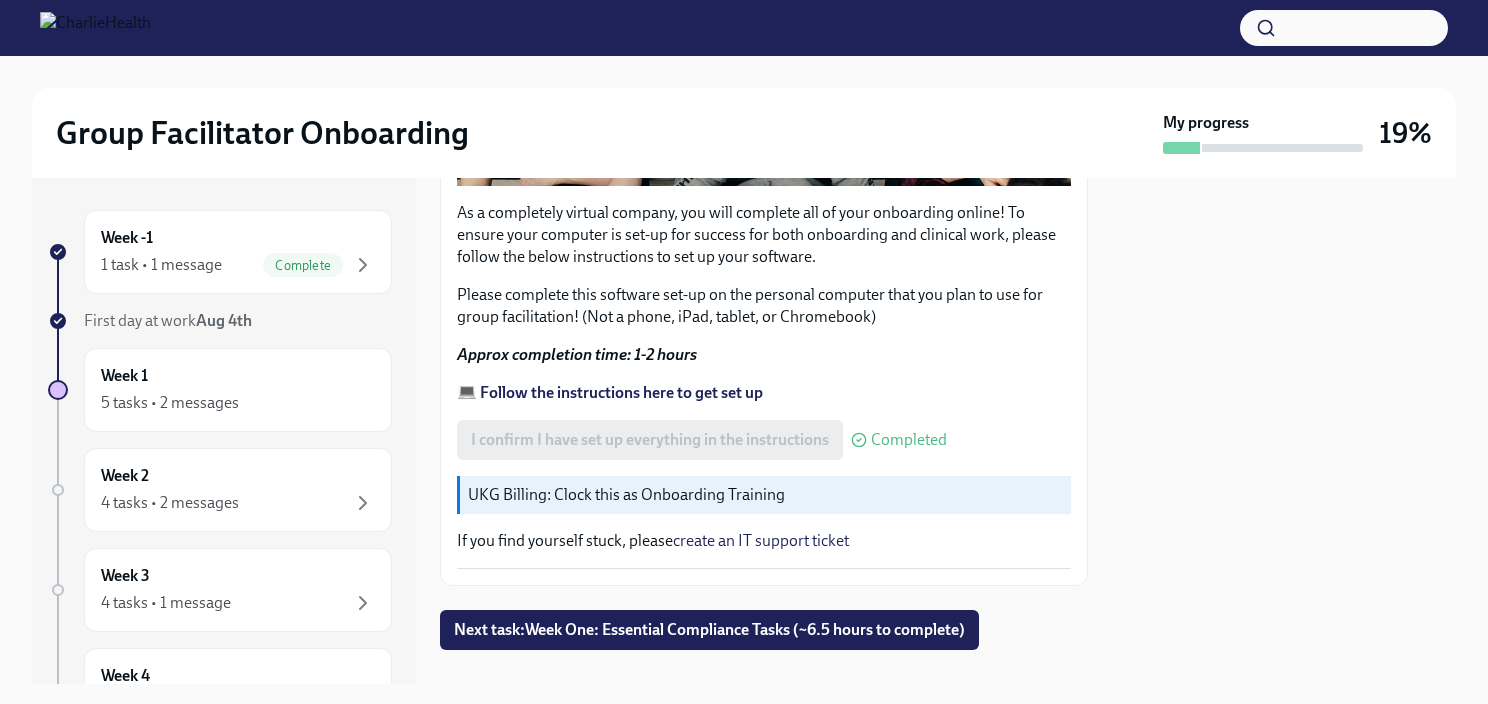 scroll, scrollTop: 668, scrollLeft: 0, axis: vertical 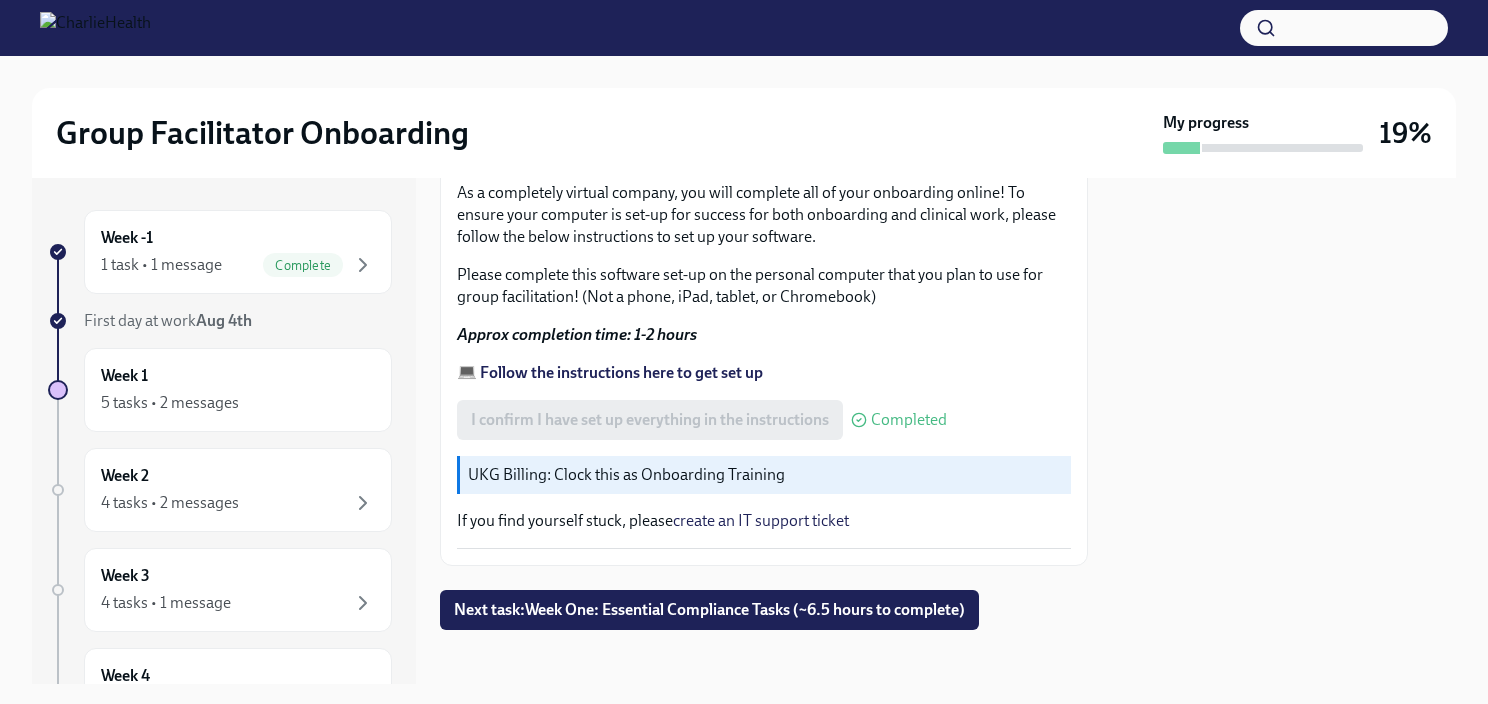 click on "💻 Follow the instructions here to get set up" at bounding box center (610, 372) 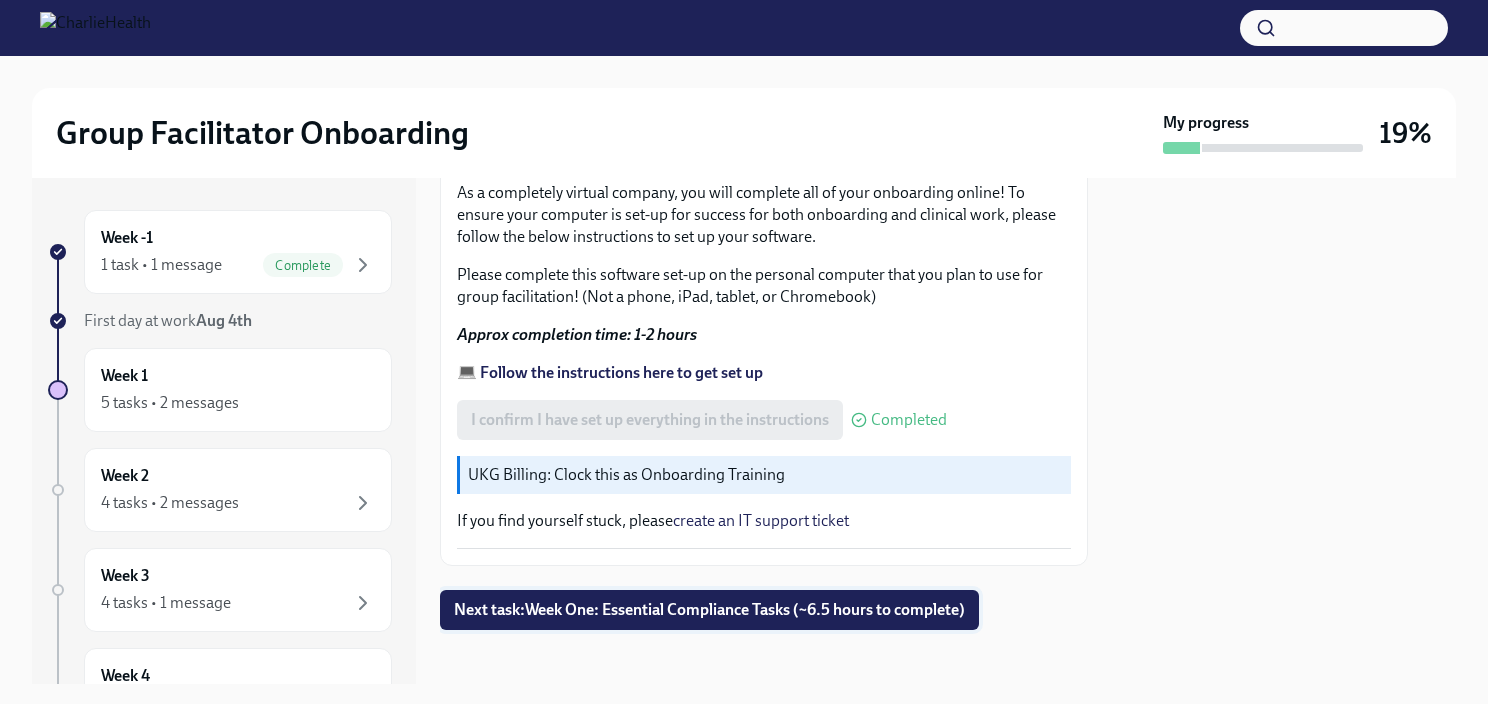click on "Next task :  Week One: Essential Compliance Tasks (~6.5 hours to complete)" at bounding box center [709, 610] 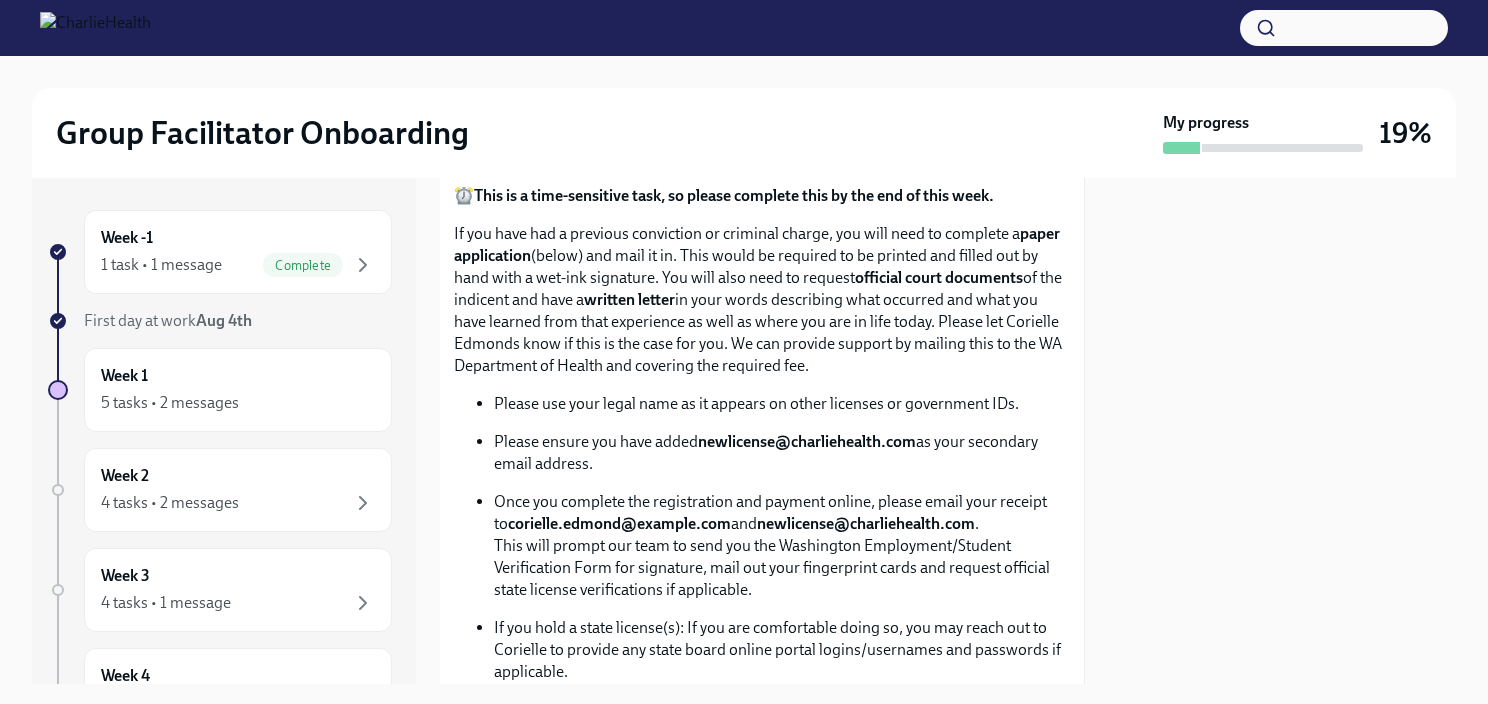 scroll, scrollTop: 1014, scrollLeft: 4, axis: both 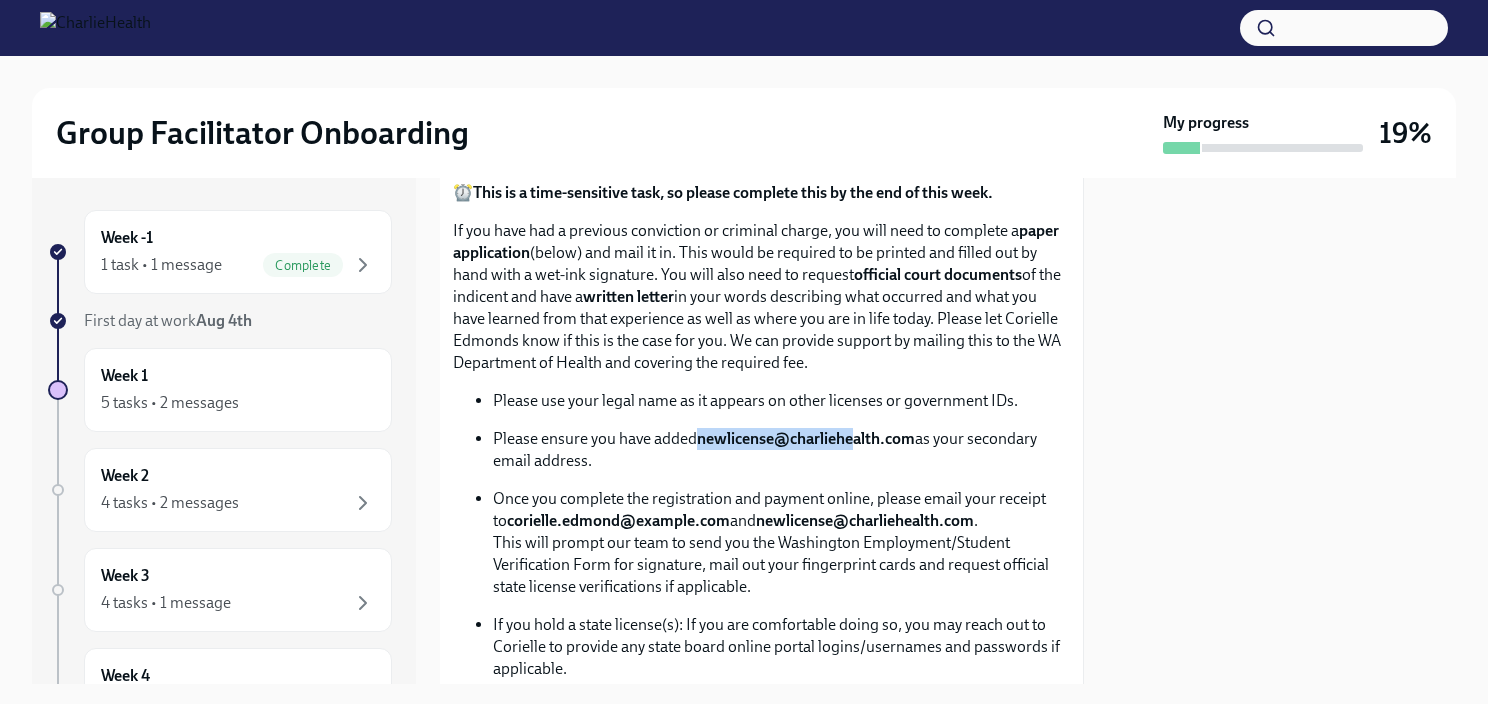 drag, startPoint x: 703, startPoint y: 427, endPoint x: 856, endPoint y: 440, distance: 153.5513 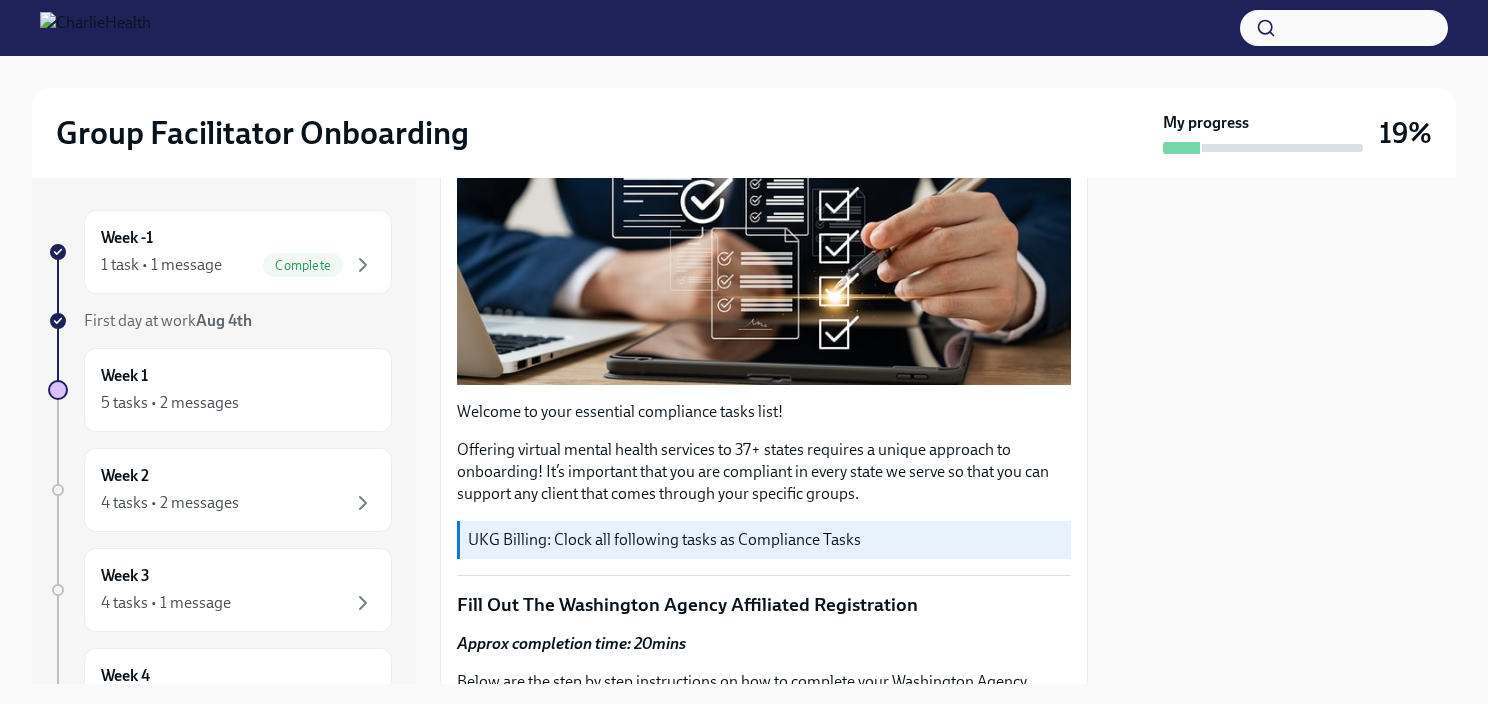 scroll, scrollTop: 400, scrollLeft: 0, axis: vertical 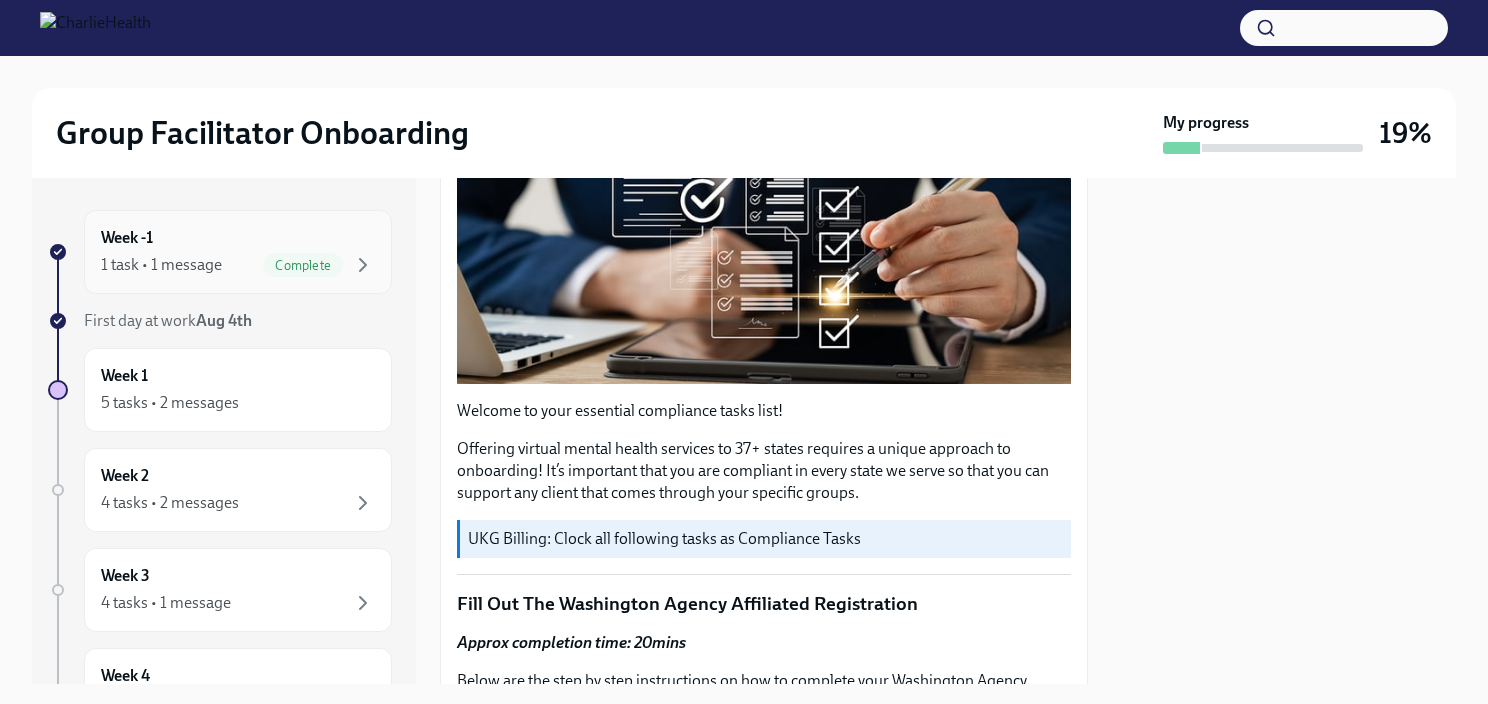 click on "Complete" at bounding box center (319, 265) 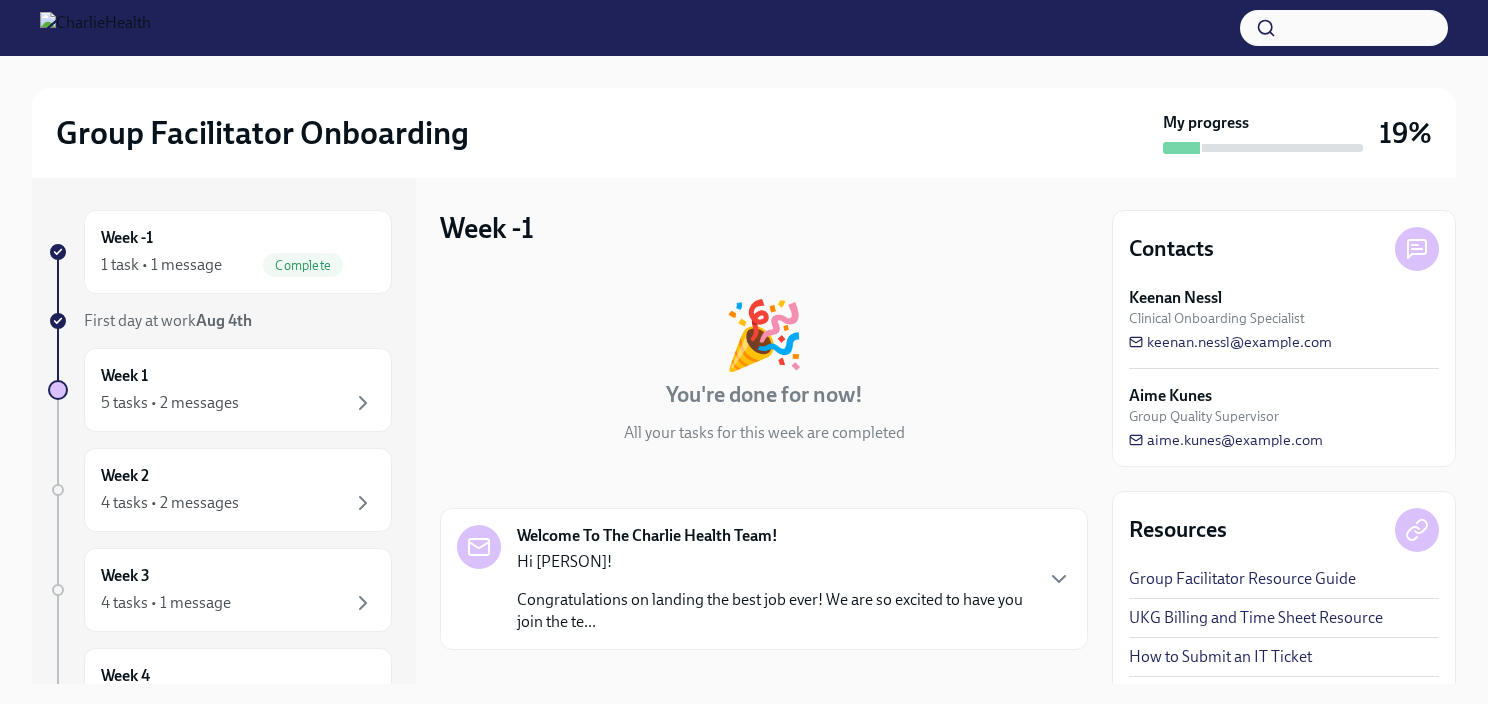 scroll, scrollTop: 172, scrollLeft: 0, axis: vertical 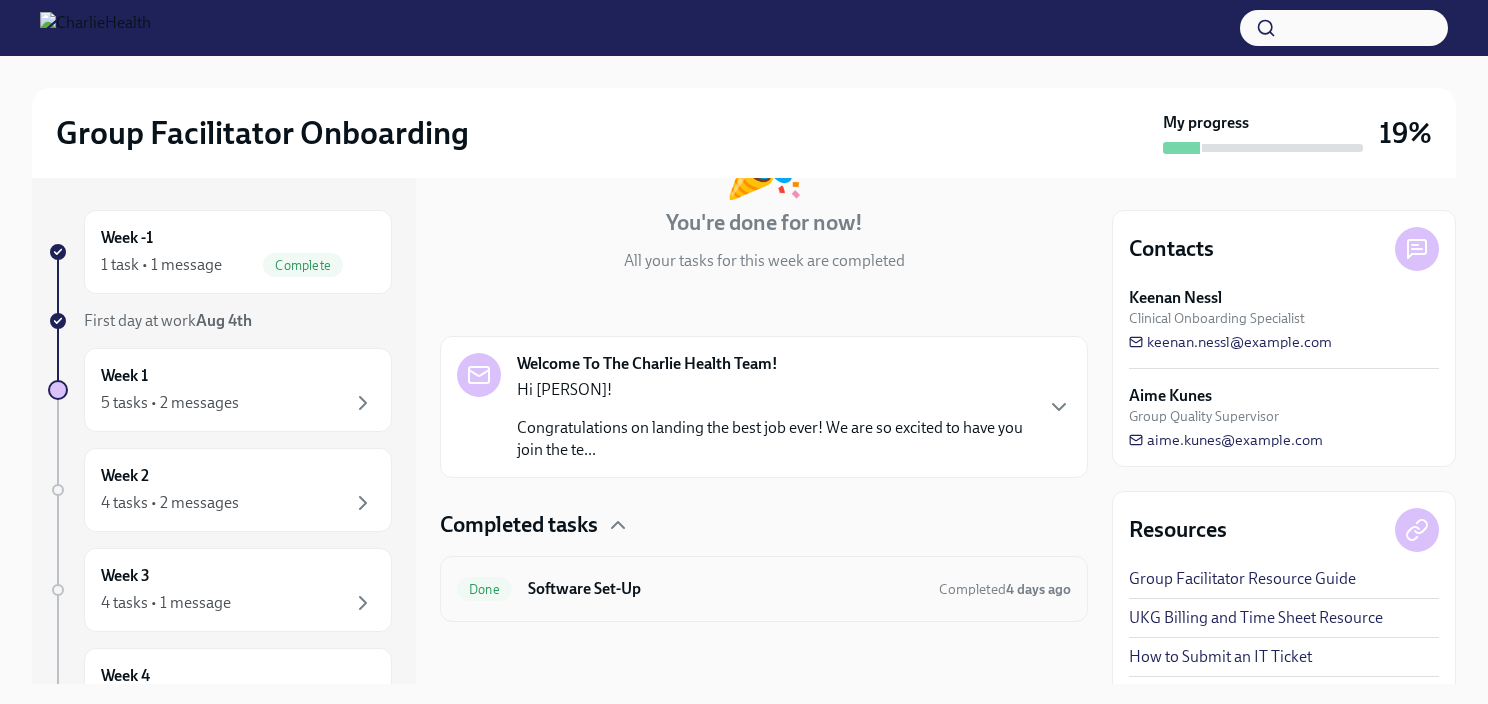 click on "Software Set-Up" at bounding box center (725, 589) 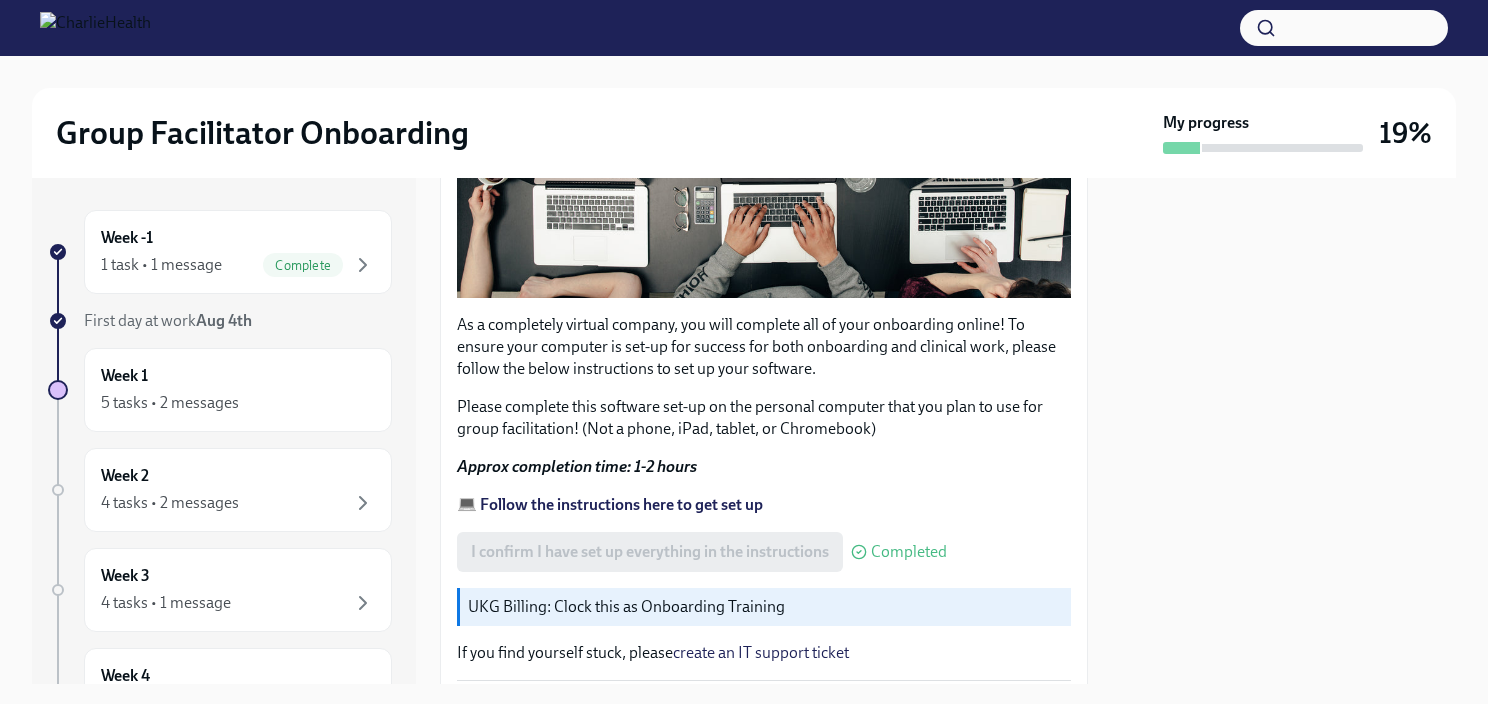 scroll, scrollTop: 668, scrollLeft: 0, axis: vertical 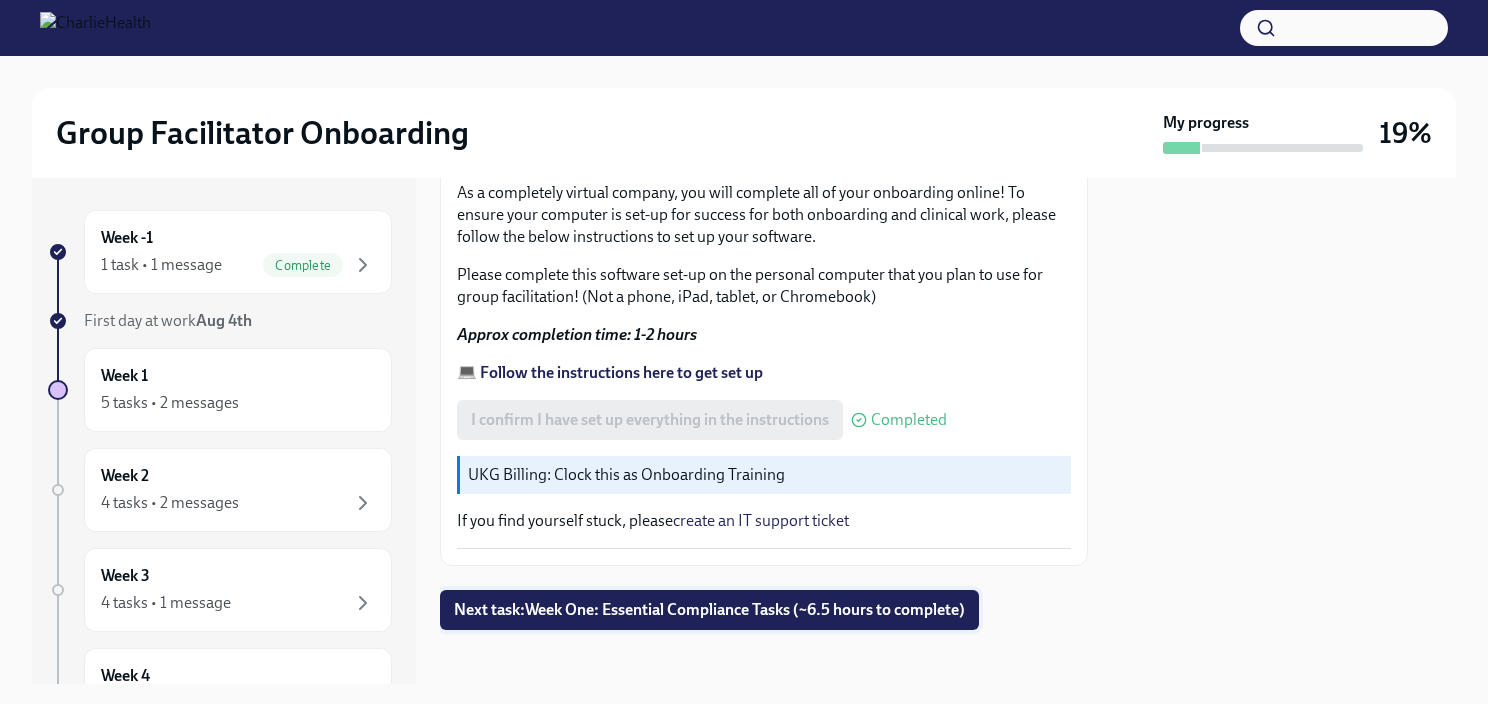 click on "Next task :  Week One: Essential Compliance Tasks (~6.5 hours to complete)" at bounding box center [709, 610] 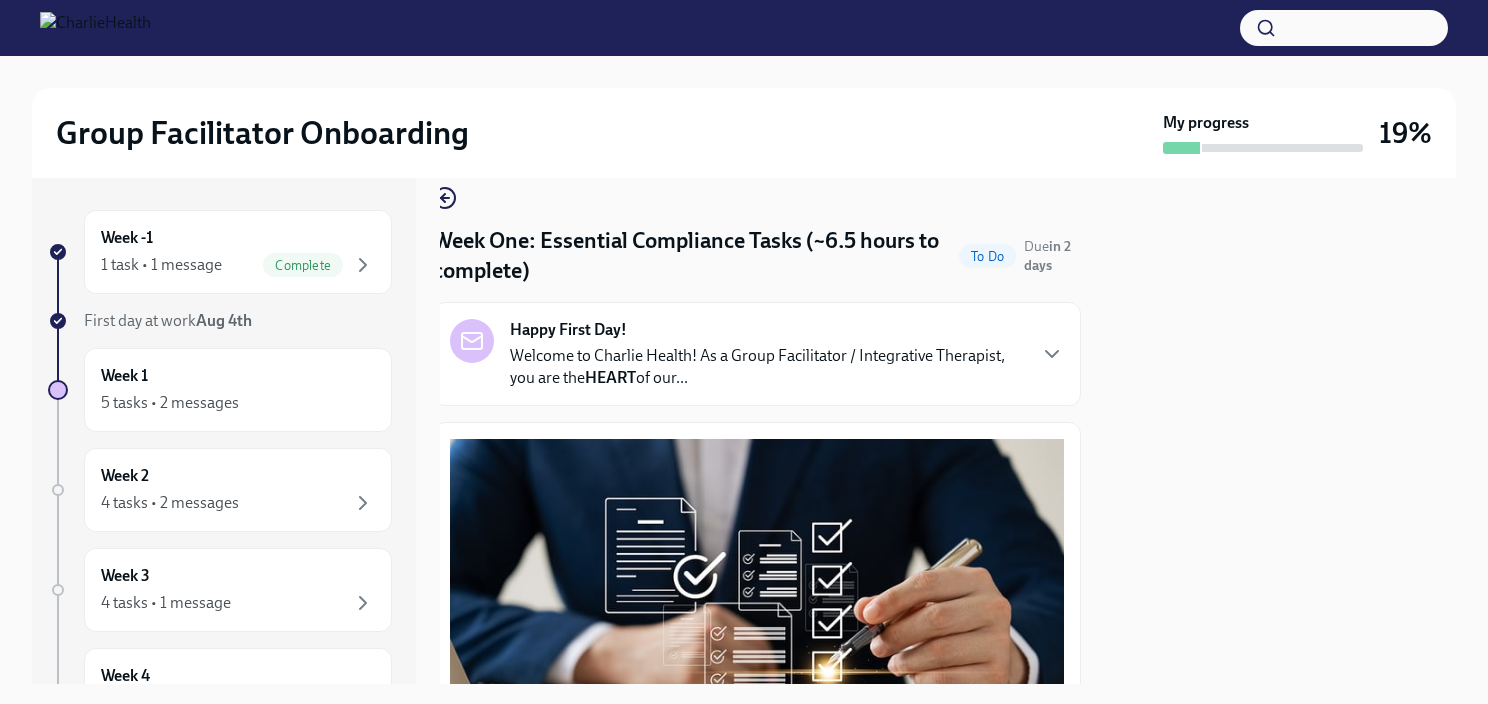 scroll, scrollTop: 16, scrollLeft: 7, axis: both 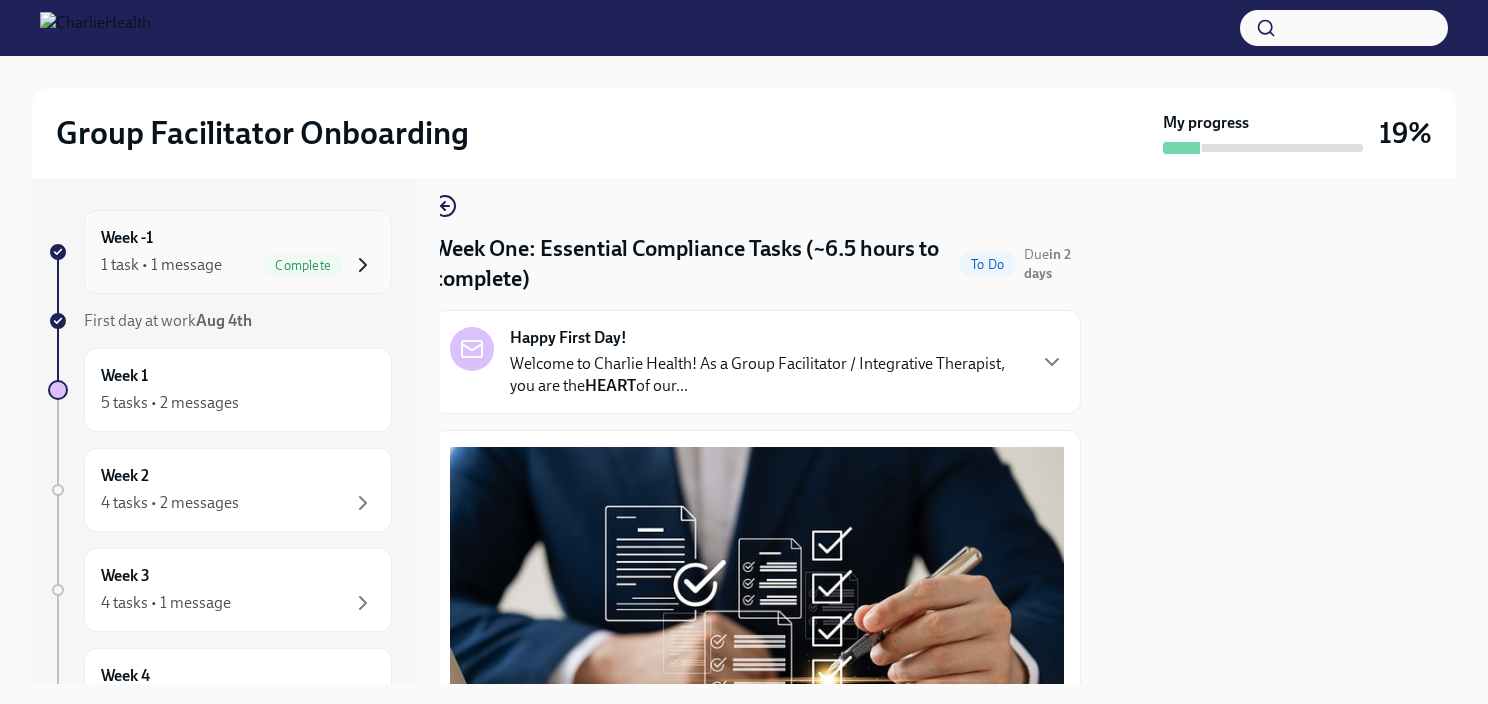 click 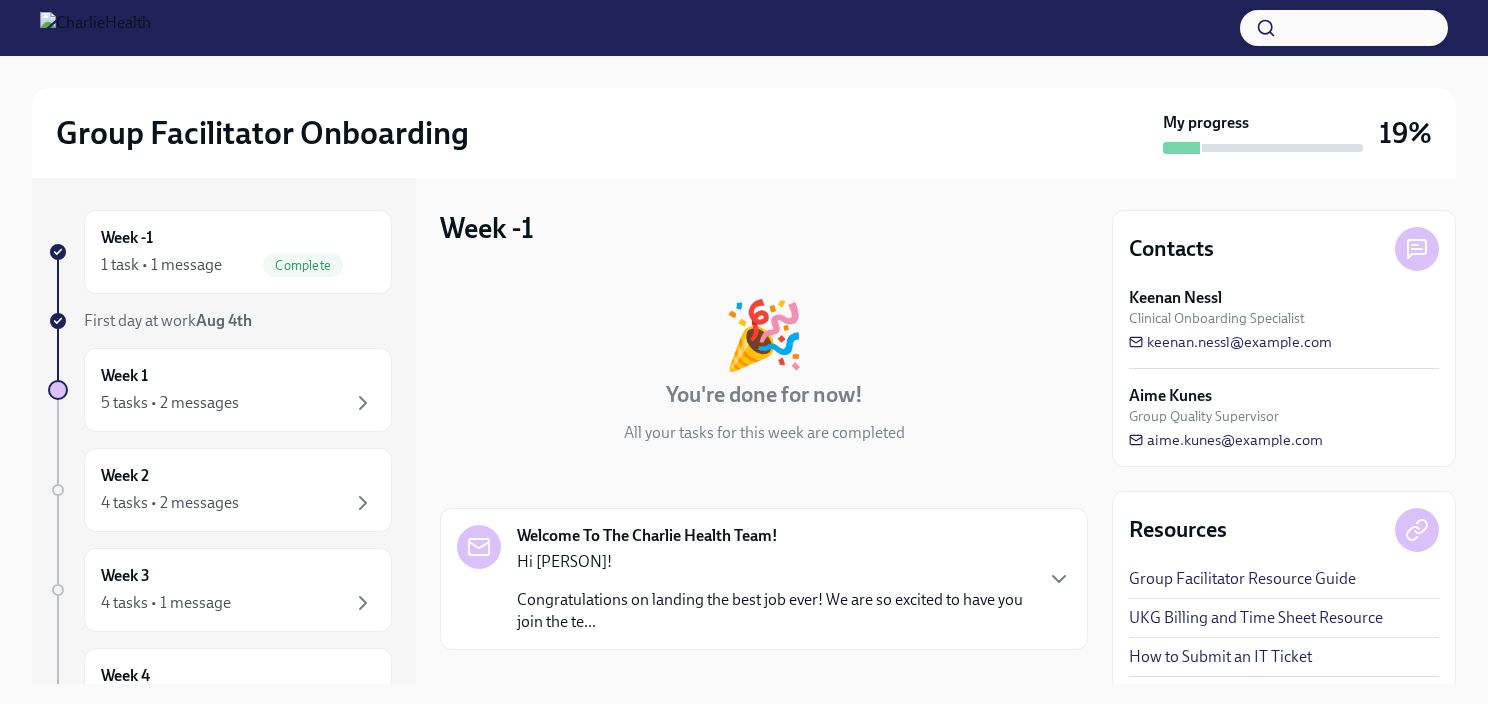 scroll, scrollTop: 172, scrollLeft: 0, axis: vertical 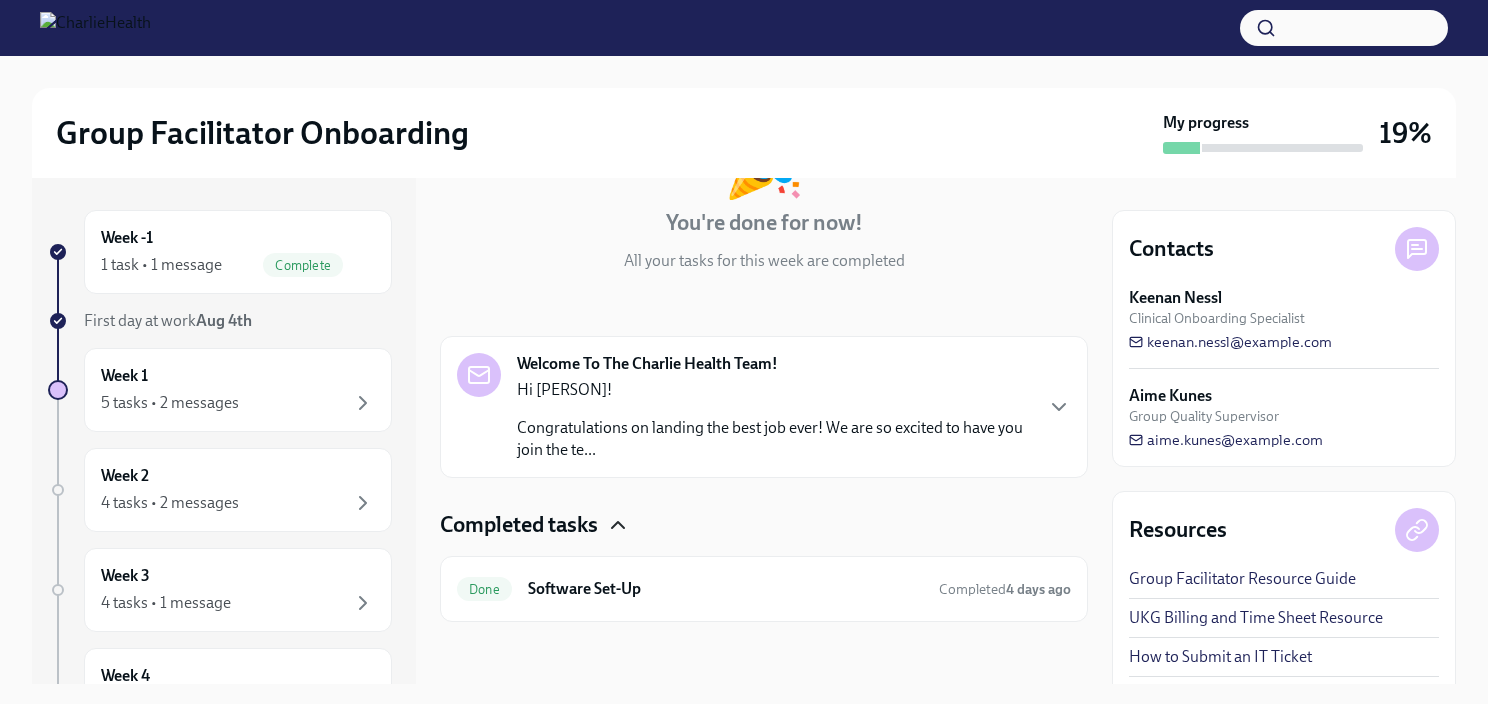 click 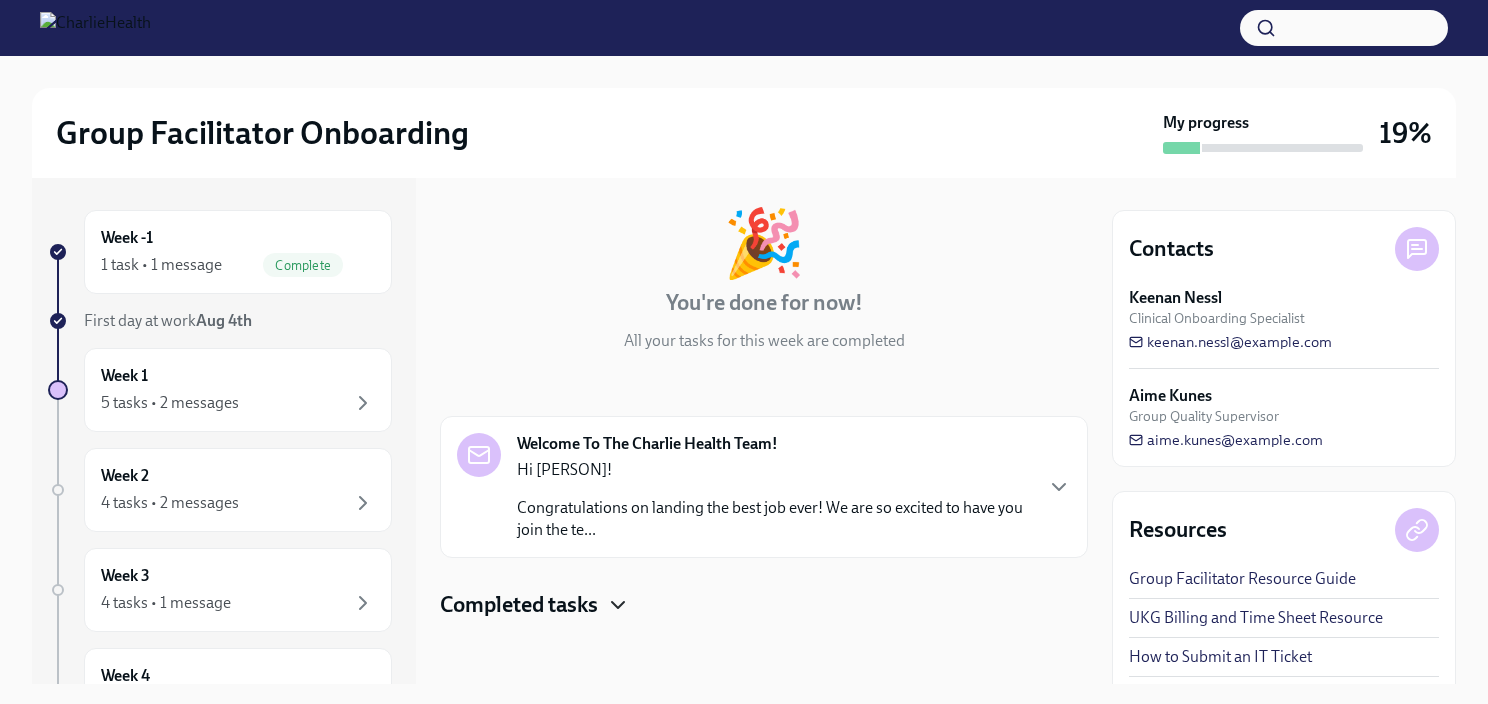 scroll, scrollTop: 91, scrollLeft: 0, axis: vertical 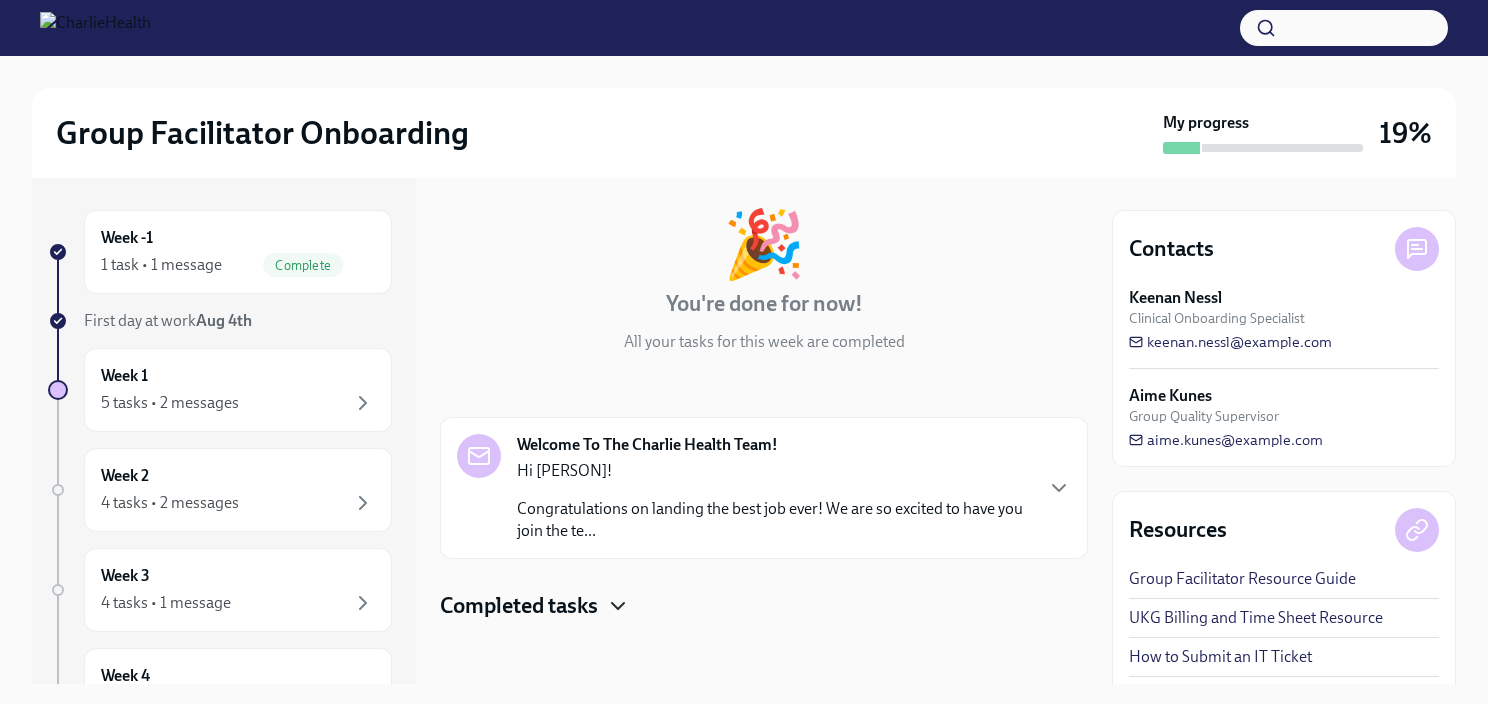 click 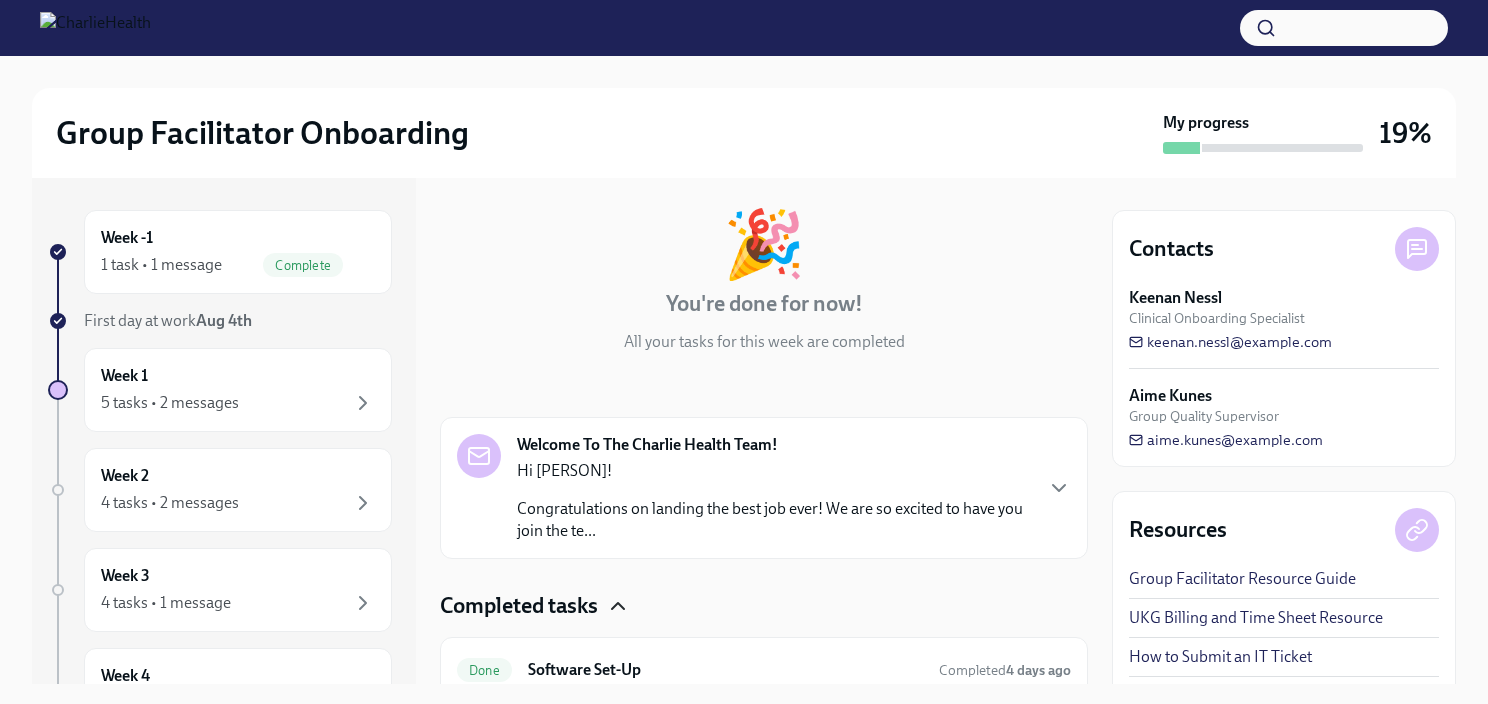 scroll, scrollTop: 172, scrollLeft: 0, axis: vertical 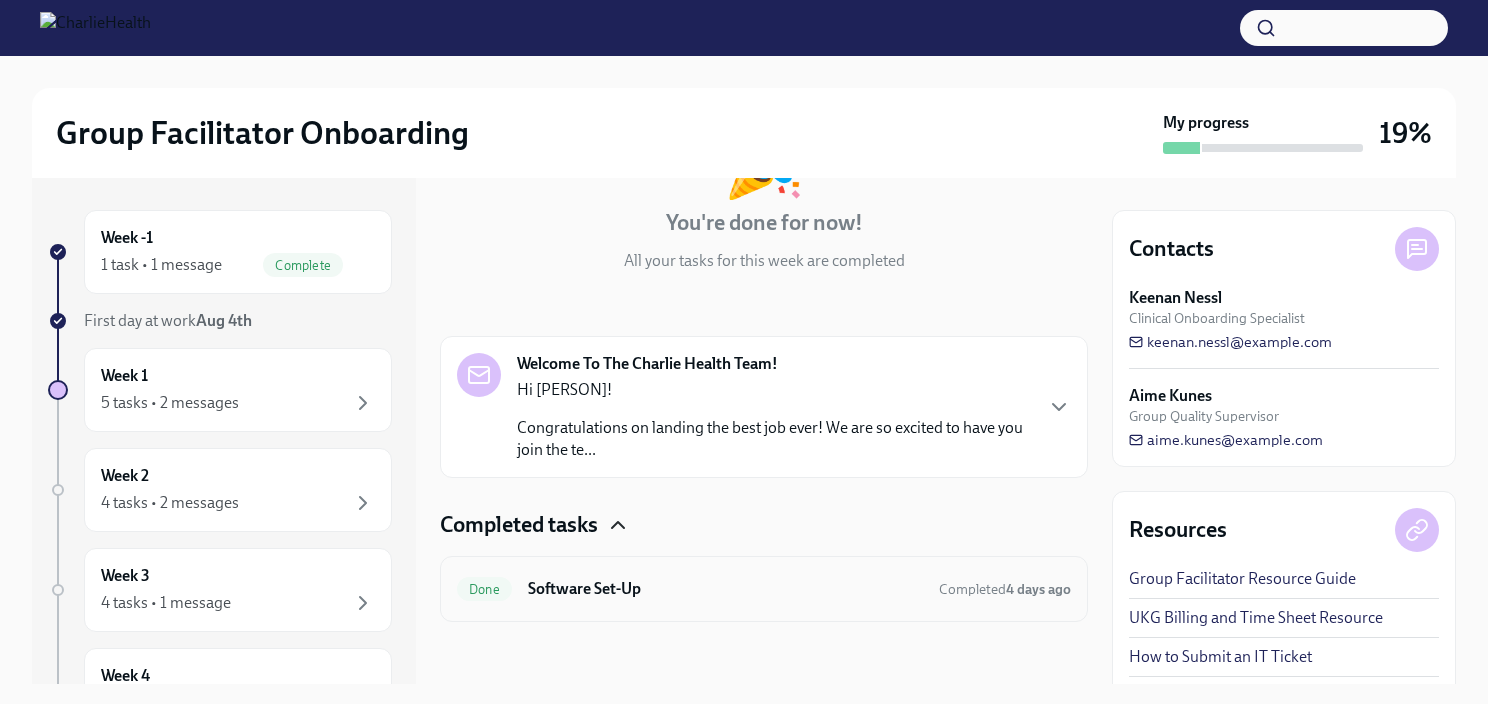 drag, startPoint x: 641, startPoint y: 564, endPoint x: 575, endPoint y: 591, distance: 71.30919 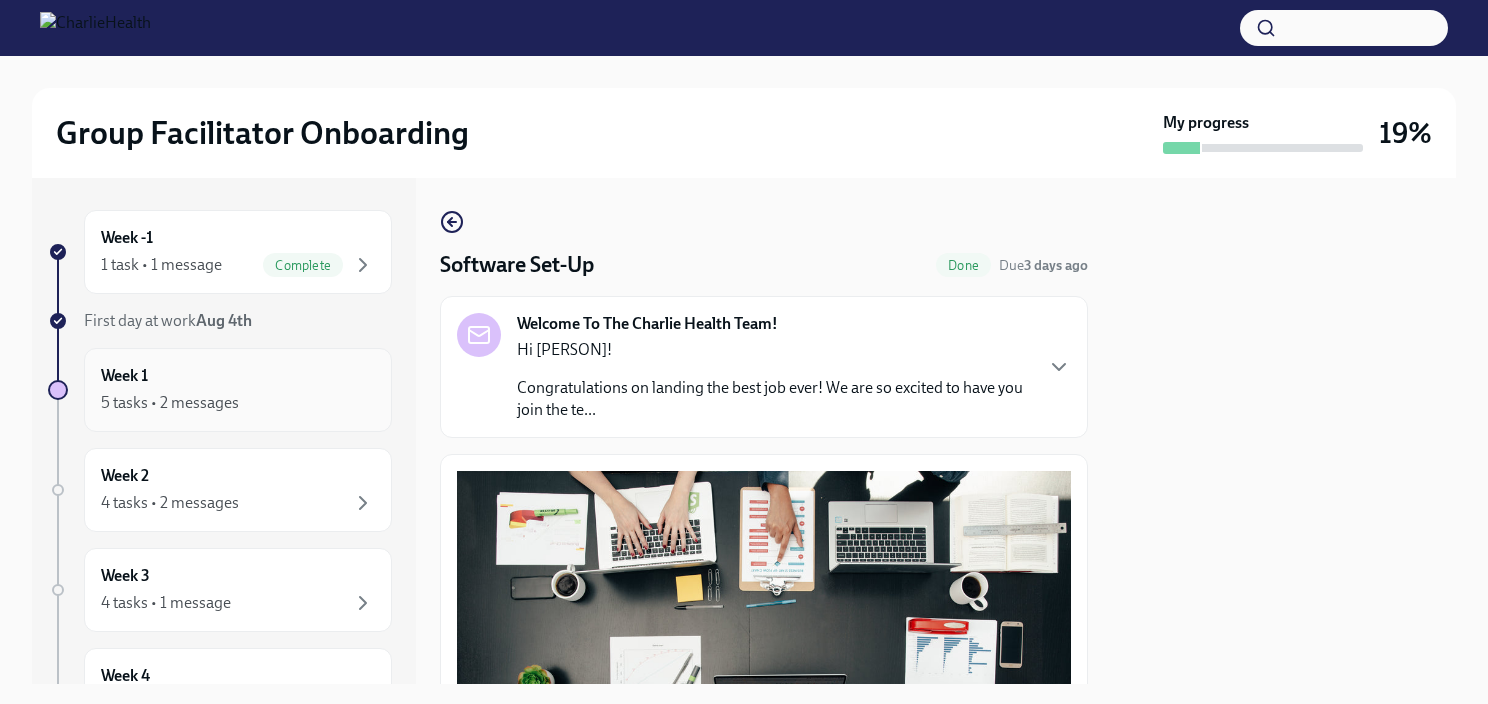 click on "Week 1 5 tasks • 2 messages" at bounding box center [238, 390] 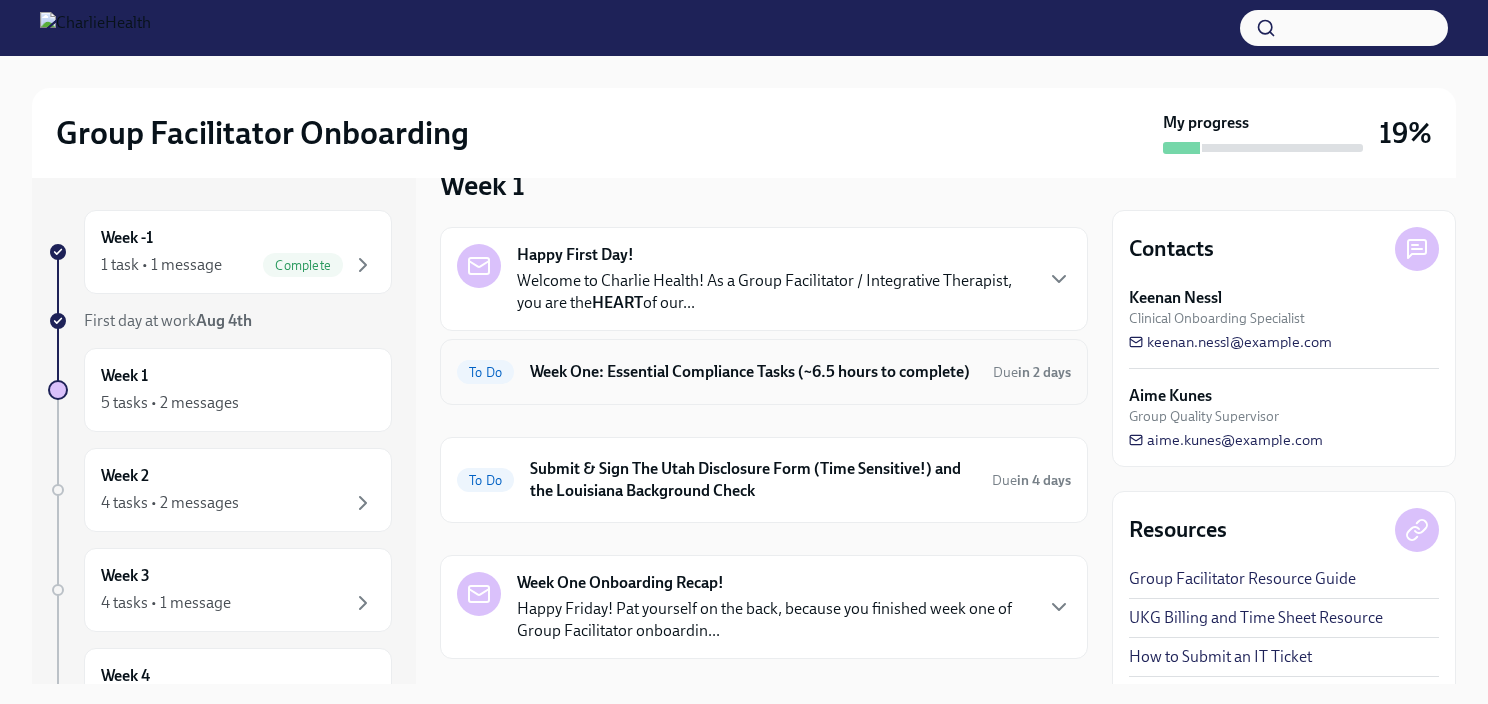 scroll, scrollTop: 51, scrollLeft: 0, axis: vertical 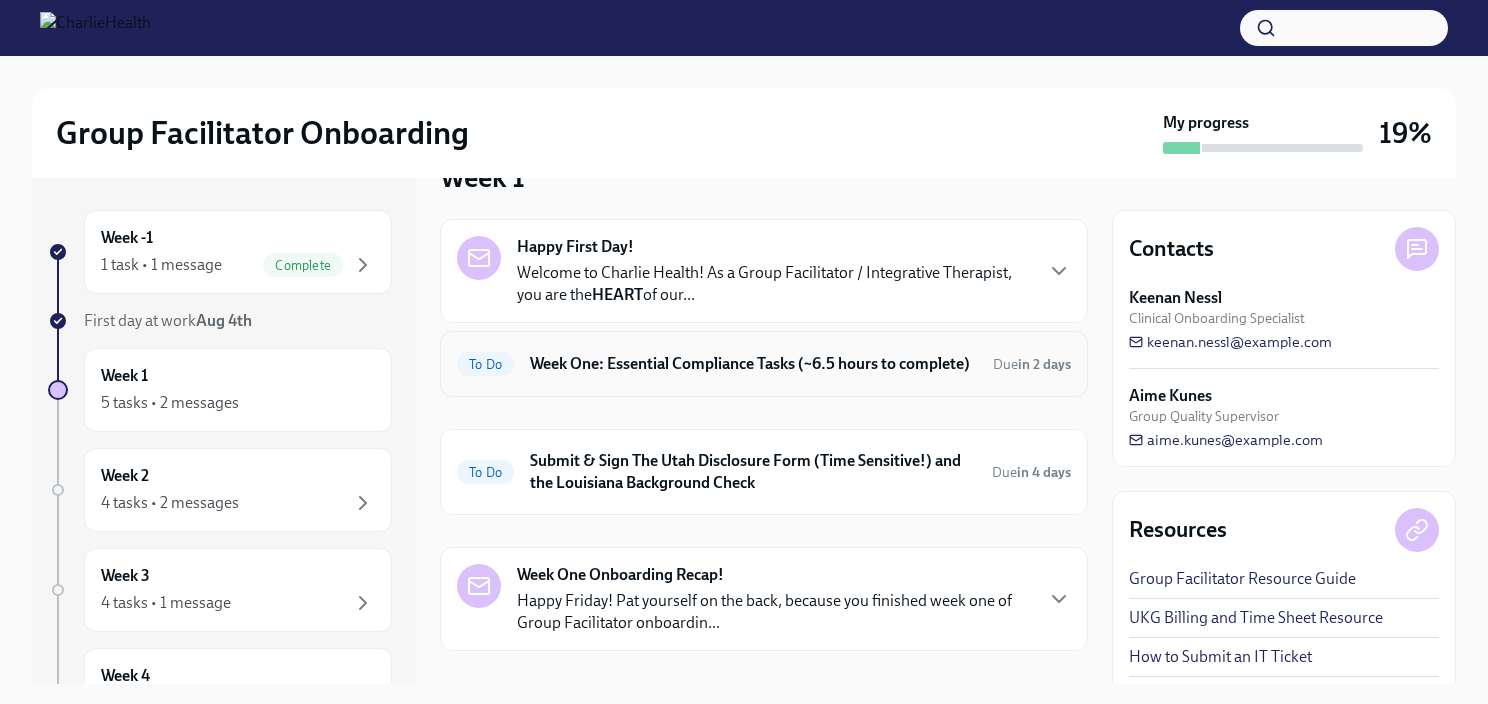 click on "Week One: Essential Compliance Tasks (~6.5 hours to complete)" at bounding box center (753, 364) 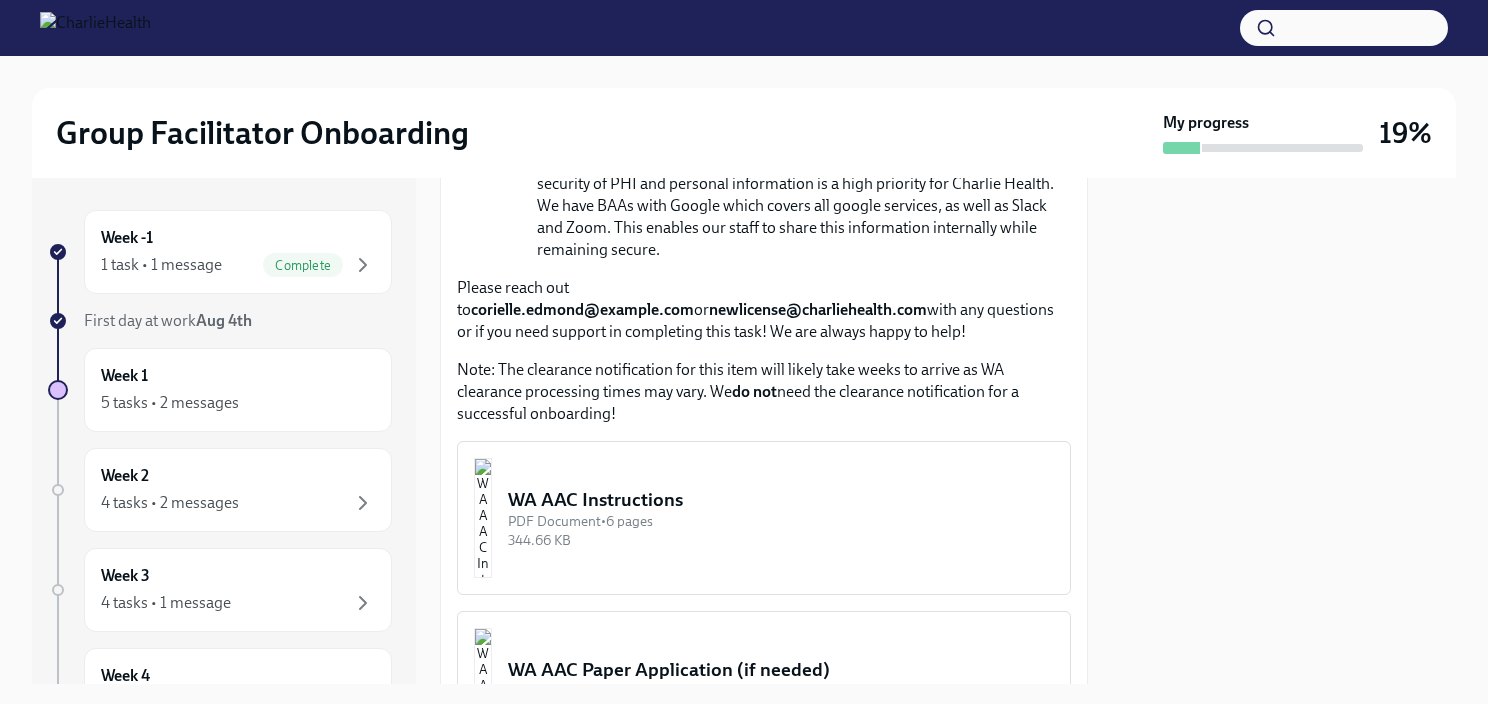 scroll, scrollTop: 1560, scrollLeft: 0, axis: vertical 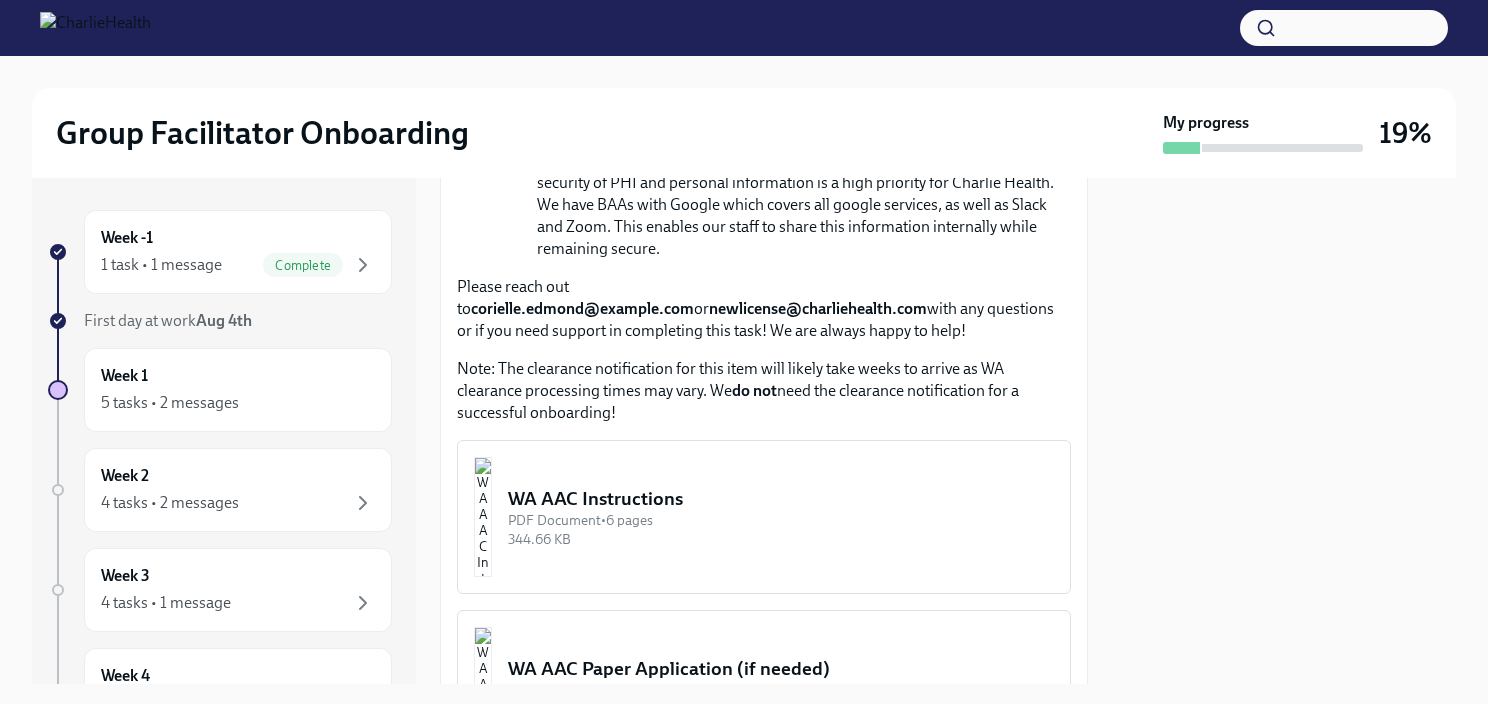 click at bounding box center (483, 517) 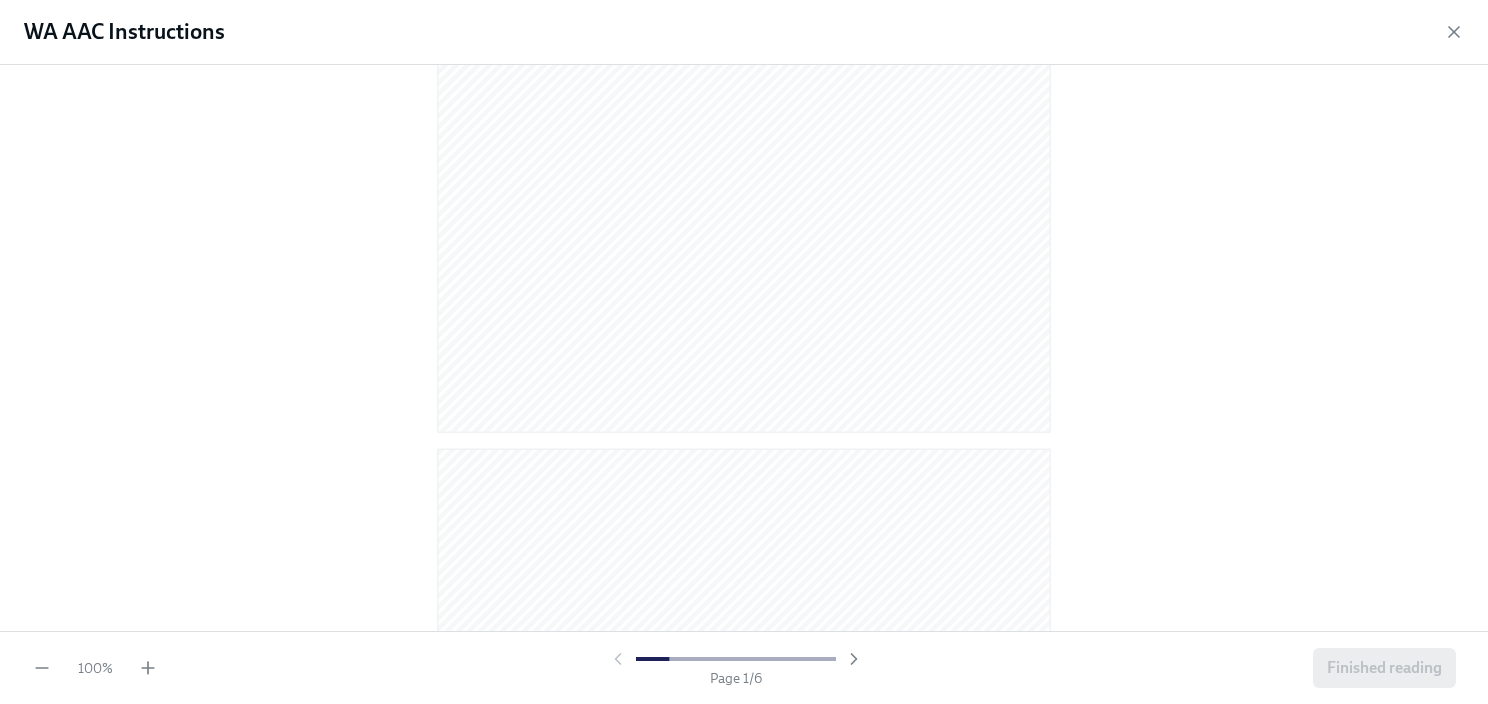 scroll, scrollTop: 471, scrollLeft: 0, axis: vertical 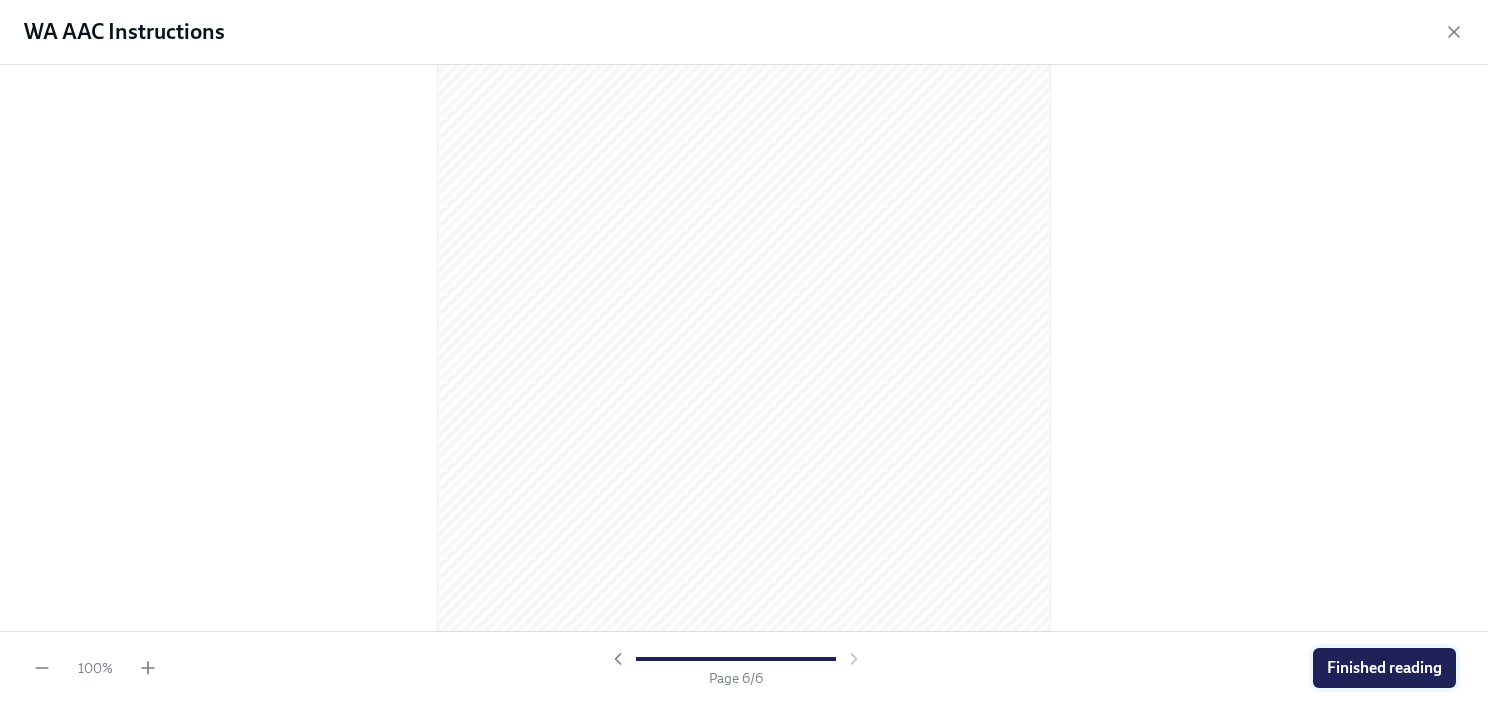 click on "Finished reading" at bounding box center [1384, 668] 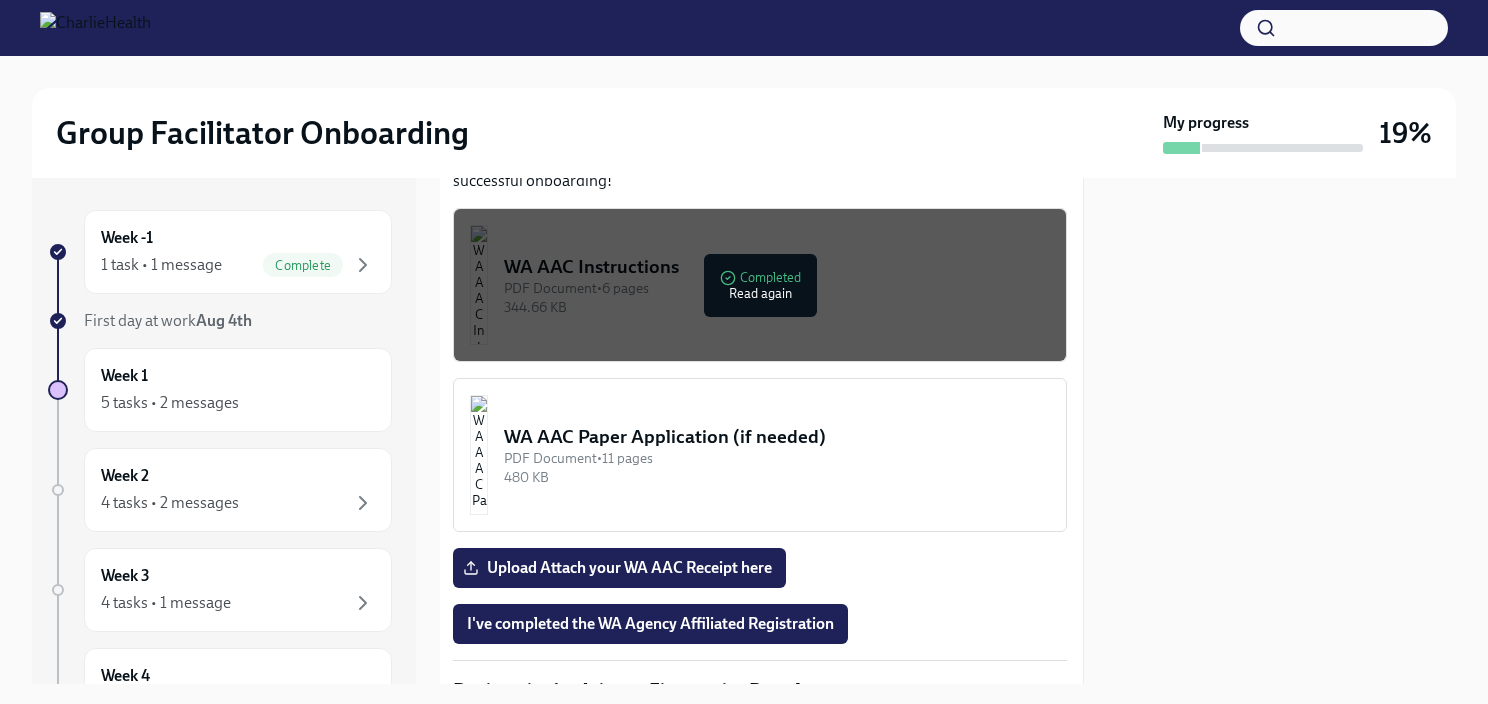 scroll, scrollTop: 1793, scrollLeft: 4, axis: both 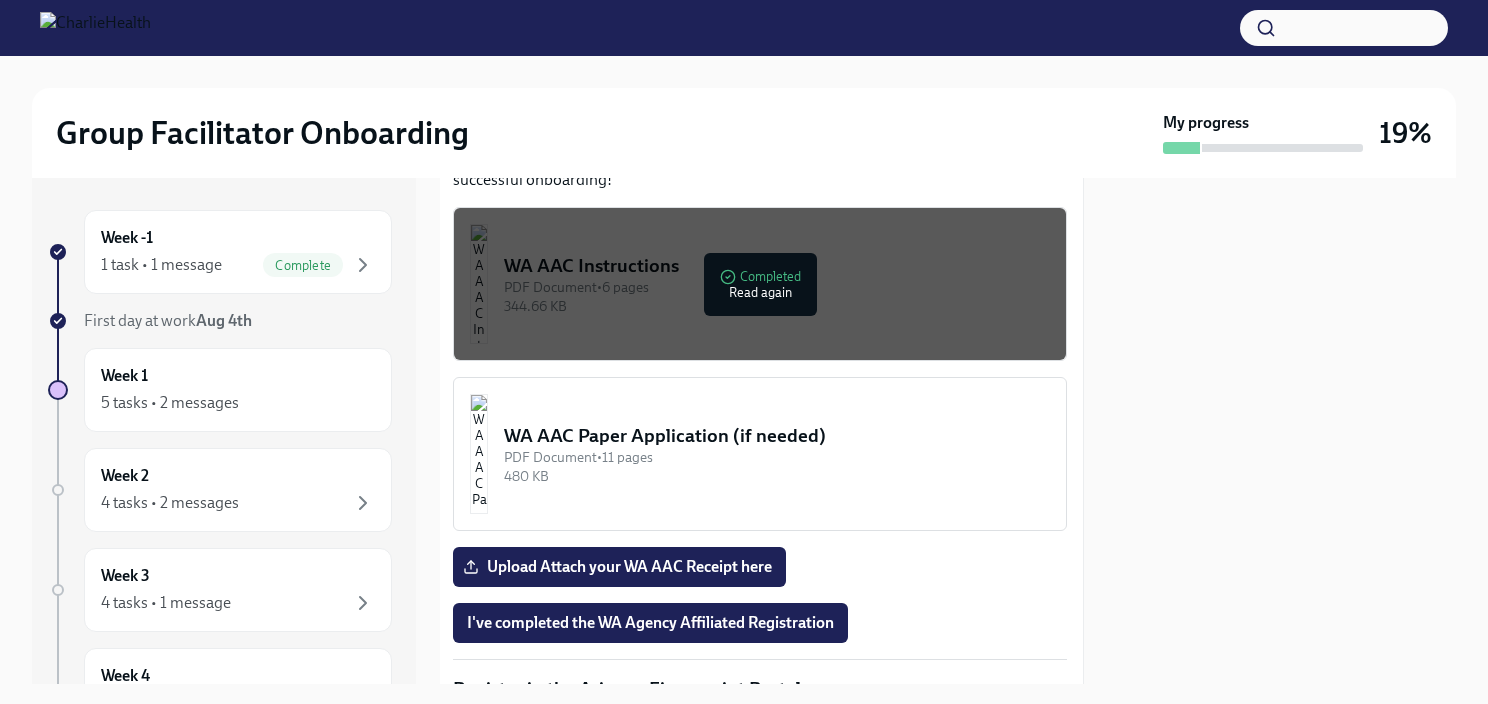 click on "344.66 KB" at bounding box center (777, 306) 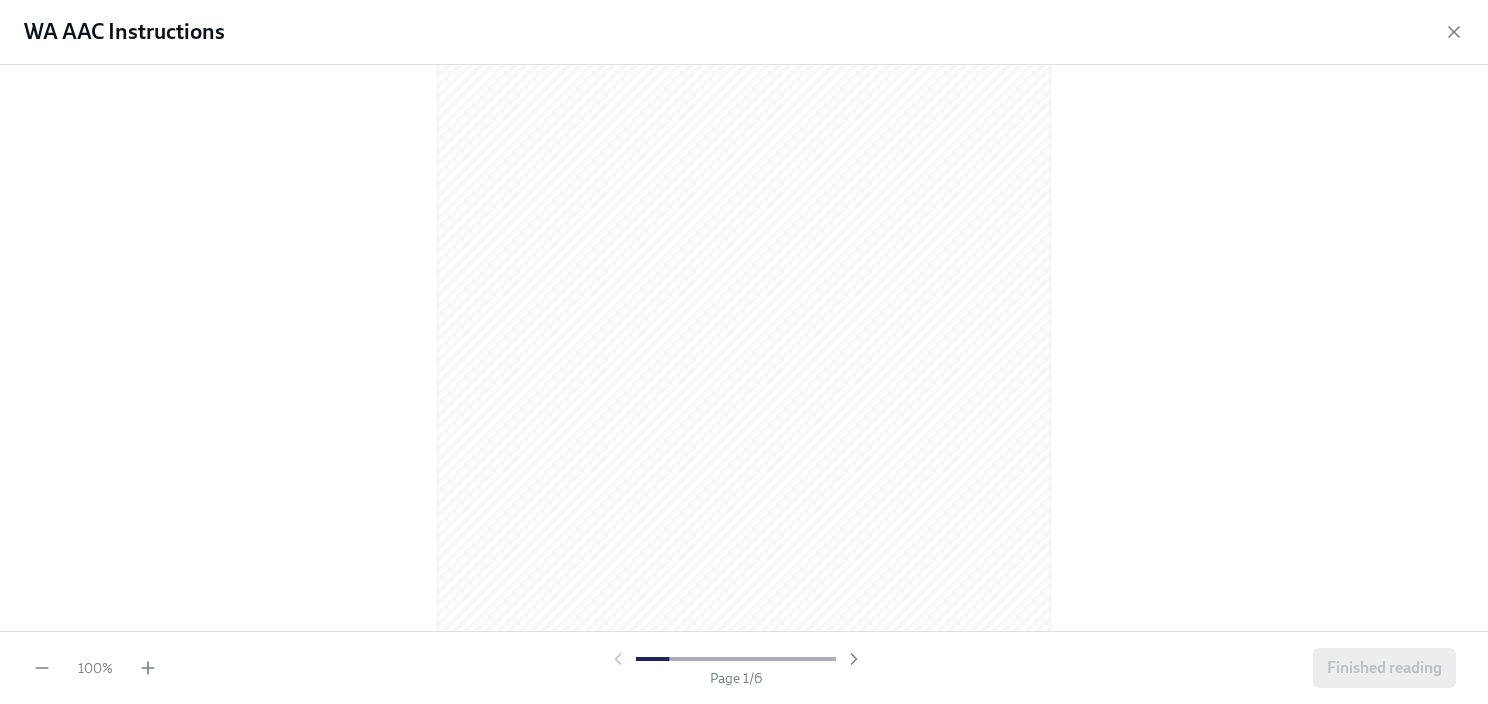 scroll, scrollTop: 192, scrollLeft: 0, axis: vertical 